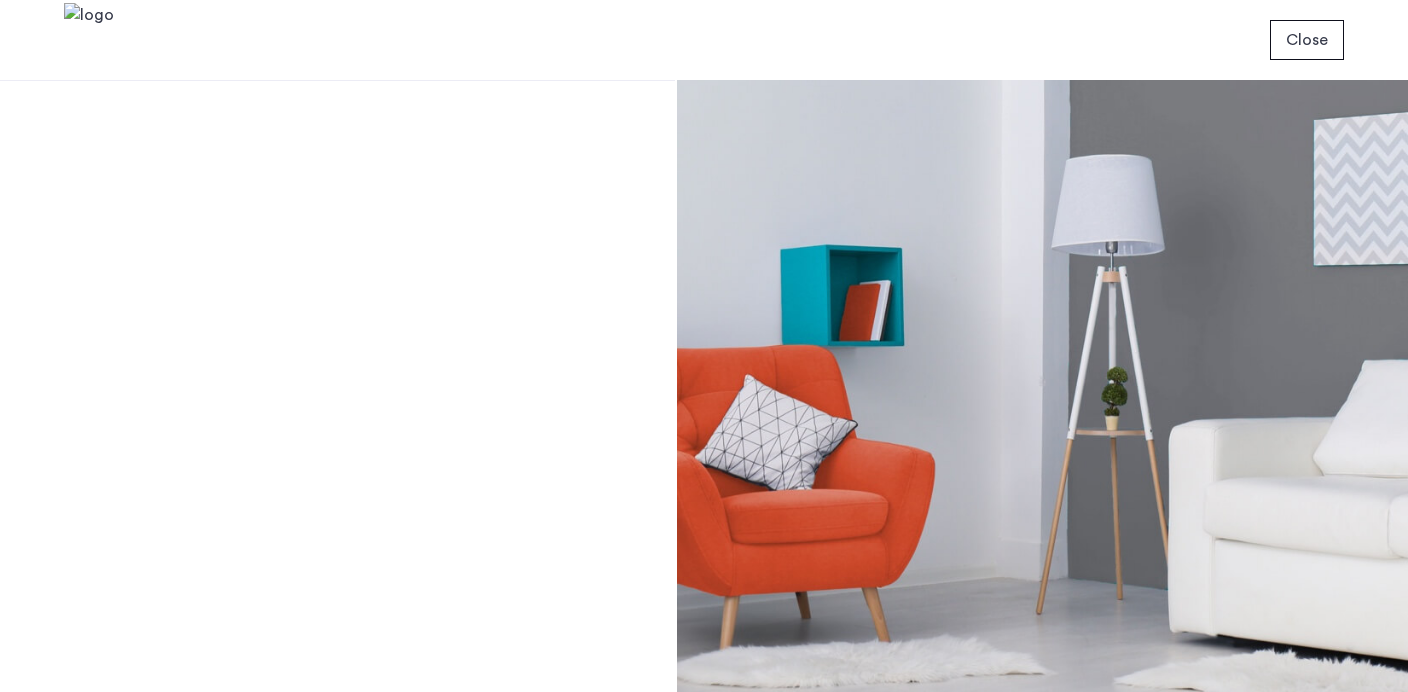 scroll, scrollTop: 0, scrollLeft: 0, axis: both 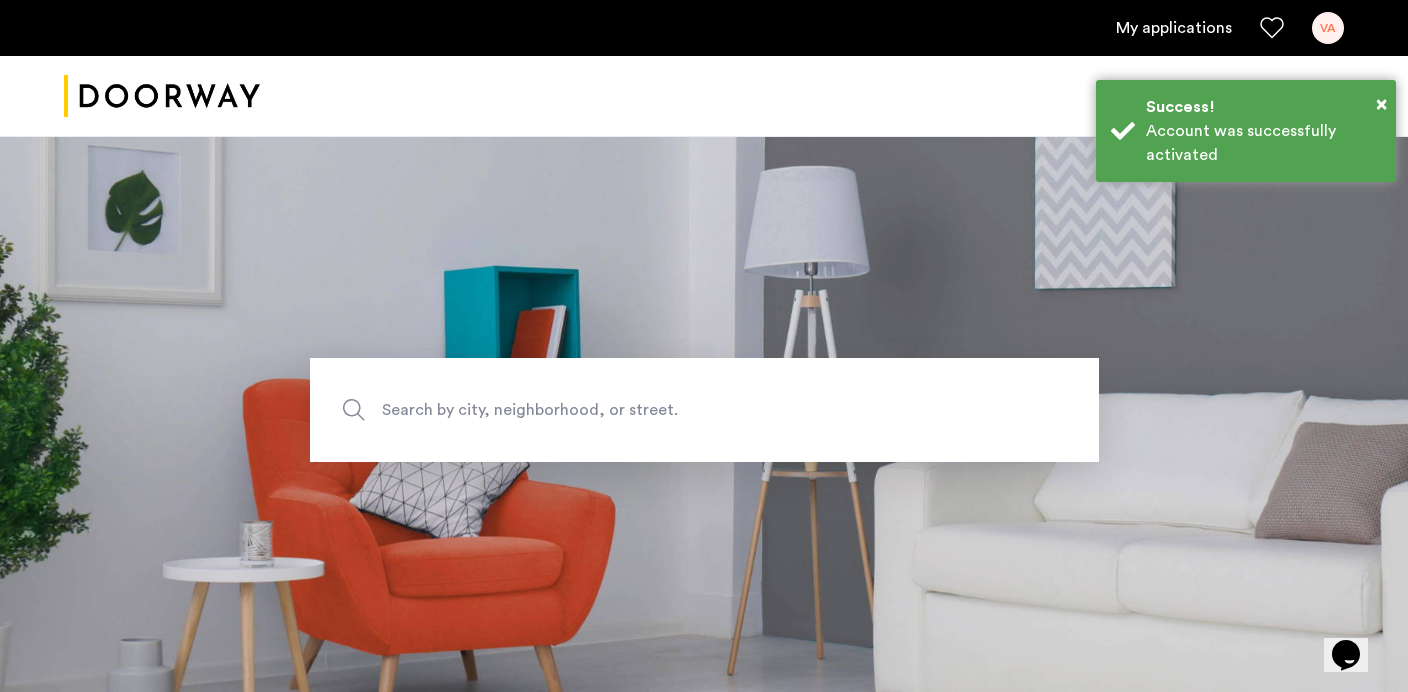 click on "My applications" at bounding box center (1174, 28) 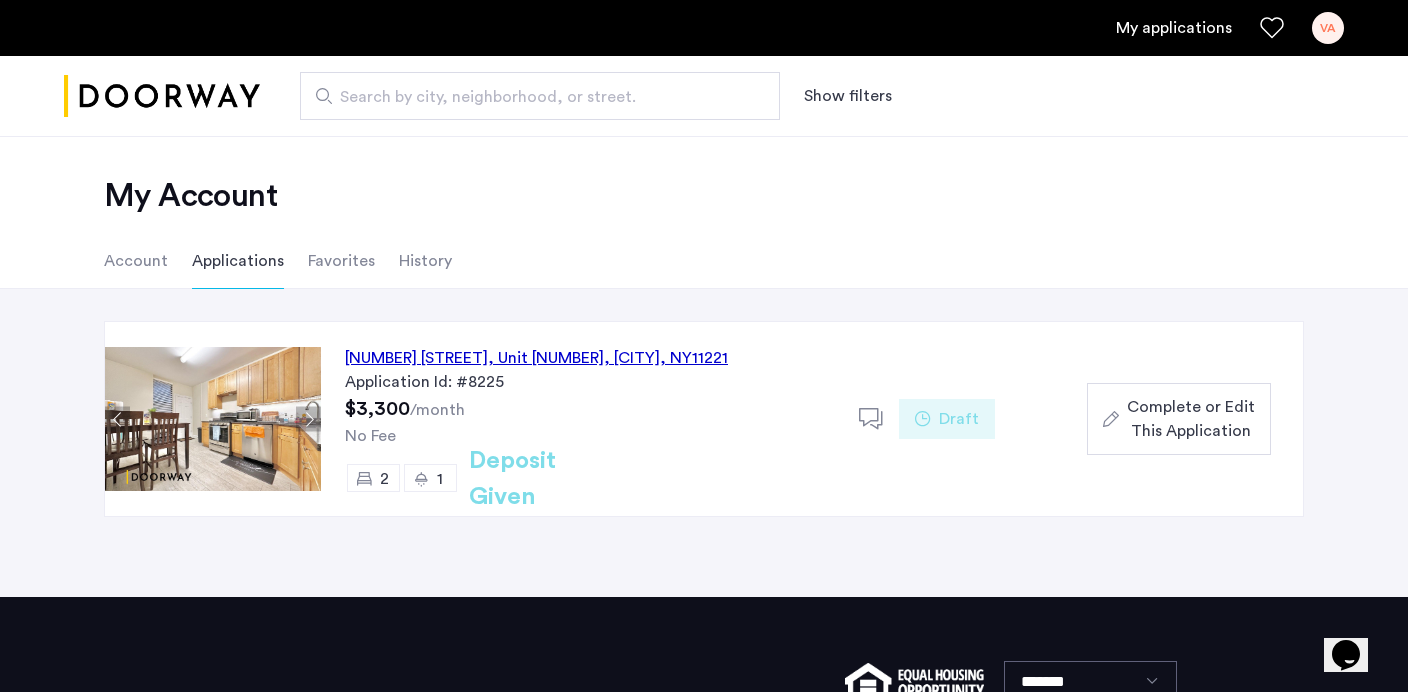 click on "Complete or Edit This Application" 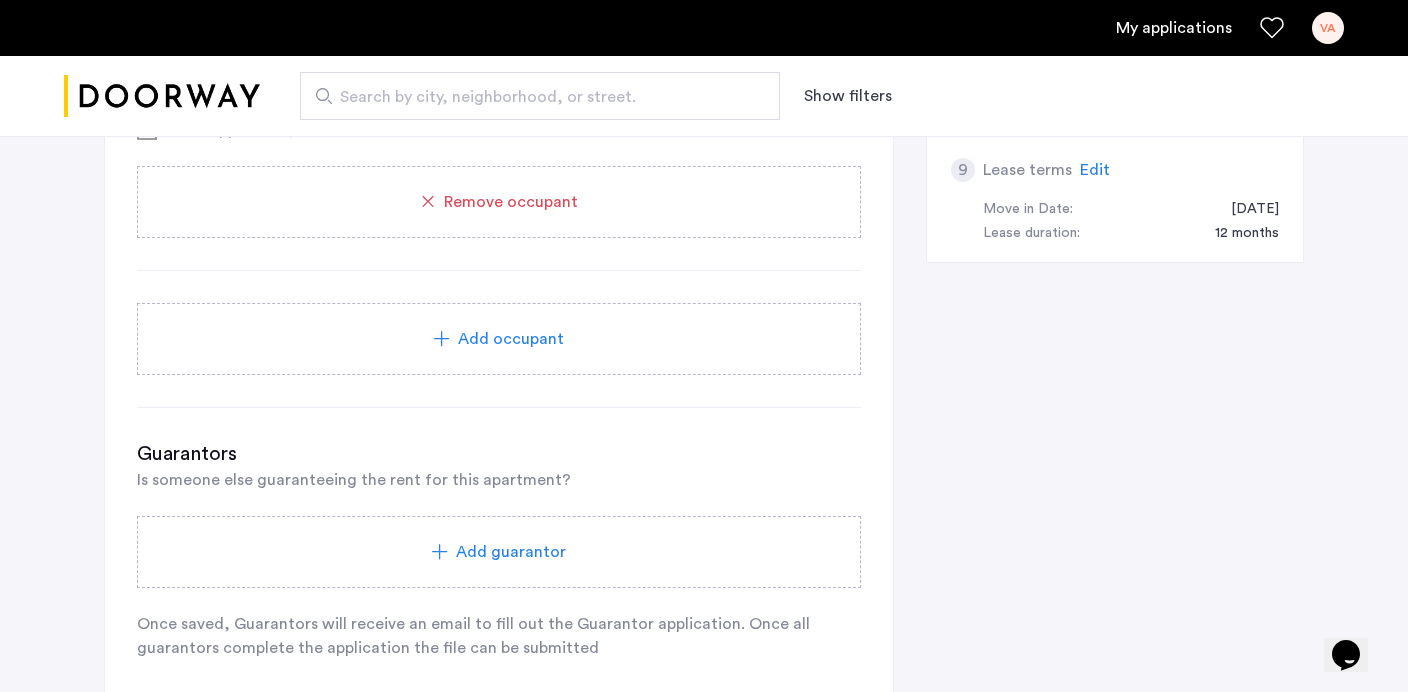 scroll, scrollTop: 1101, scrollLeft: 0, axis: vertical 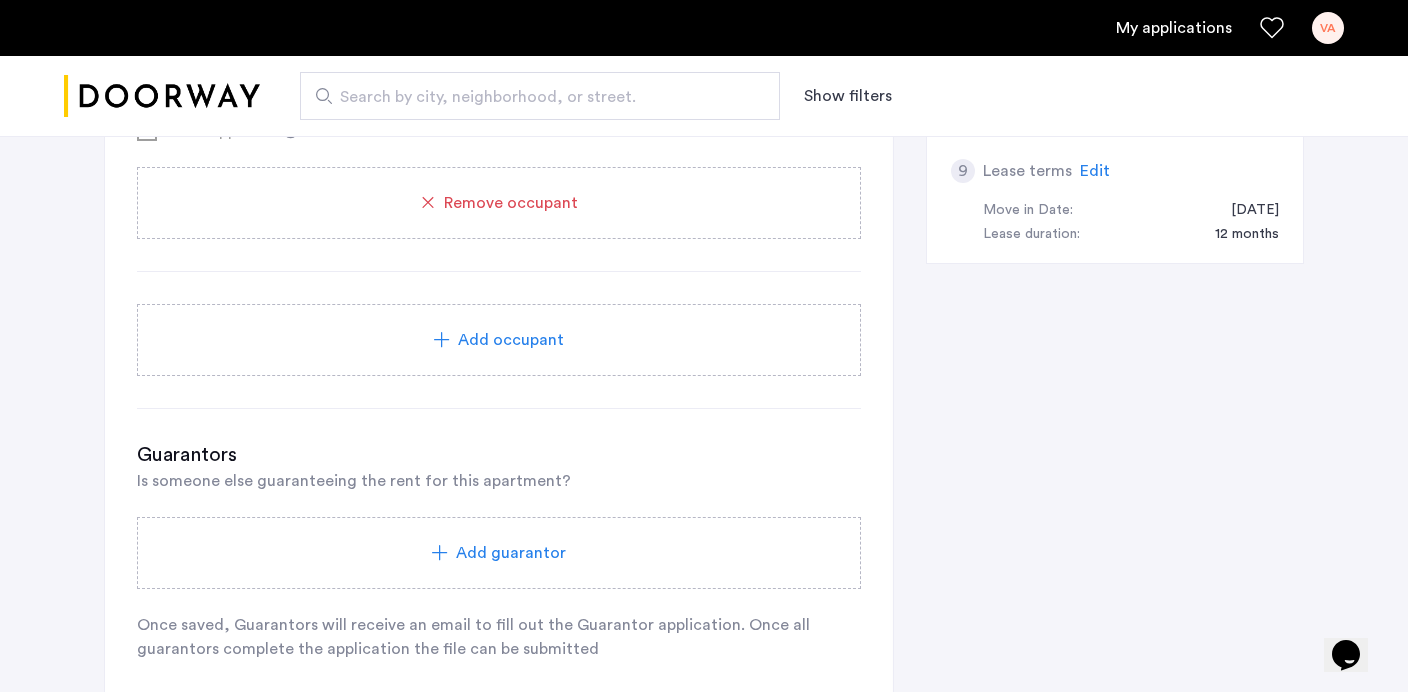click on "Add occupant" 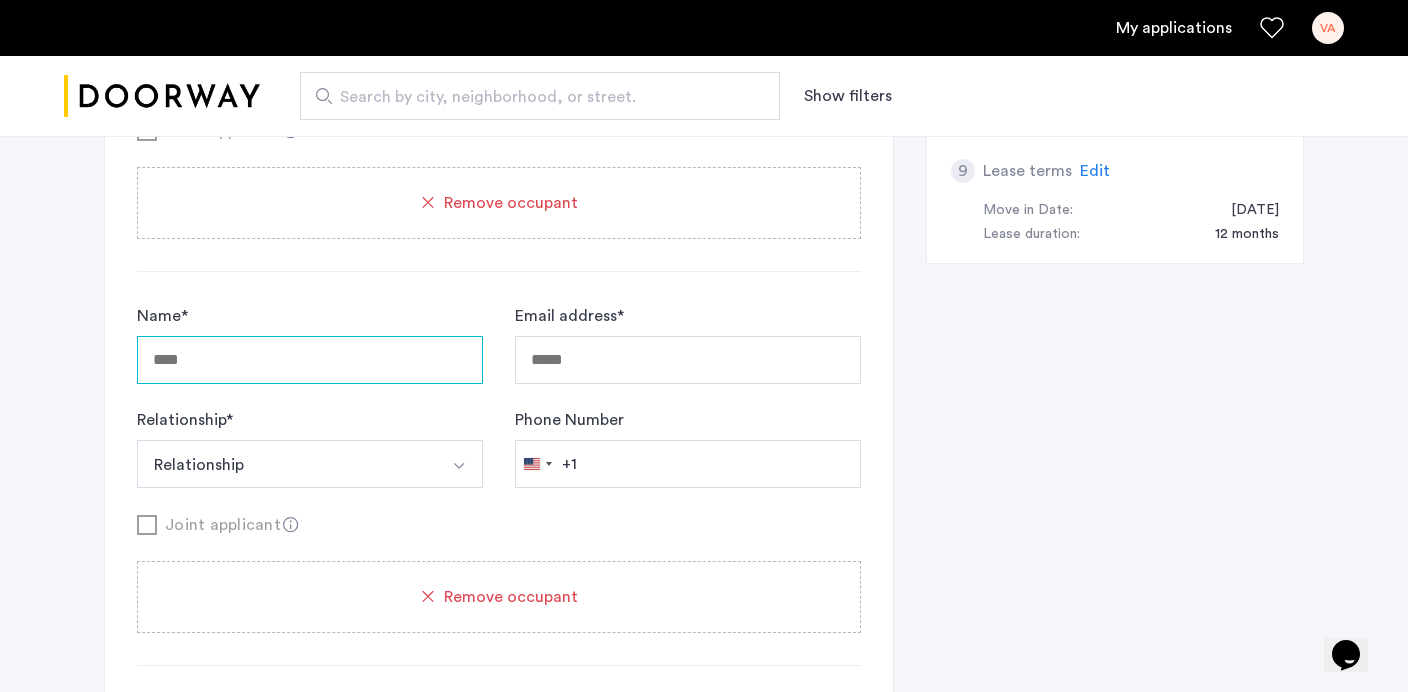 click on "Name  *" at bounding box center (310, 360) 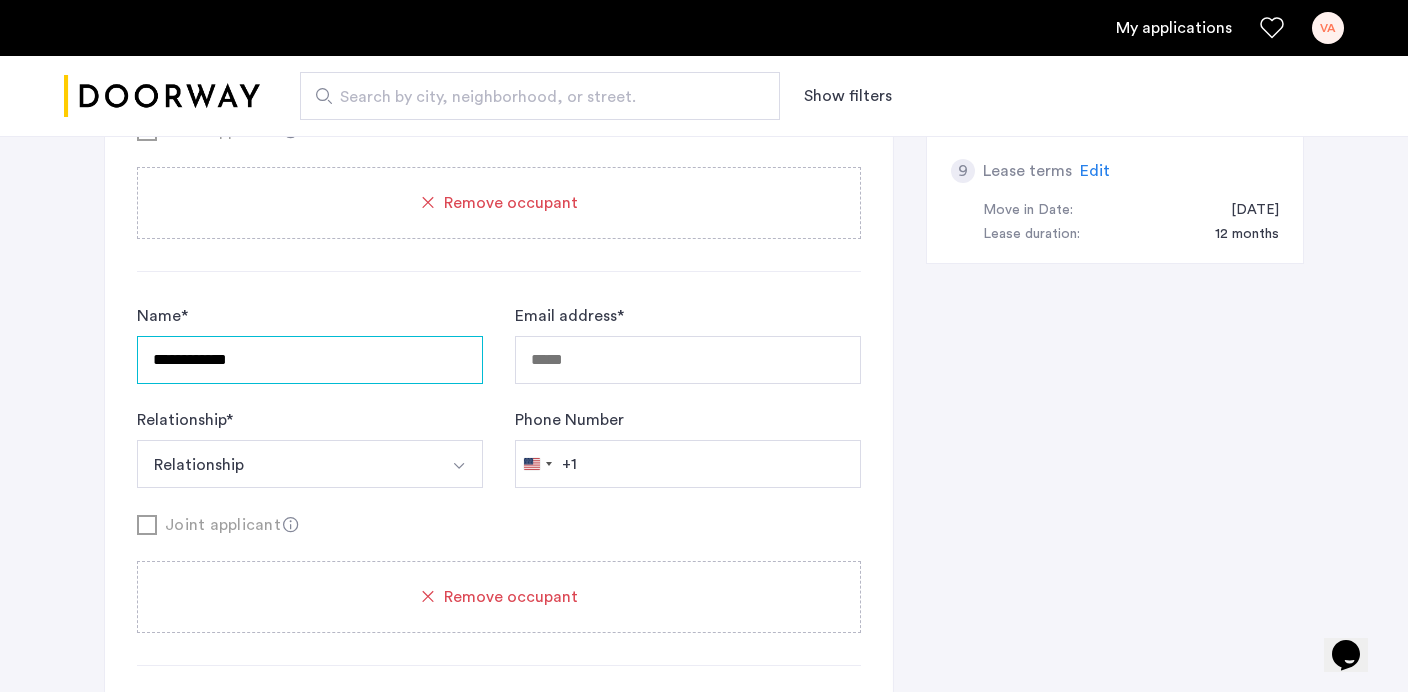 type on "**********" 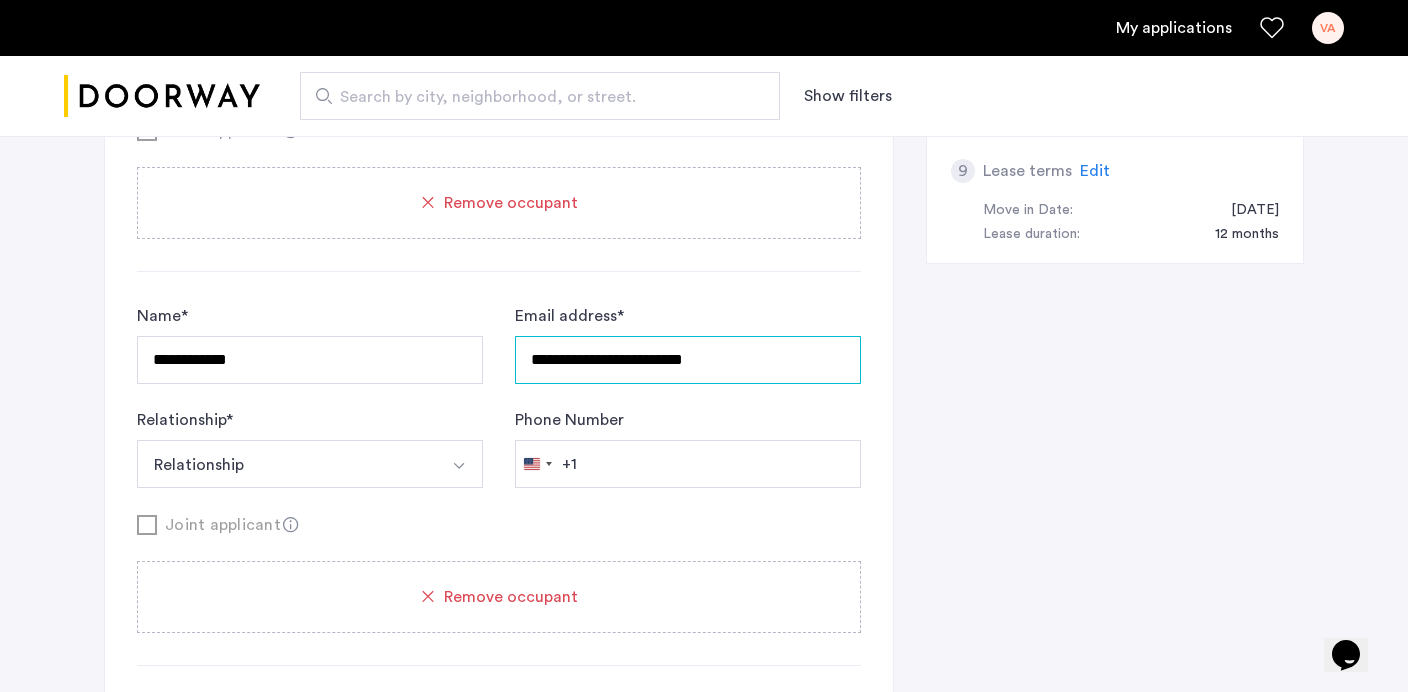 type on "**********" 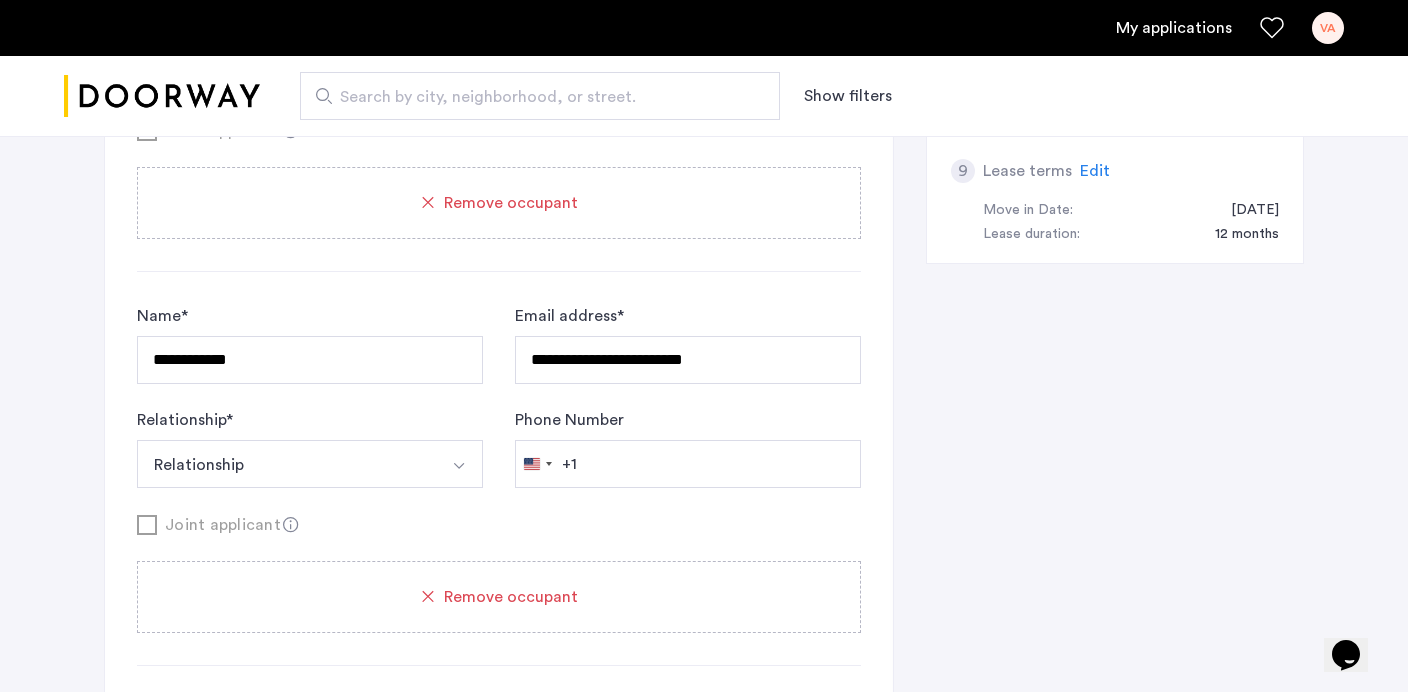 click on "Relationship" at bounding box center (286, 464) 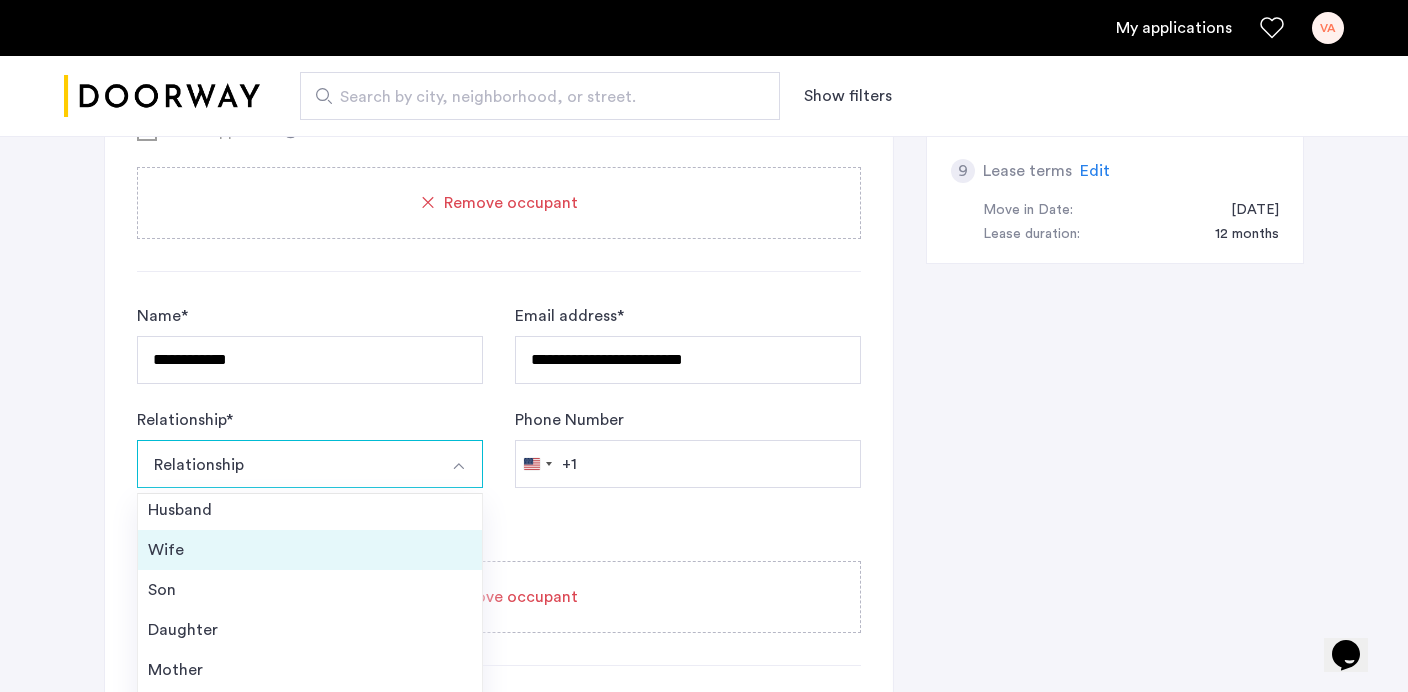 scroll, scrollTop: 0, scrollLeft: 0, axis: both 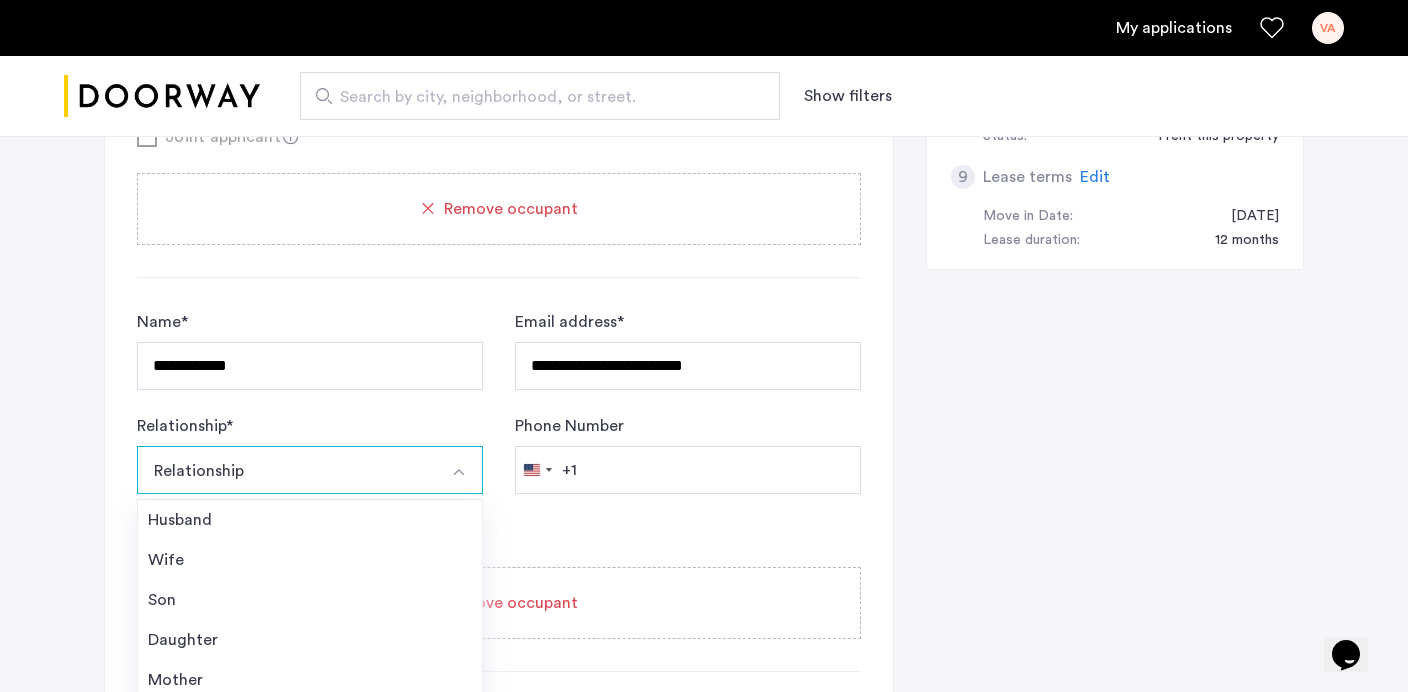 click on "**********" 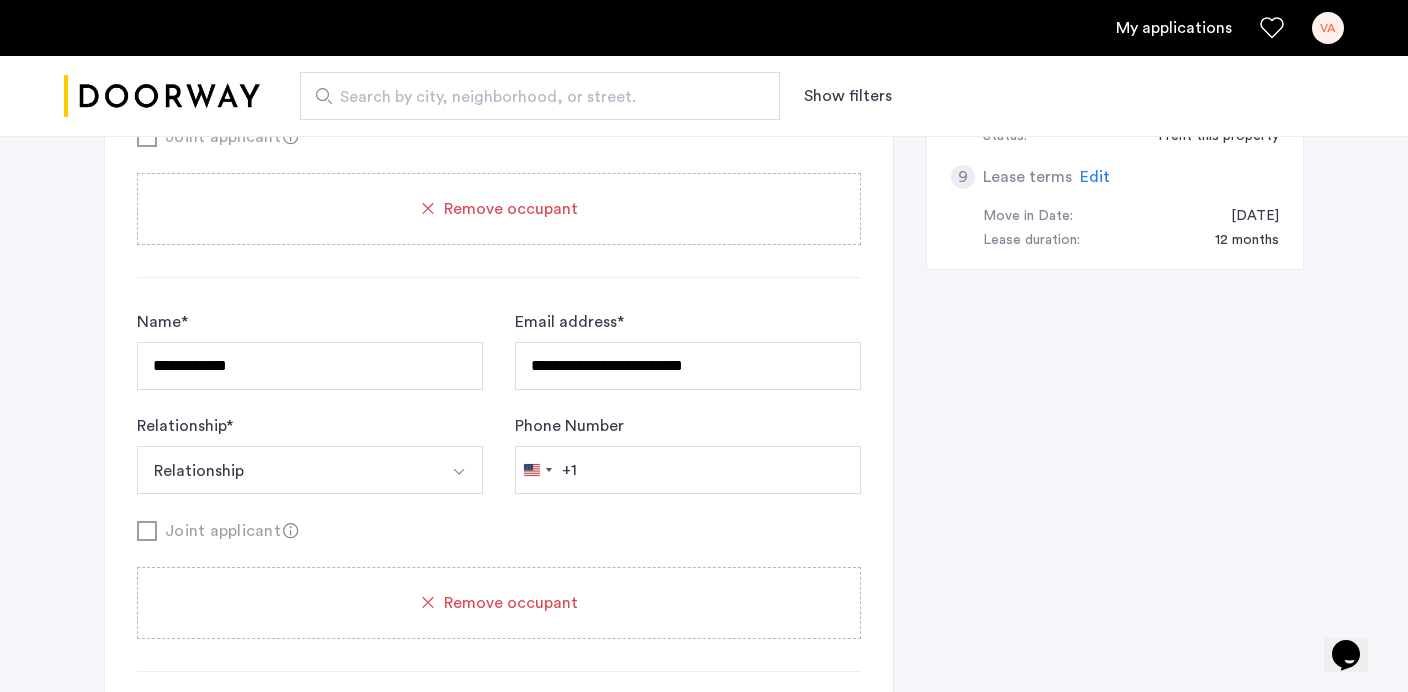 scroll, scrollTop: 1110, scrollLeft: 0, axis: vertical 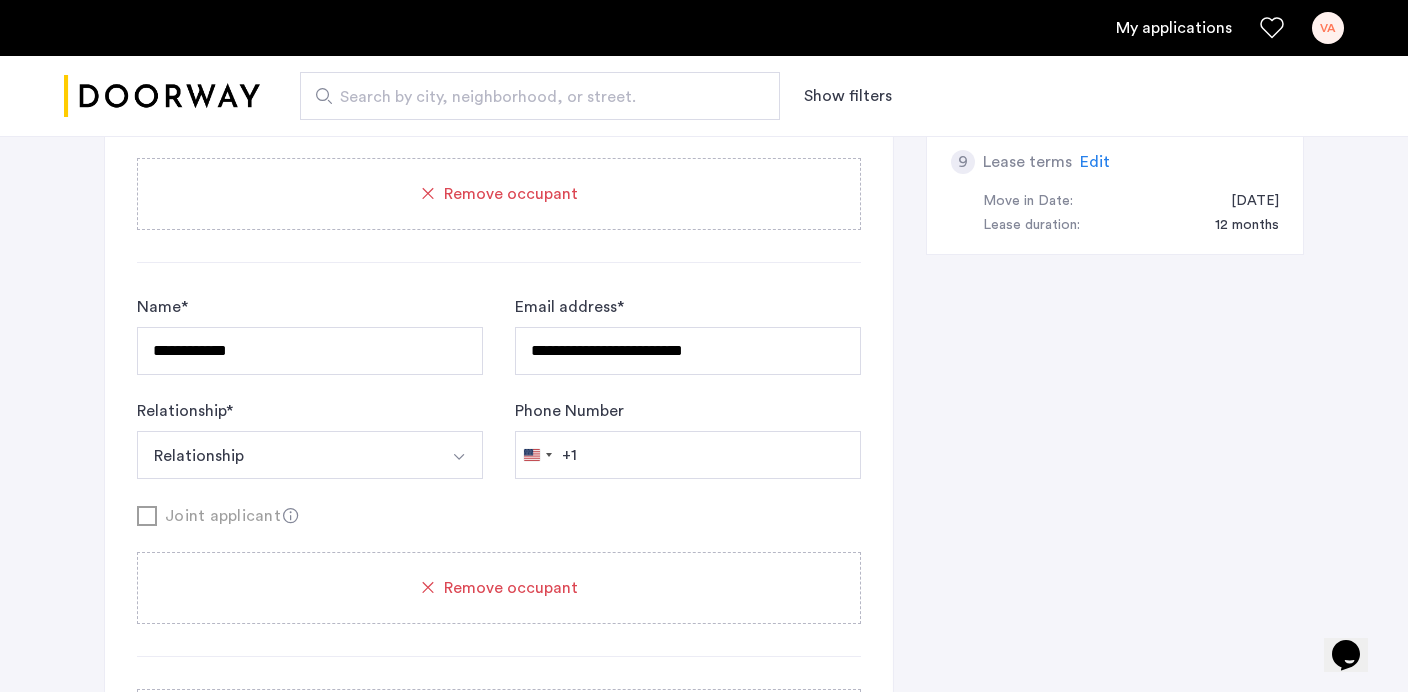 click on "Relationship" at bounding box center [286, 455] 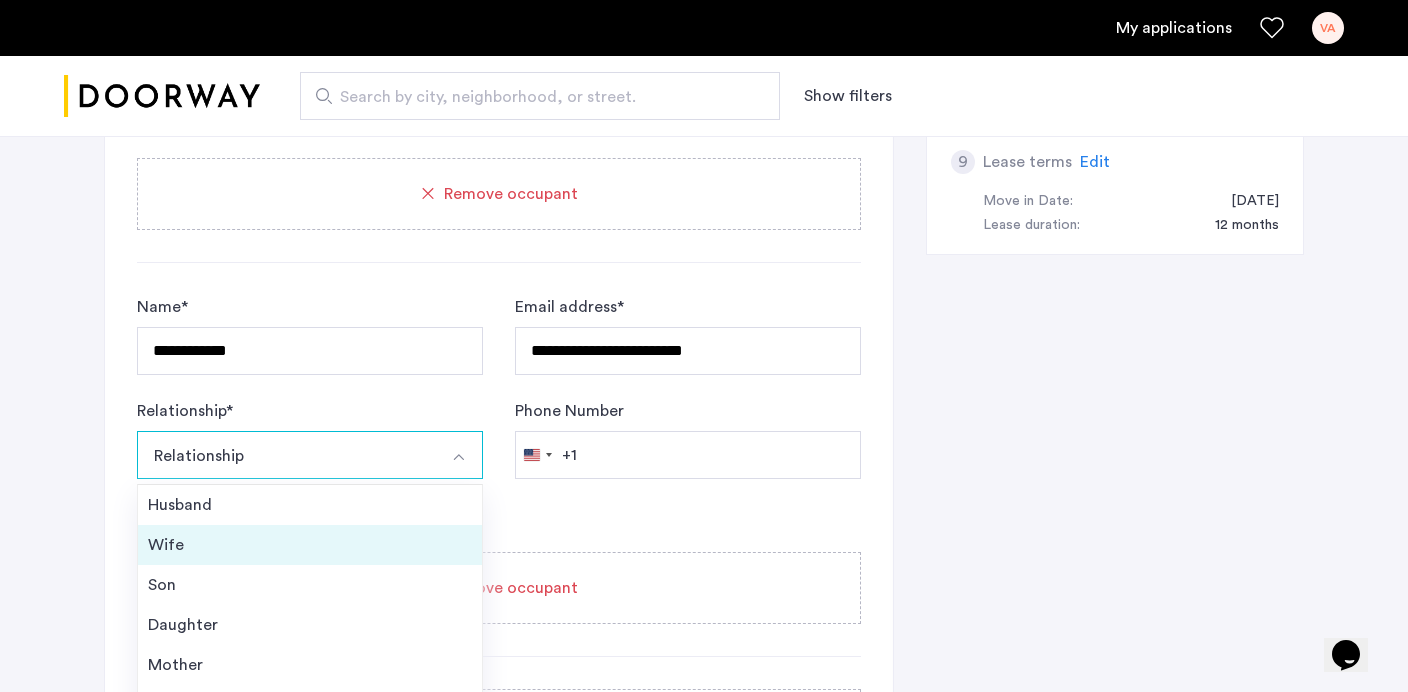 scroll, scrollTop: 72, scrollLeft: 0, axis: vertical 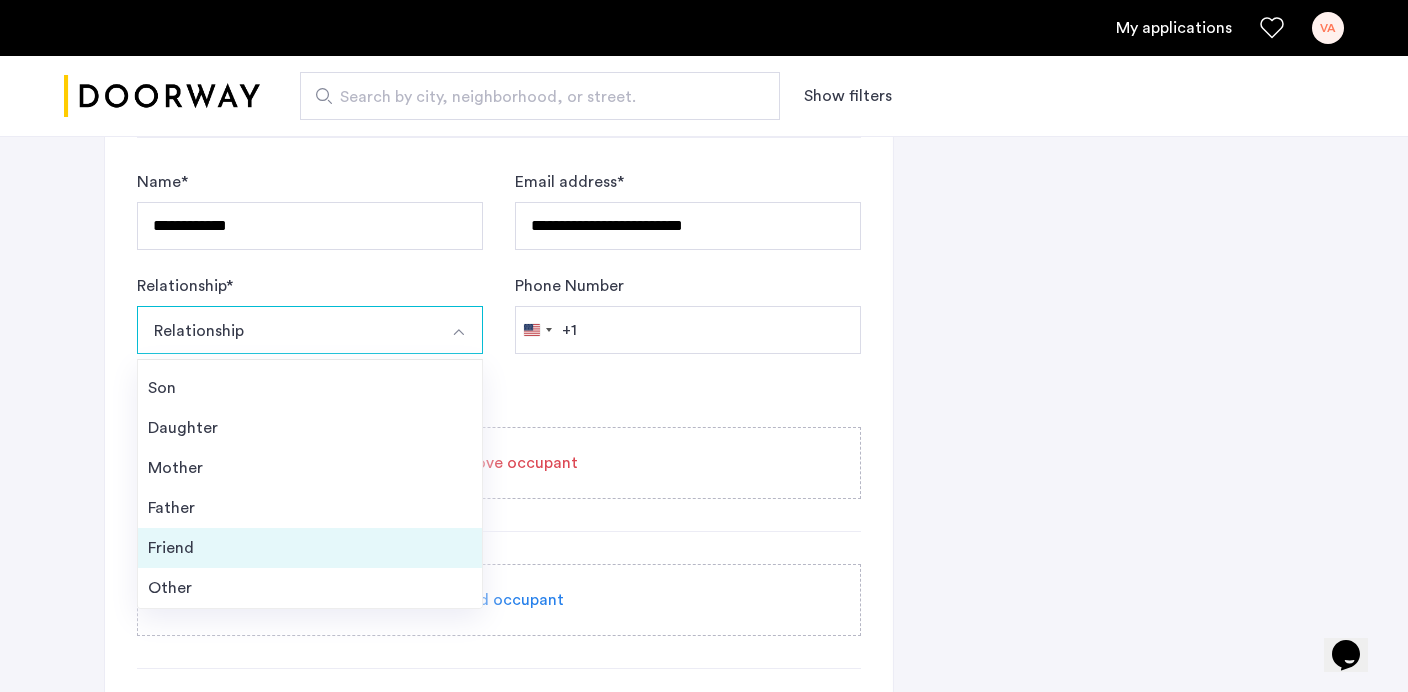 click on "Friend" at bounding box center [310, 548] 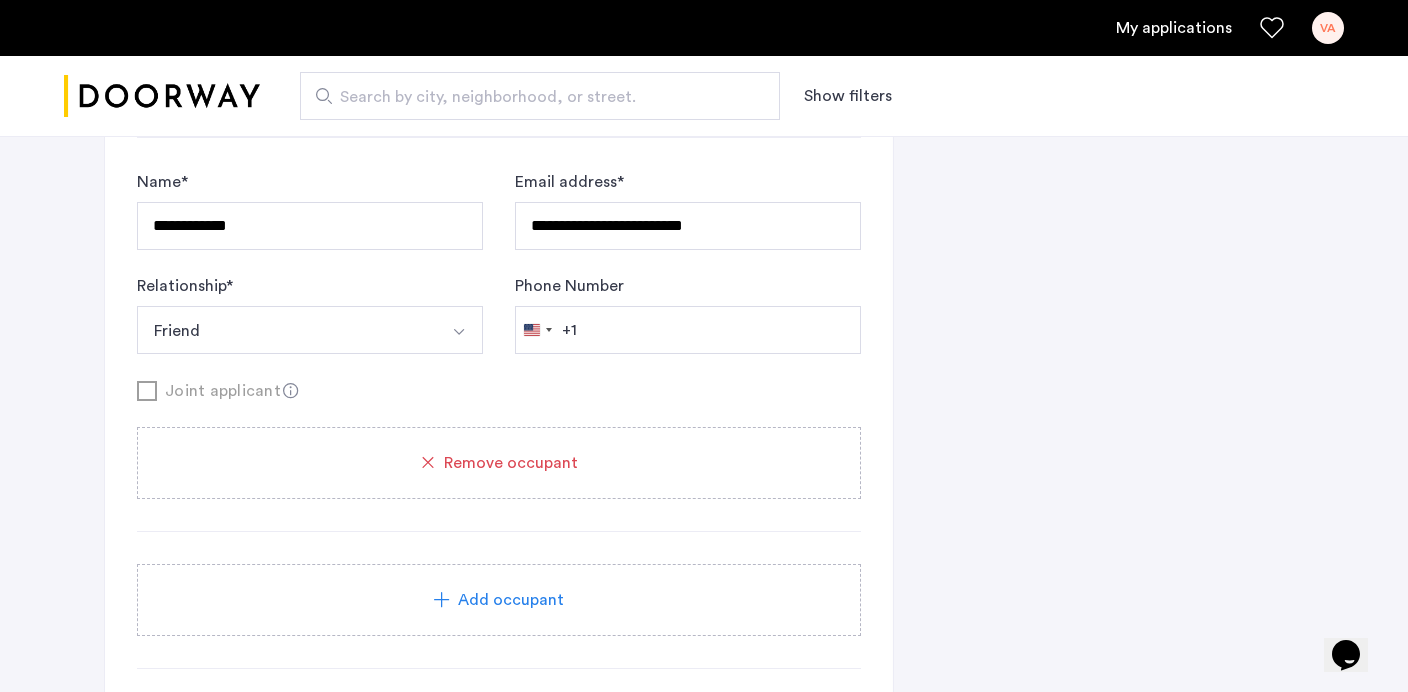 click on "**********" 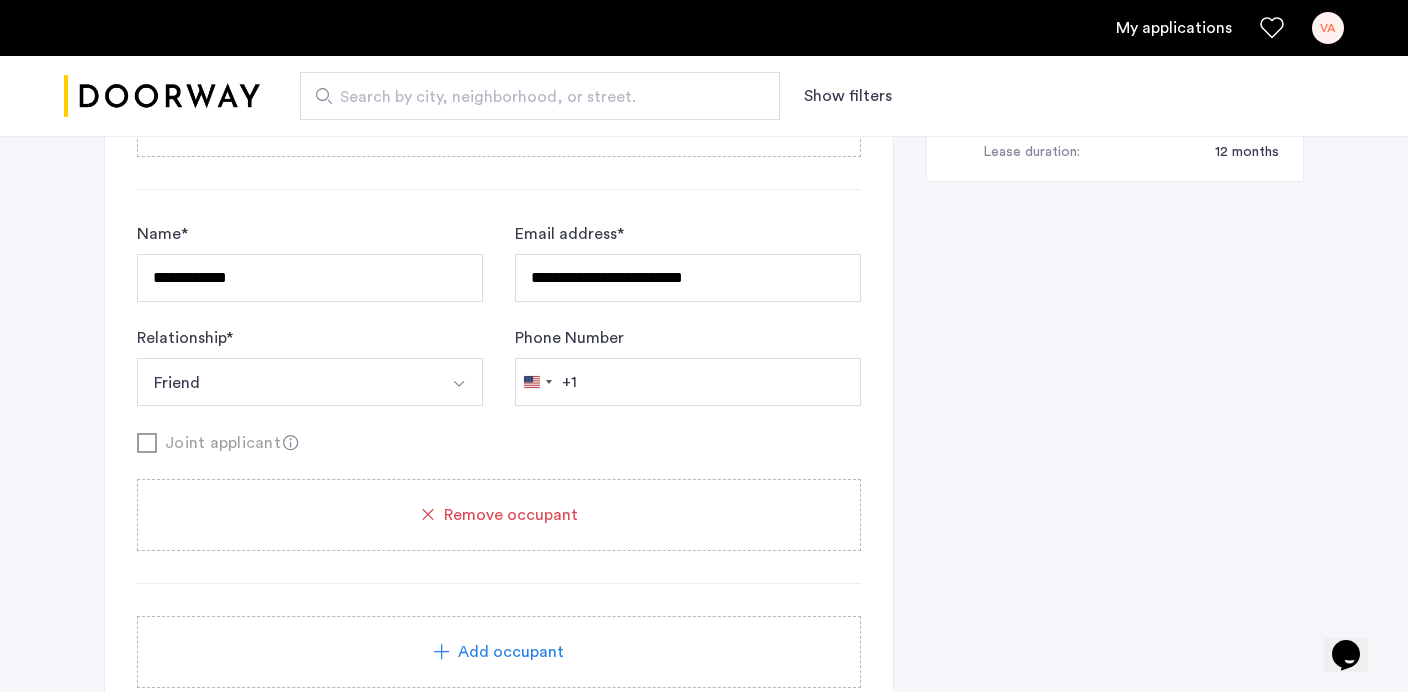 scroll, scrollTop: 1182, scrollLeft: 0, axis: vertical 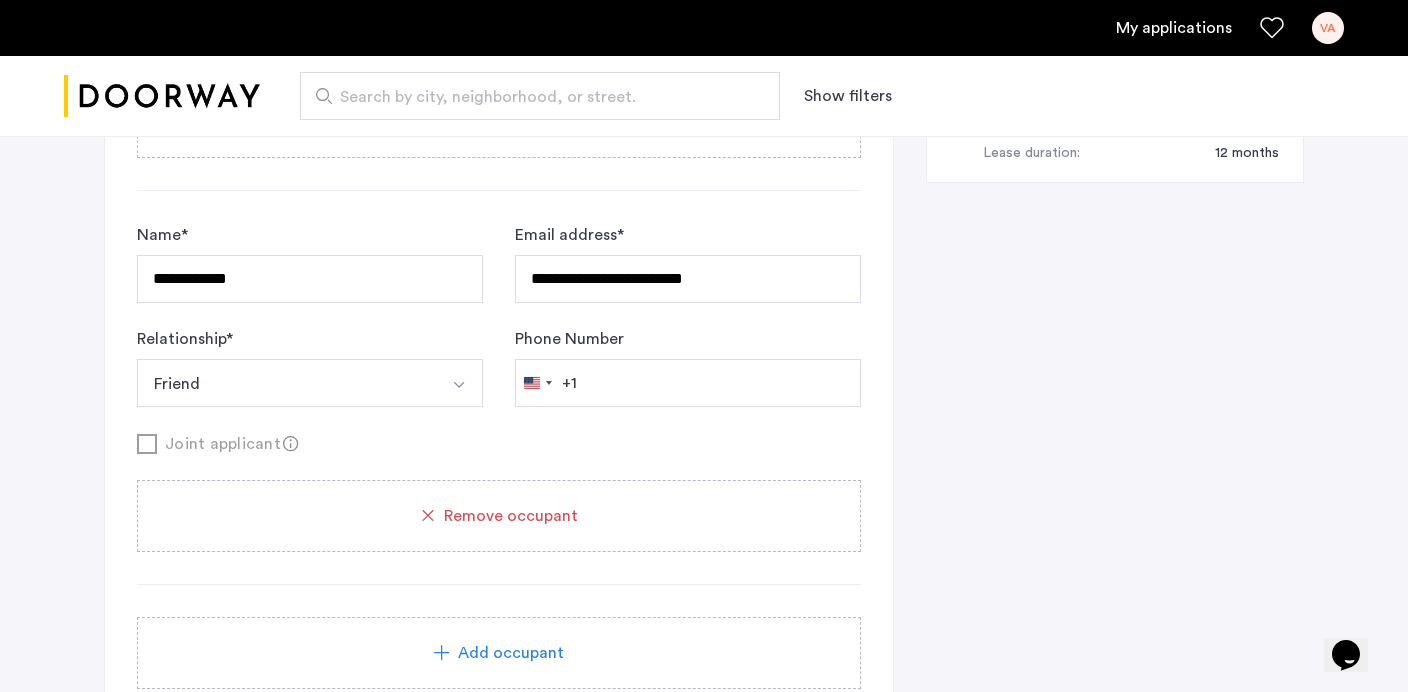 click on "Friend" at bounding box center [286, 383] 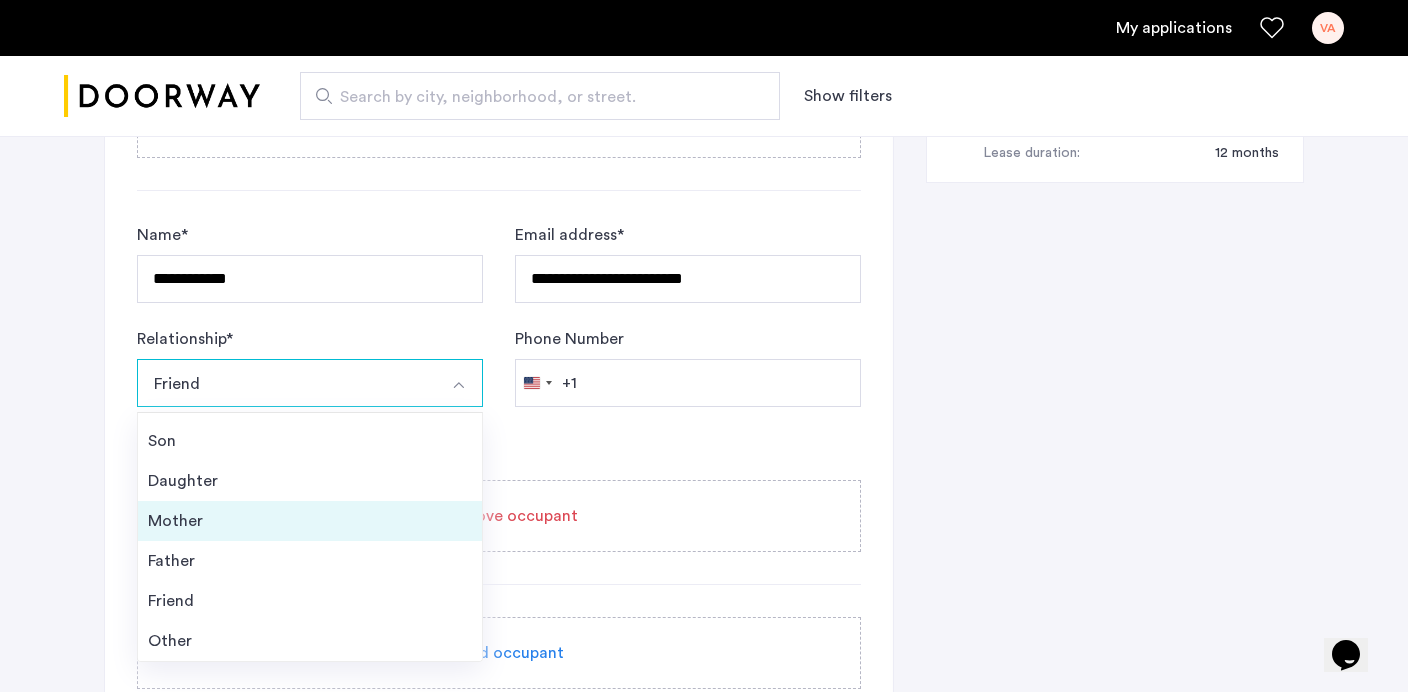 scroll, scrollTop: 1290, scrollLeft: 0, axis: vertical 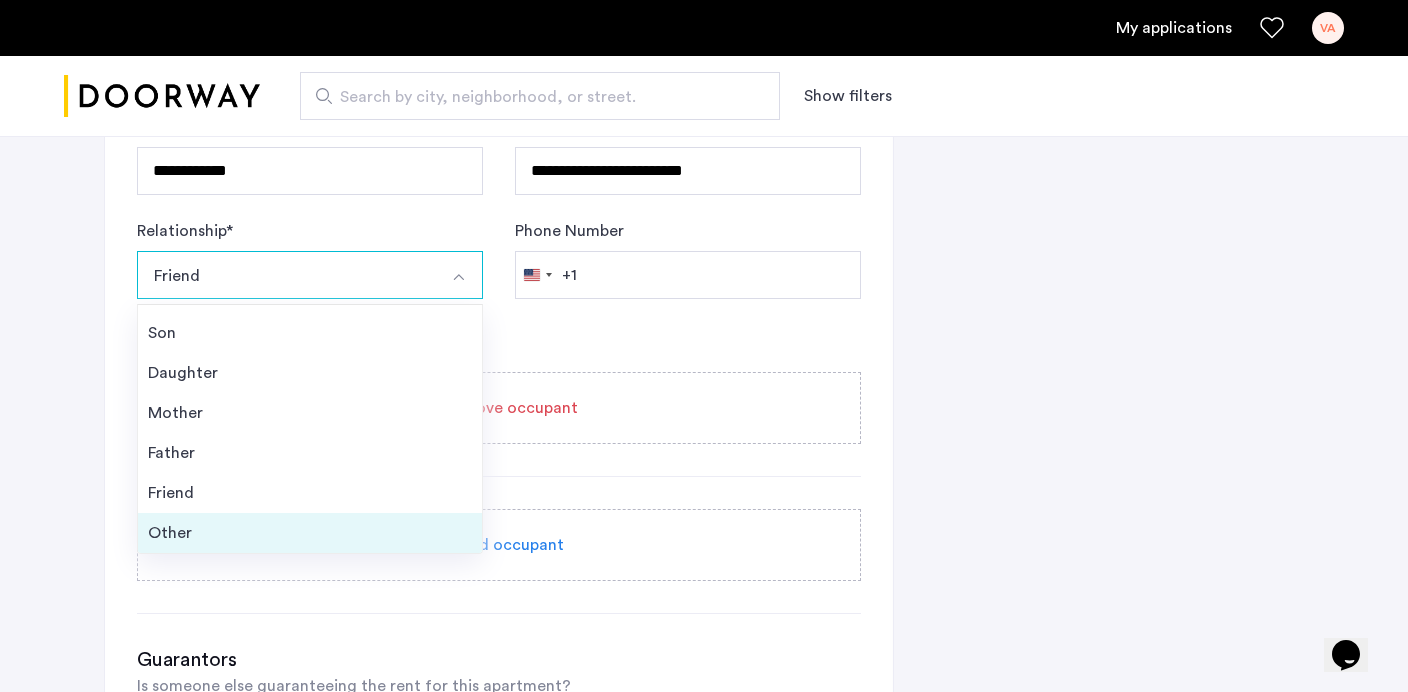 click on "Other" at bounding box center [310, 533] 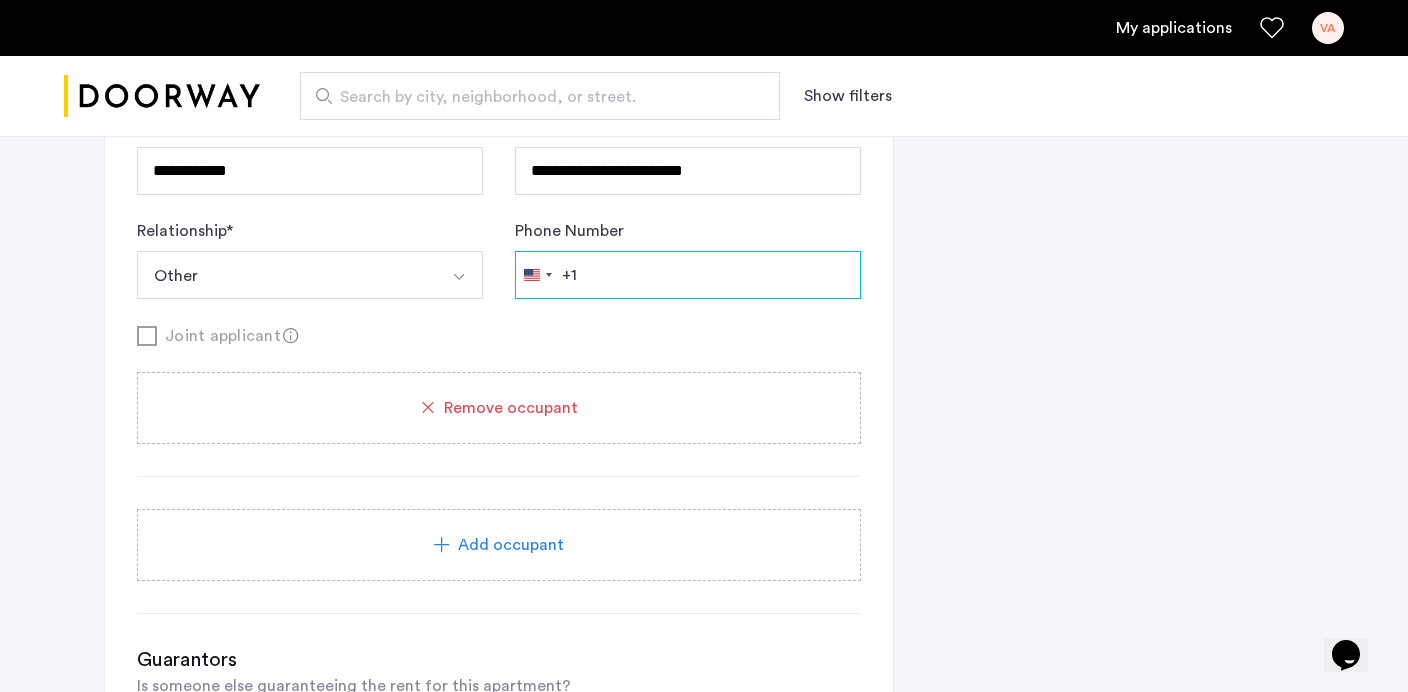 click on "Phone Number" at bounding box center (688, 275) 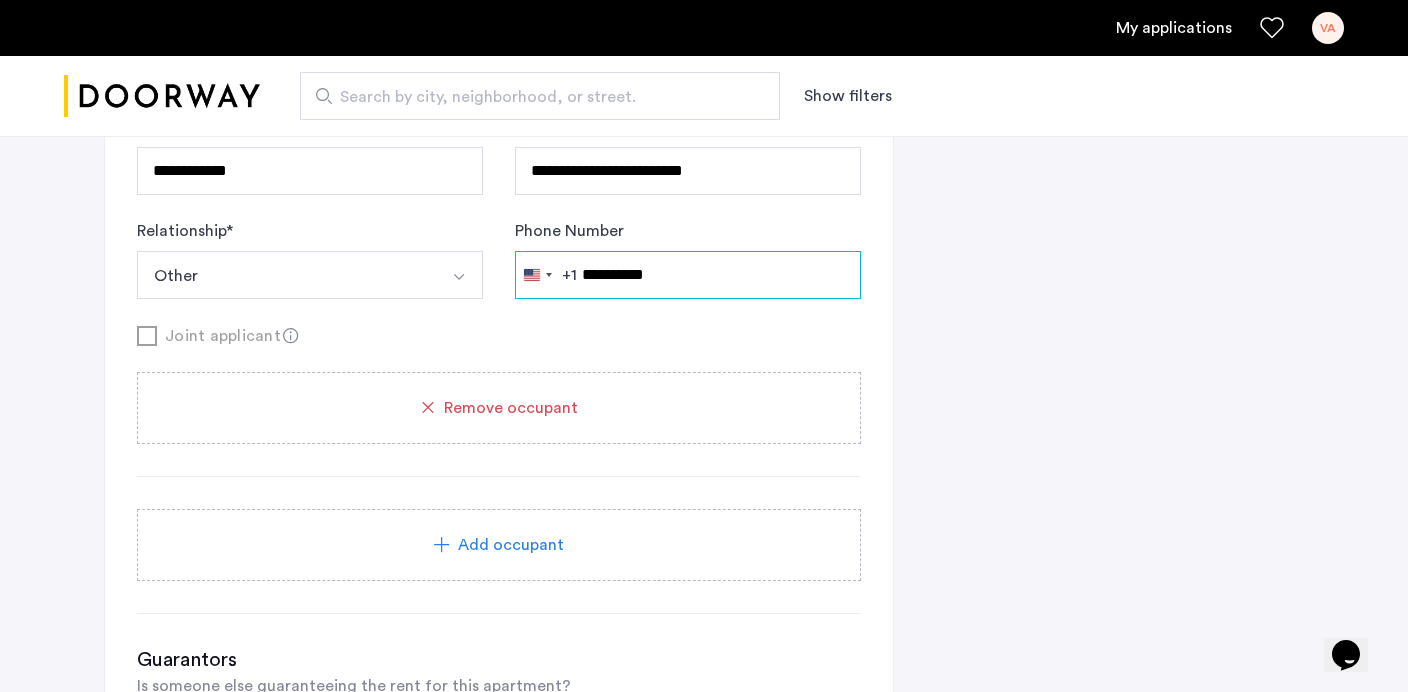 type on "**********" 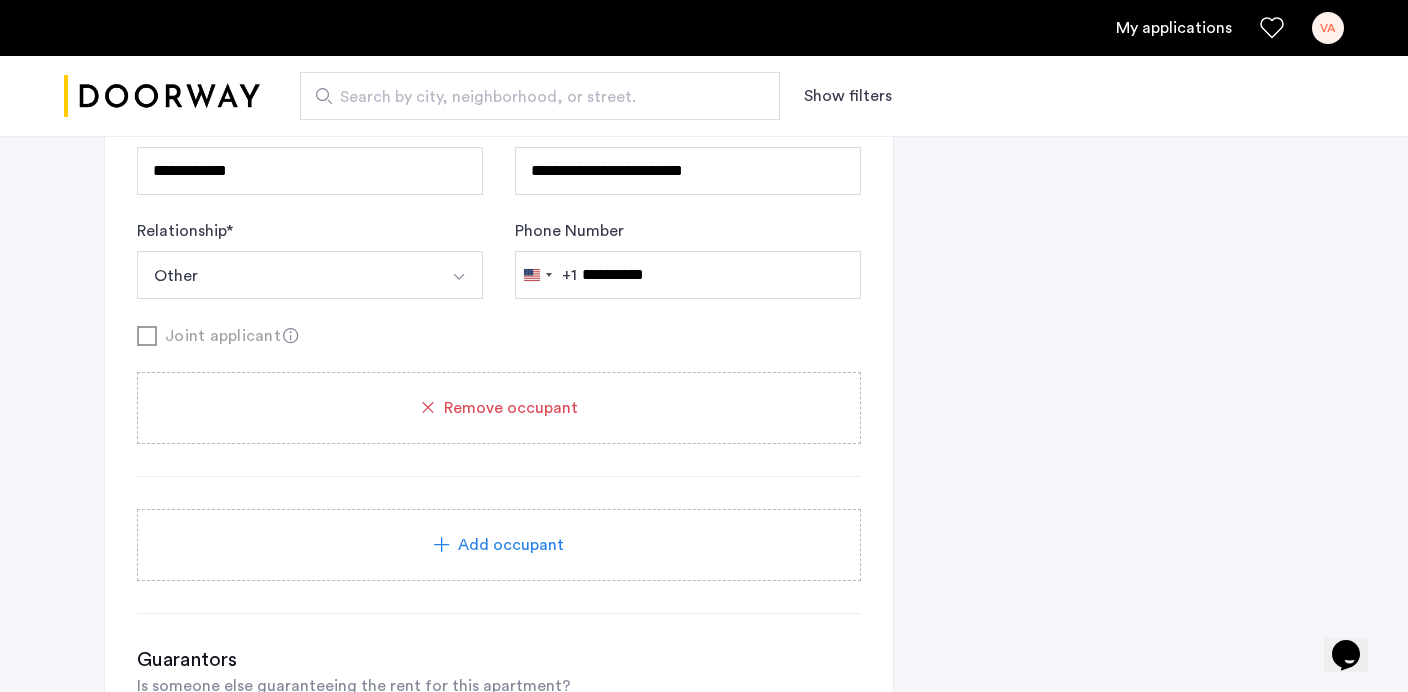click on "[NUMBER] [STREET], [CITY], [STATE] [ZIP]  | Application Id: #8225 $[PRICE]  /month Agent Select agent × [FIRST] ([NICKNAME]) [LAST] First Name [FIRST] ([NICKNAME]) Last Name [LAST] Email [EMAIL] Phone number [PHONE] [NUMBER] General questions 1. Where did you find us? Craigslist Streeteasy.com/Zillow.com Streeteasy.com/Zillow.com Apartments.com/ForRent.com Zumper.com/Padmapper.com Facebook/Instagram Renthop Craigslist Other 2. How did you view the apartment? Choose please In-Person Pre-recorded Video Only Video Call Only Site unseen You should answer this question! 3. What is the reason for your move? 4. Do you have any pets? *** ** 5. Is there anything negative on your credit or background that you'd like to comment on? *** ** Next 1 Basic information Edit First name [FIRST] Last name [LAST] Email address [EMAIL] Phone number [PHONE] Date of birth [DATE] Your current address Street [STREET] City [CITY] Unit # [NUMBER] Zip Code [ZIP] State [STATE] 2 Credit Screening & Application Fees Edit 3" 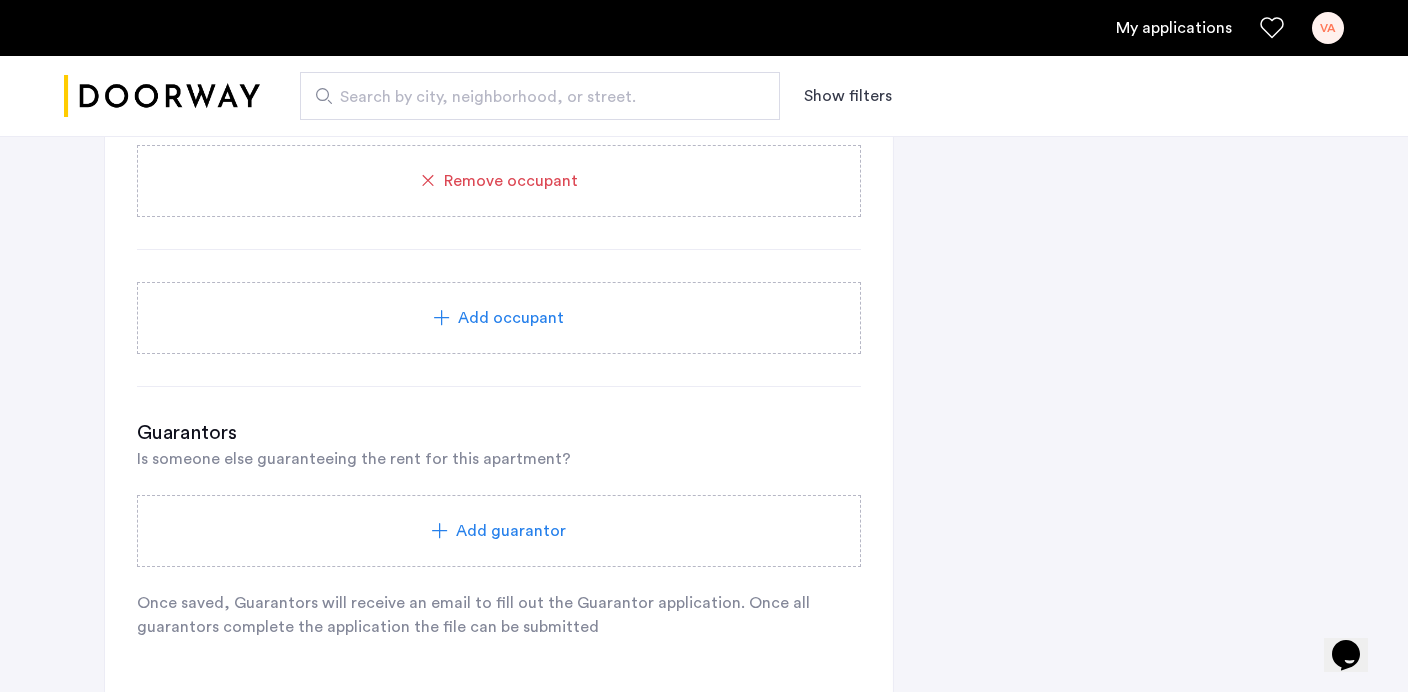 scroll, scrollTop: 1516, scrollLeft: 0, axis: vertical 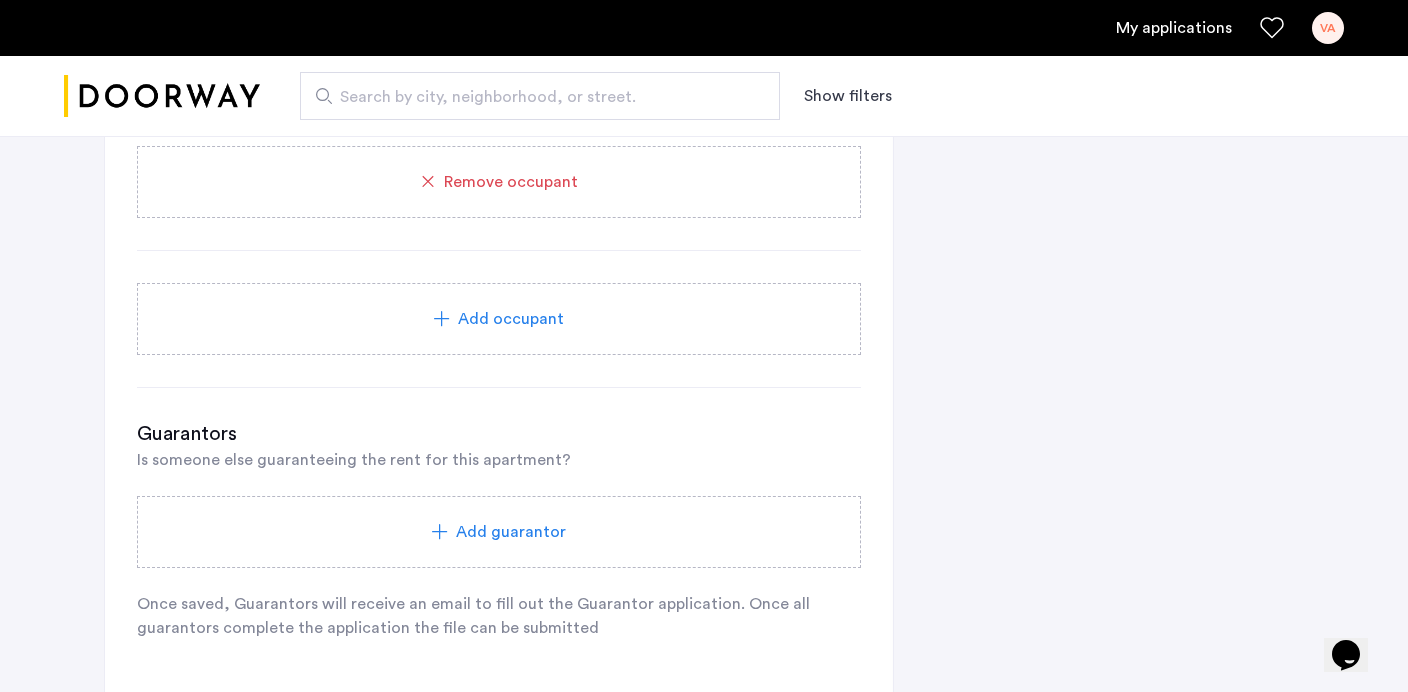 click on "Add guarantor" 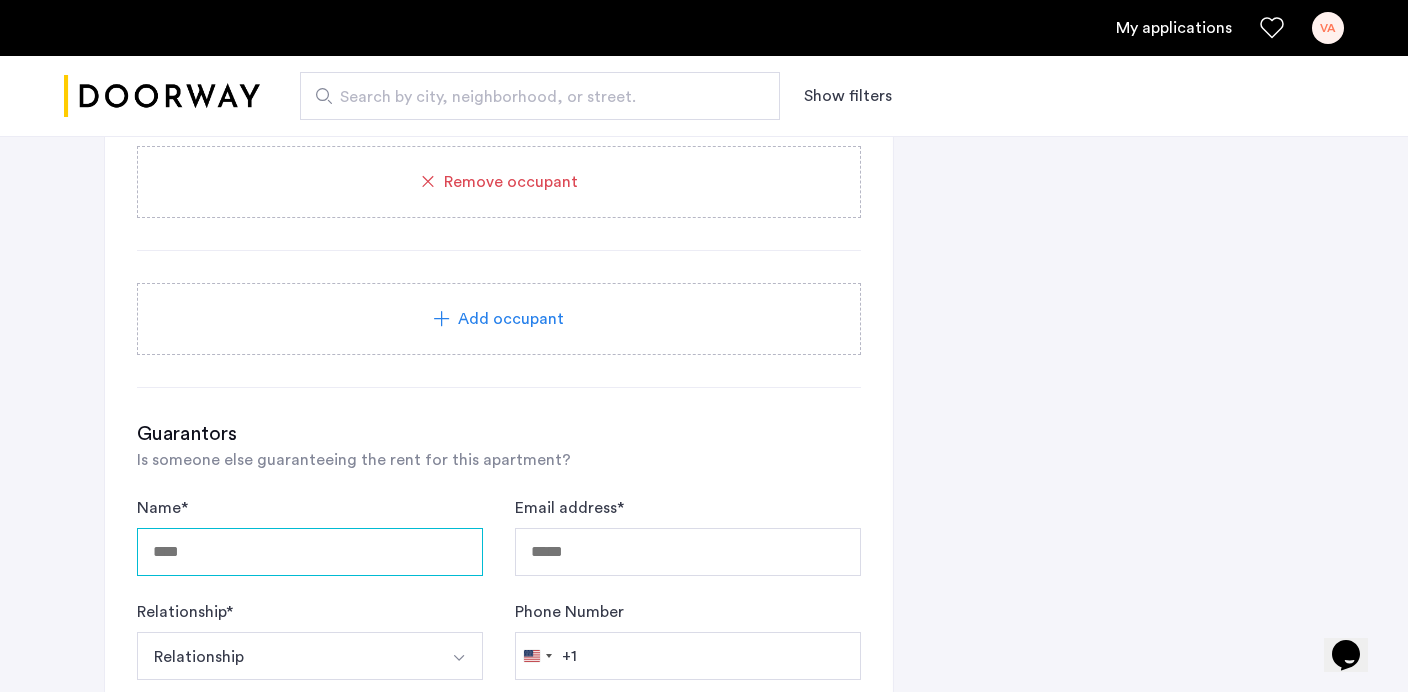 click on "Name  *" at bounding box center (310, 552) 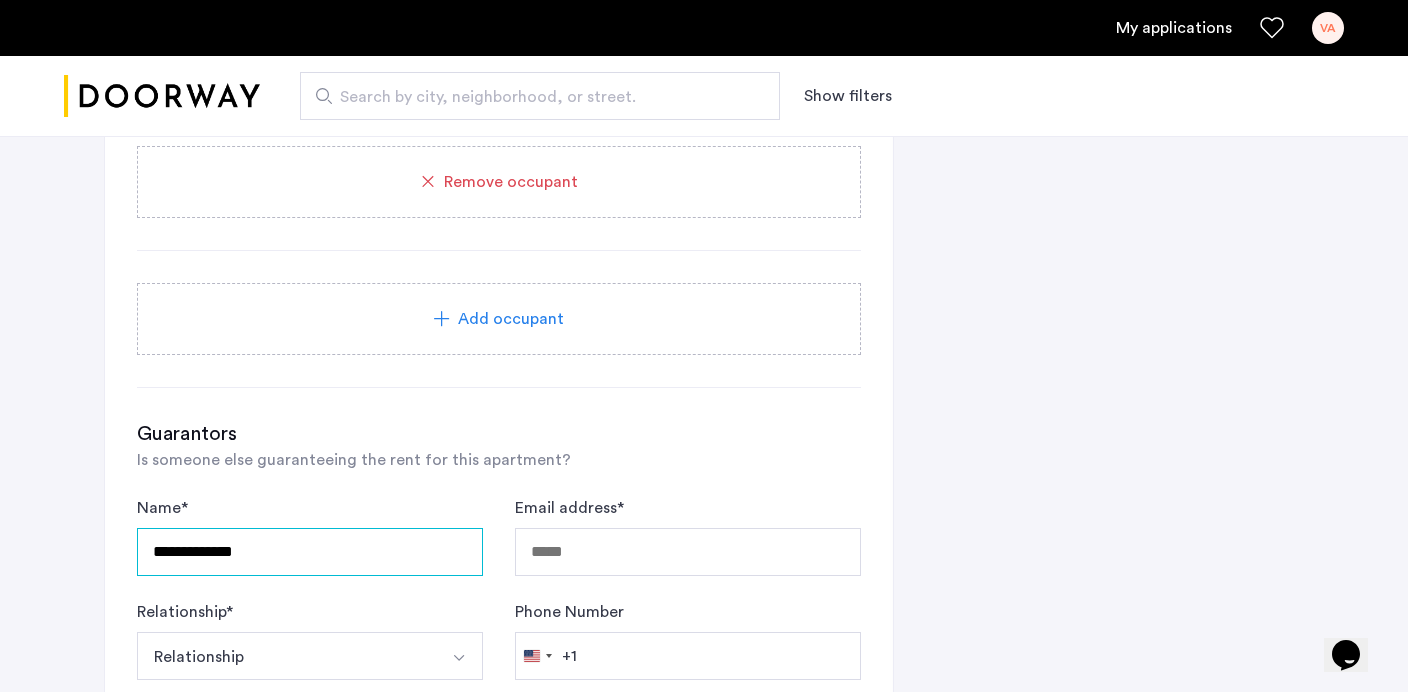 type on "**********" 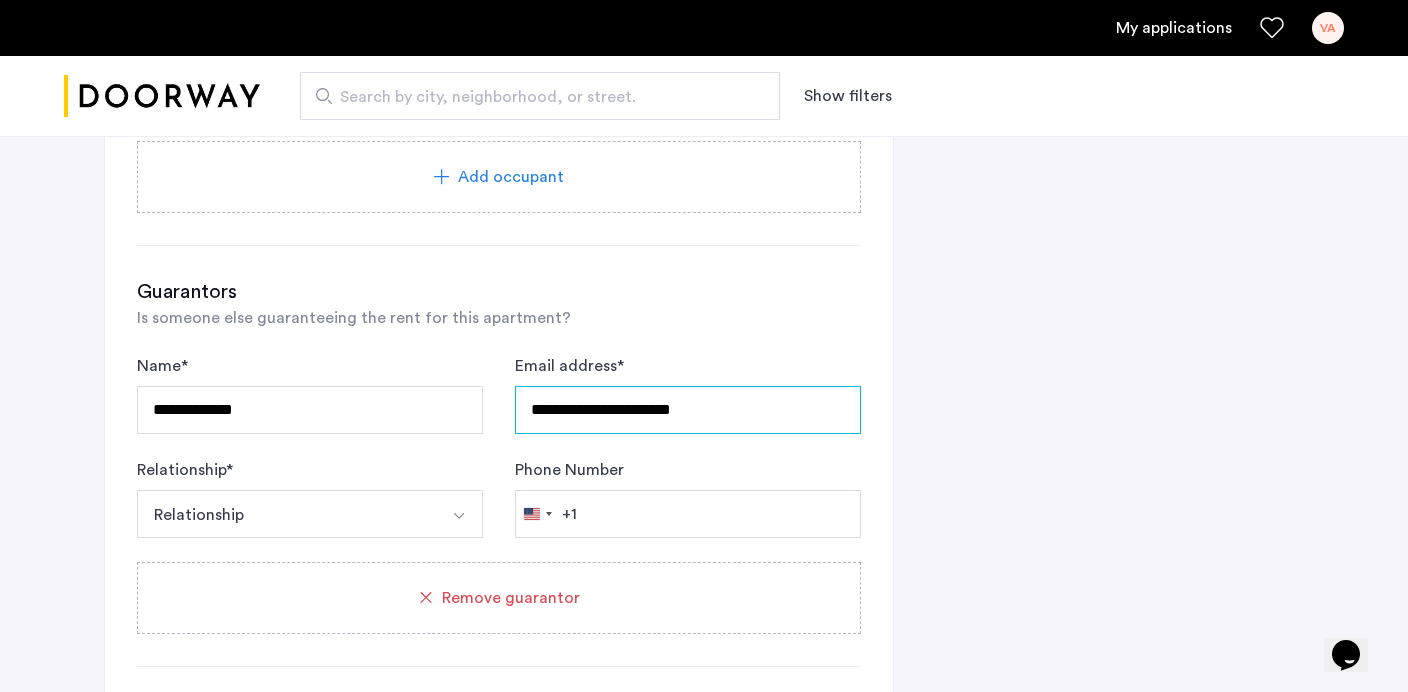 scroll, scrollTop: 1659, scrollLeft: 0, axis: vertical 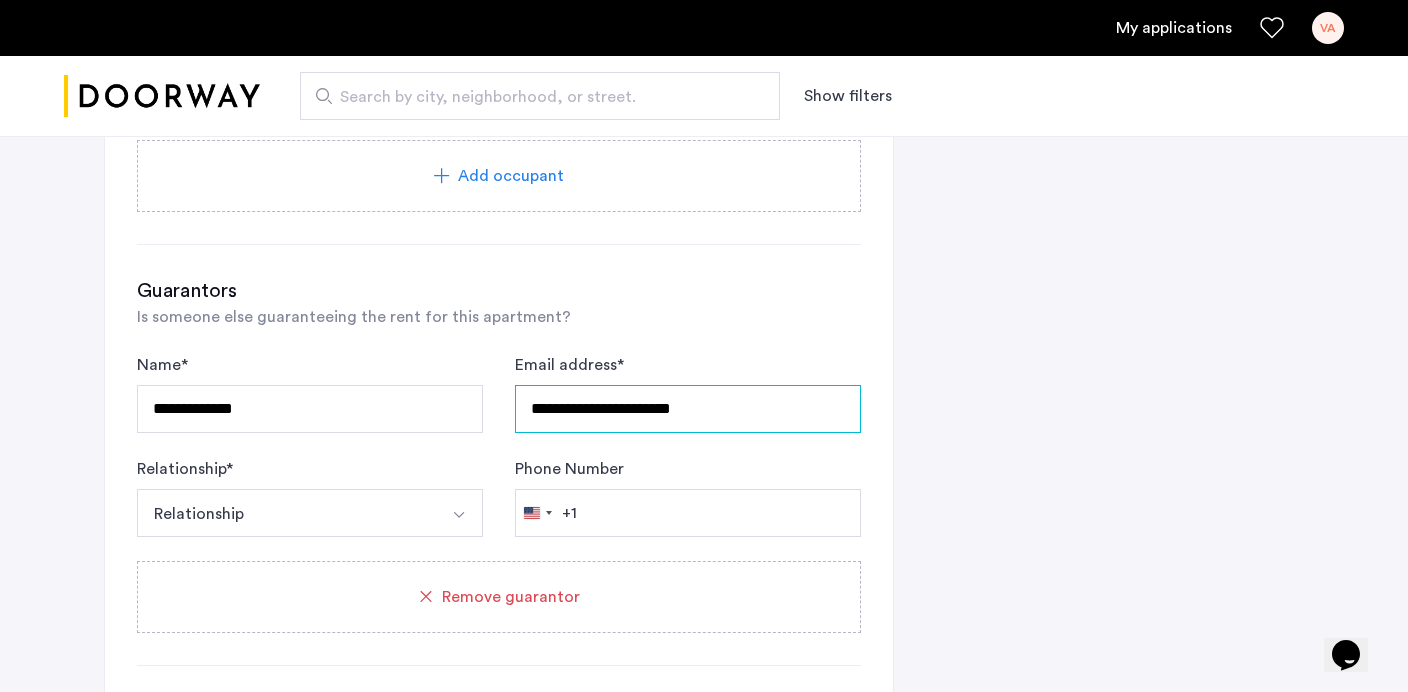 type on "**********" 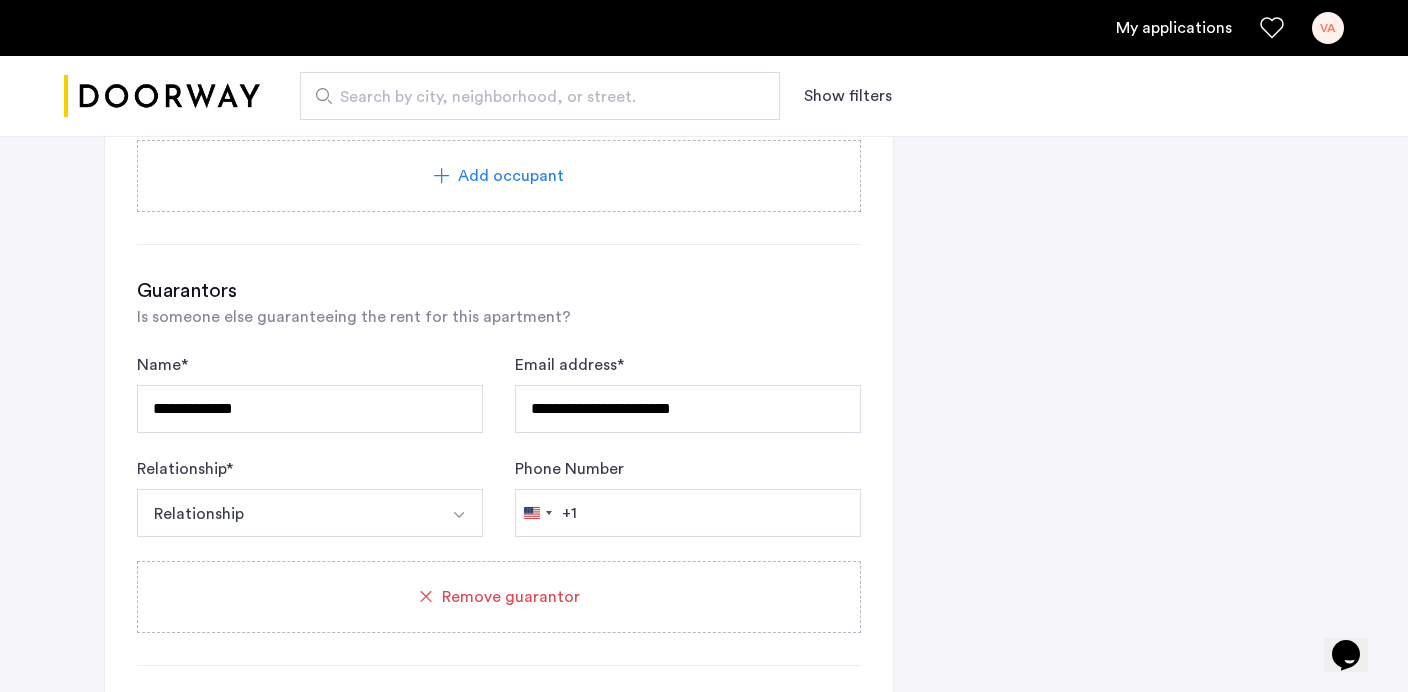 click on "Relationship" at bounding box center (286, 513) 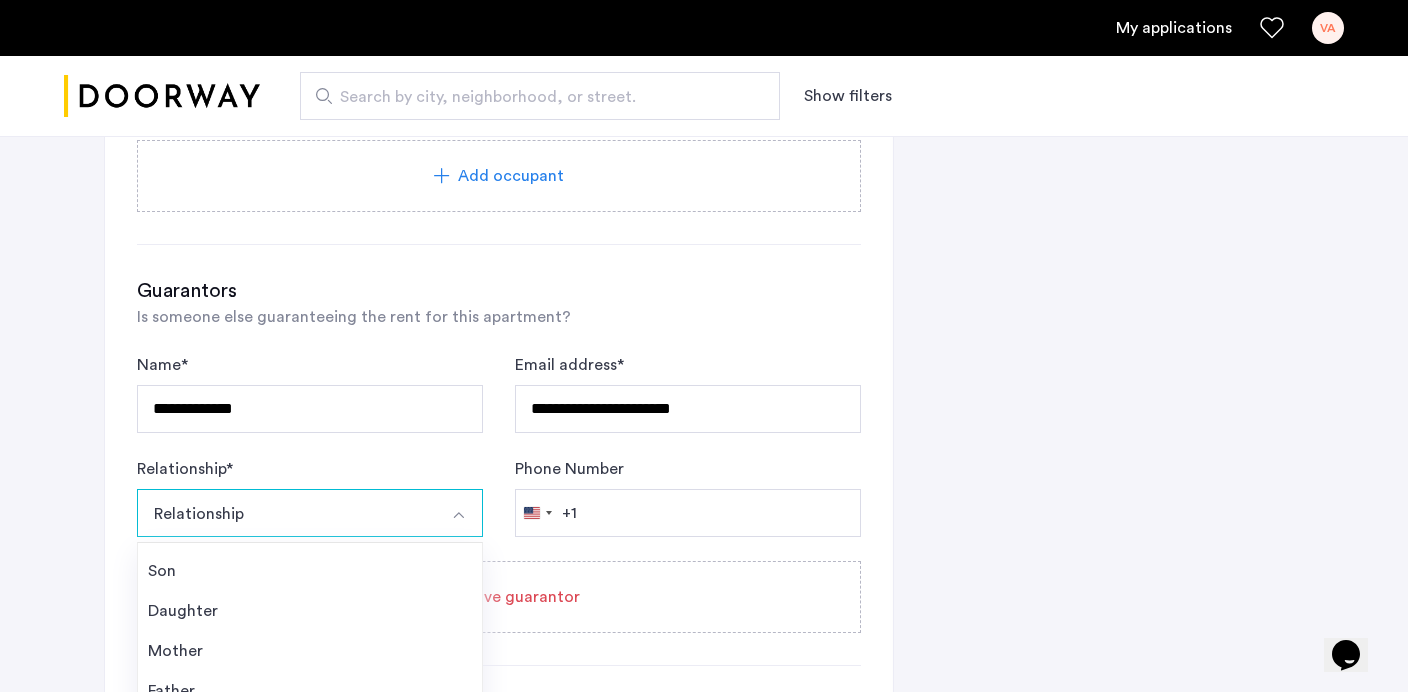 scroll, scrollTop: 70, scrollLeft: 0, axis: vertical 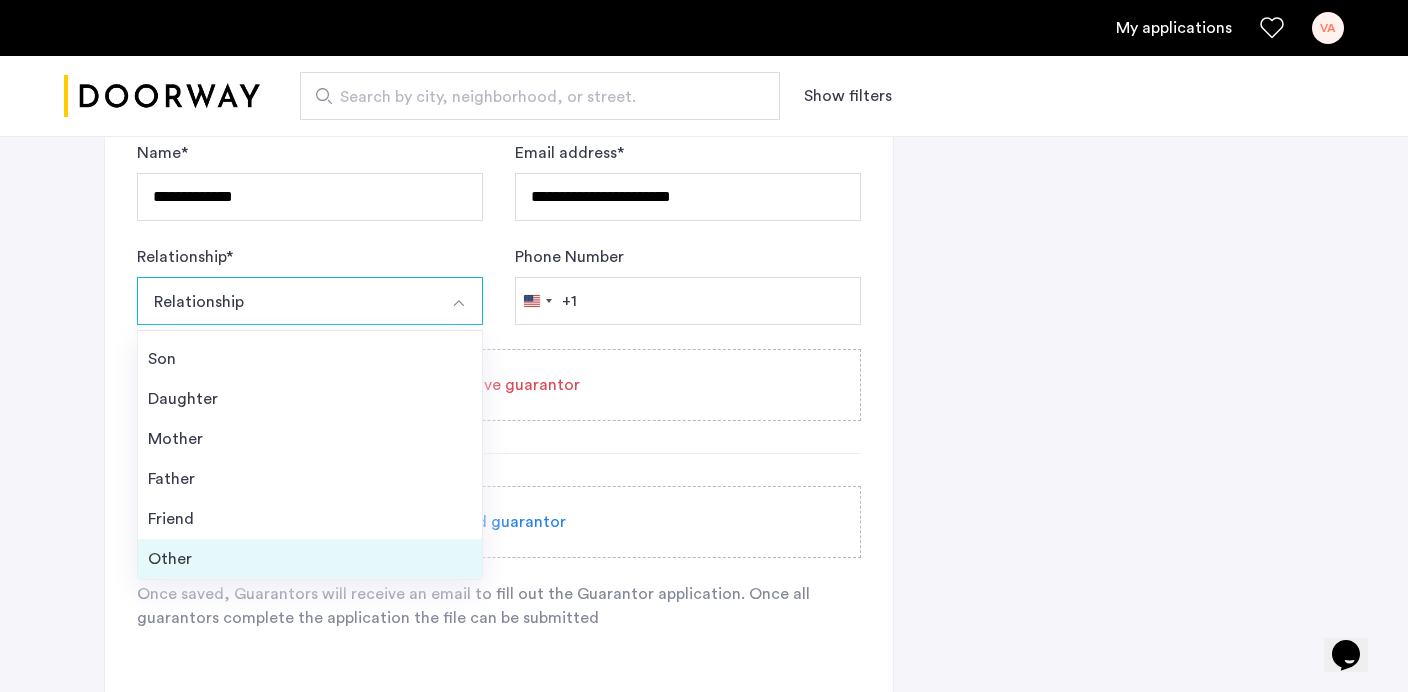 click on "Other" at bounding box center (310, 559) 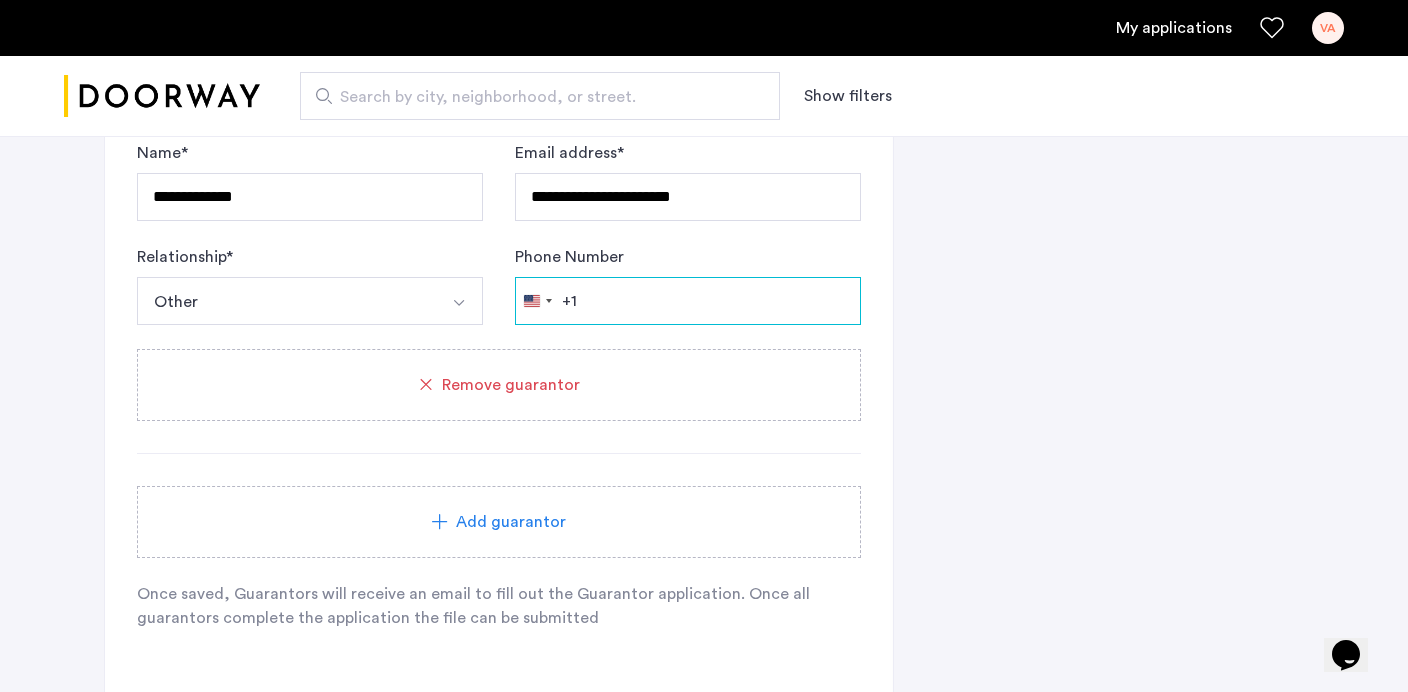 click on "Phone Number" at bounding box center [688, 301] 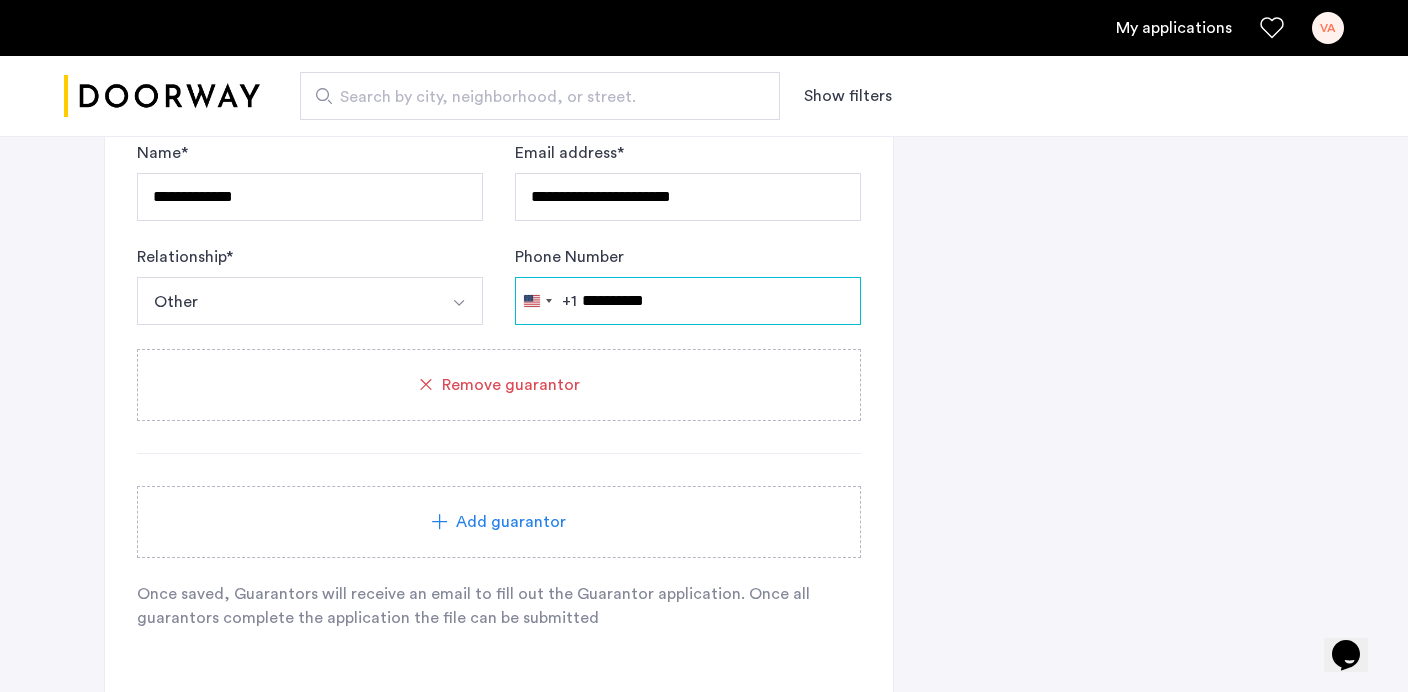 type on "**********" 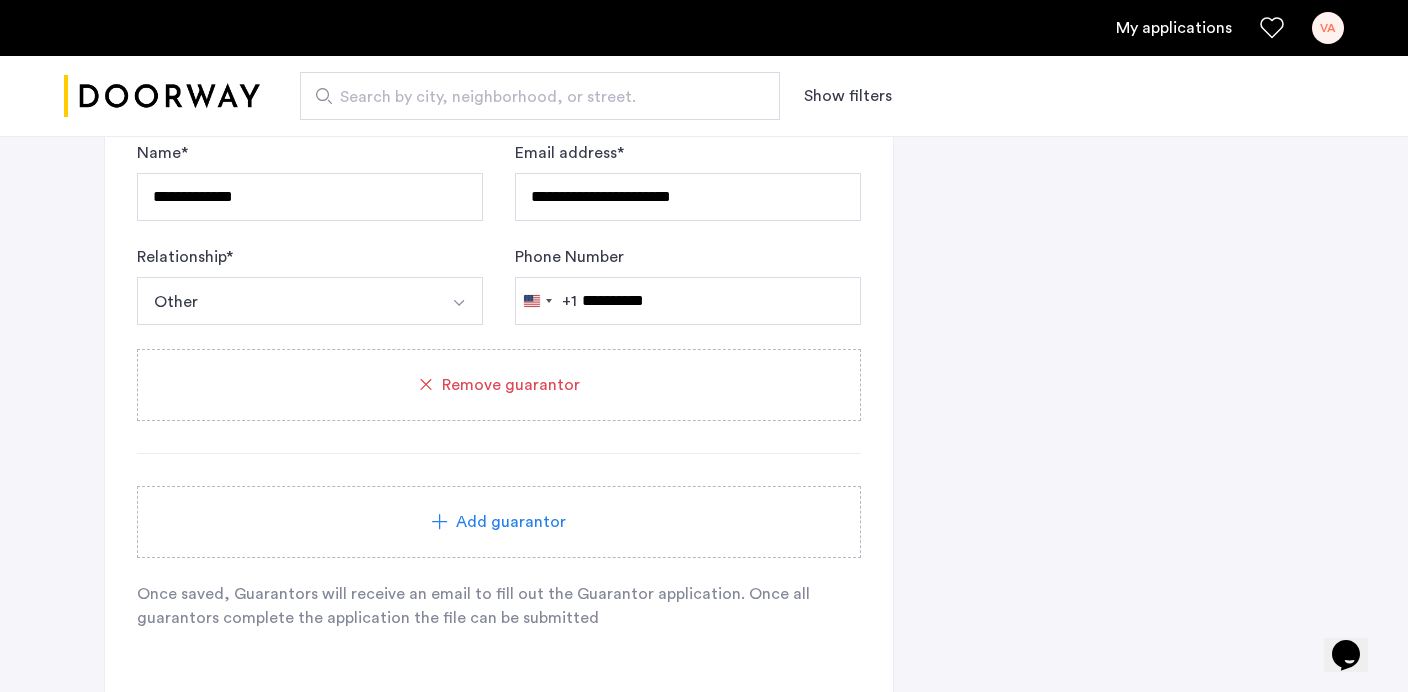 click on "[NUMBER] [STREET], [CITY], [STATE] [ZIP]  | Application Id: #8225 $[PRICE]  /month Agent Select agent × [FIRST] ([NICKNAME]) [LAST] First Name [FIRST] ([NICKNAME]) Last Name [LAST] Email [EMAIL] Phone number [PHONE] [NUMBER] General questions 1. Where did you find us? Craigslist Streeteasy.com/Zillow.com Streeteasy.com/Zillow.com Apartments.com/ForRent.com Zumper.com/Padmapper.com Facebook/Instagram Renthop Craigslist Other 2. How did you view the apartment? Choose please In-Person Pre-recorded Video Only Video Call Only Site unseen You should answer this question! 3. What is the reason for your move? 4. Do you have any pets? *** ** 5. Is there anything negative on your credit or background that you'd like to comment on? *** ** Next 1 Basic information Edit First name [FIRST] Last name [LAST] Email address [EMAIL] Phone number [PHONE] Date of birth [DATE] Your current address Street [STREET] City [CITY] Unit # [NUMBER] Zip Code [ZIP] State [STATE] 2 Credit Screening & Application Fees Edit 3" 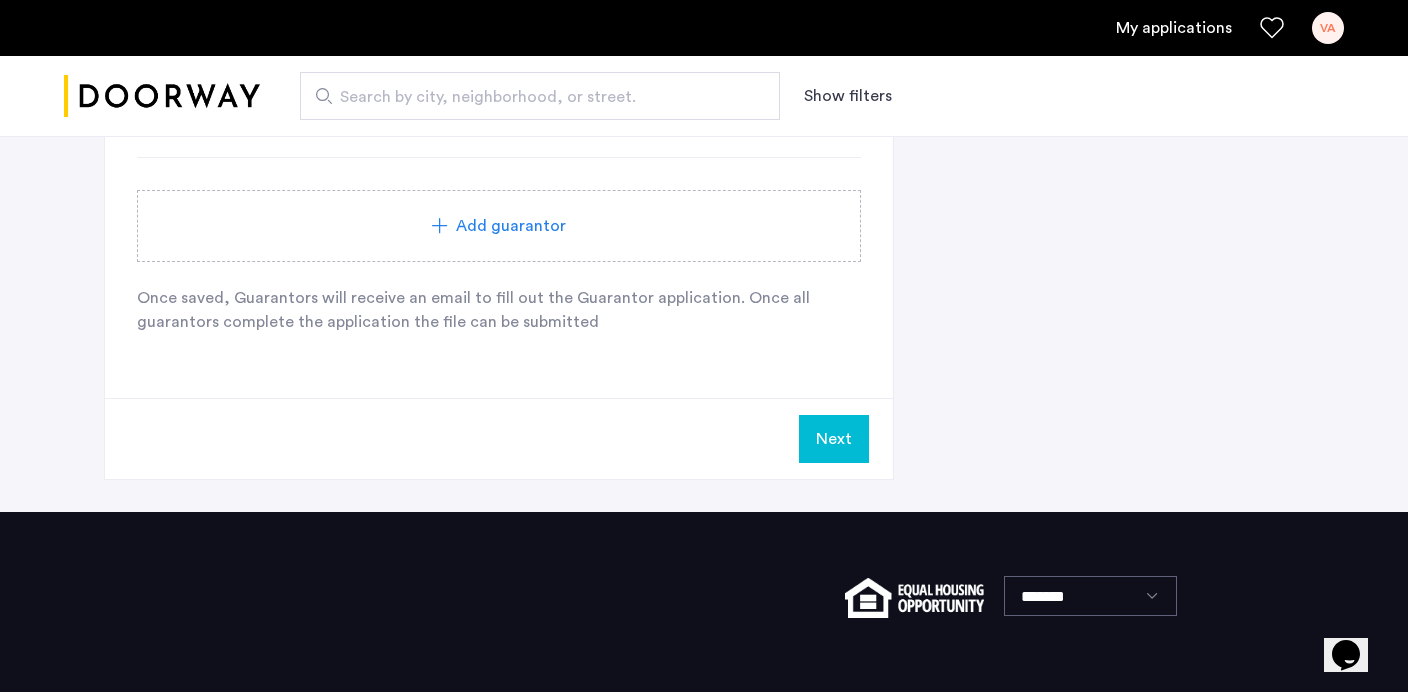 scroll, scrollTop: 2165, scrollLeft: 0, axis: vertical 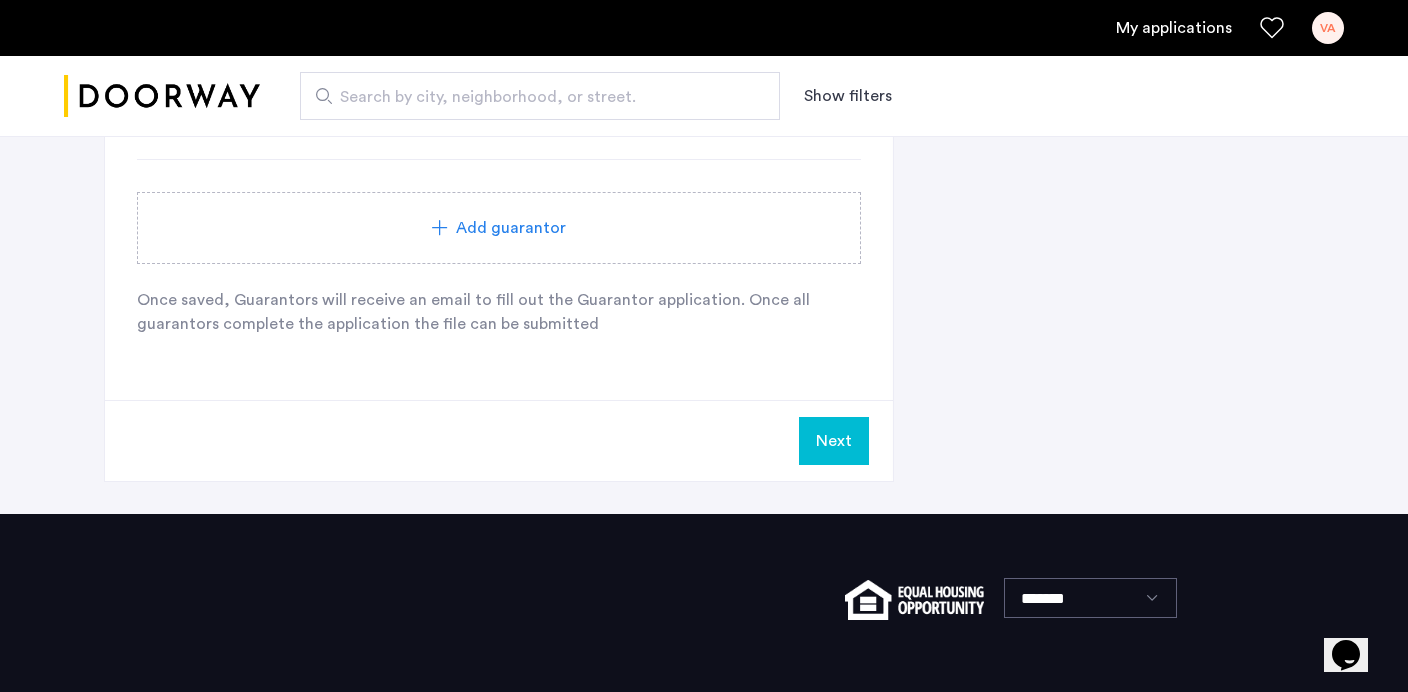 click on "Next" 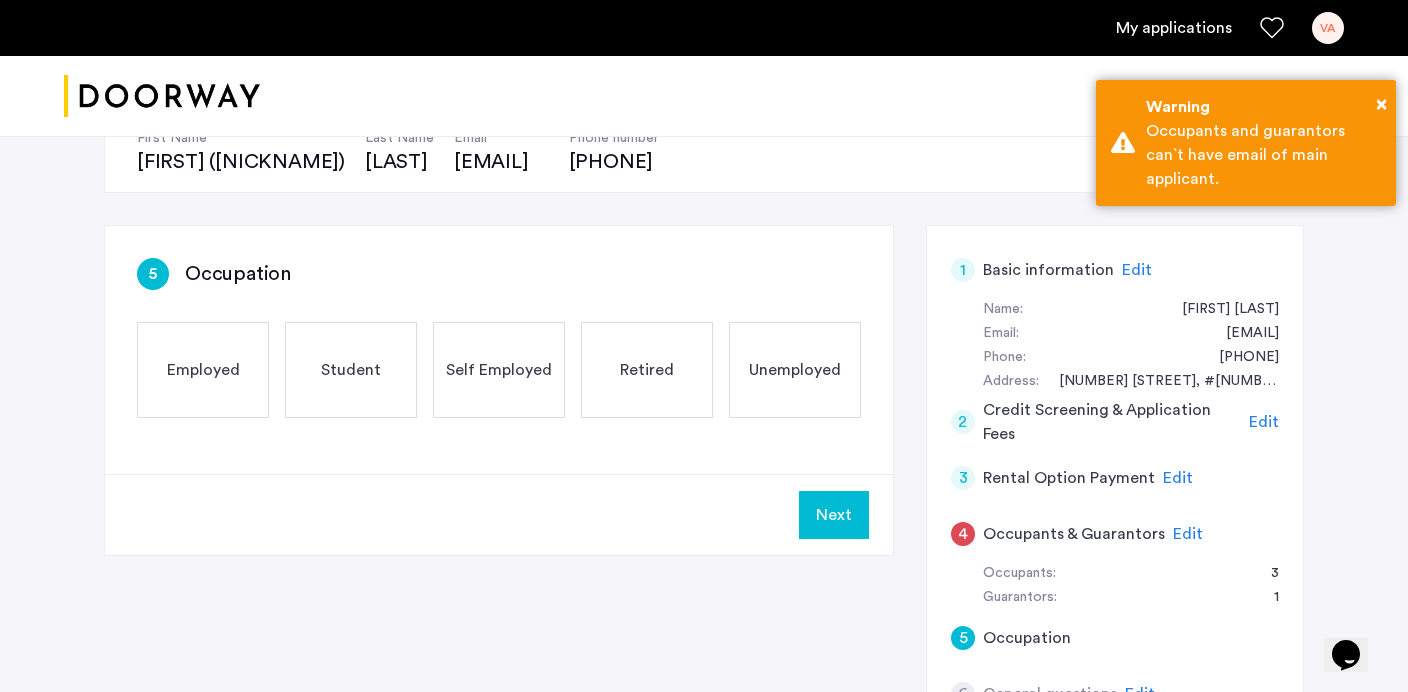 scroll, scrollTop: 218, scrollLeft: 0, axis: vertical 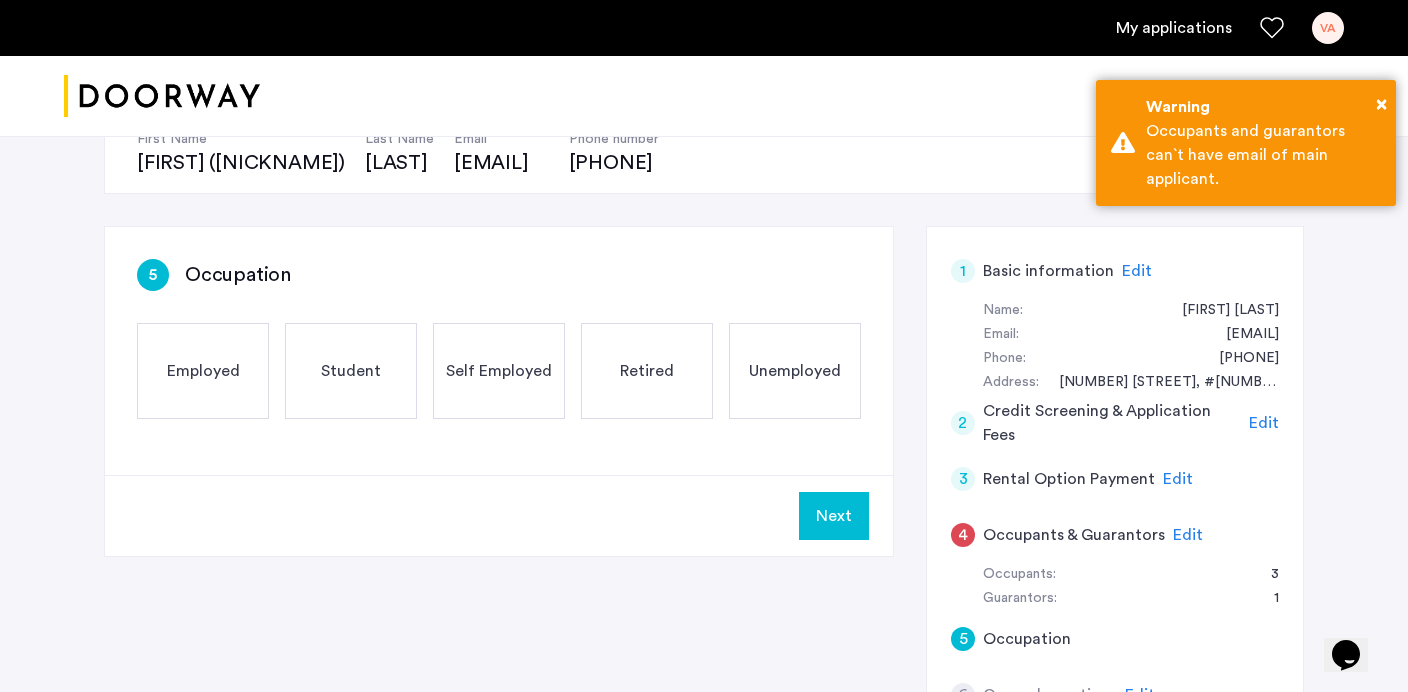 click on "Student" 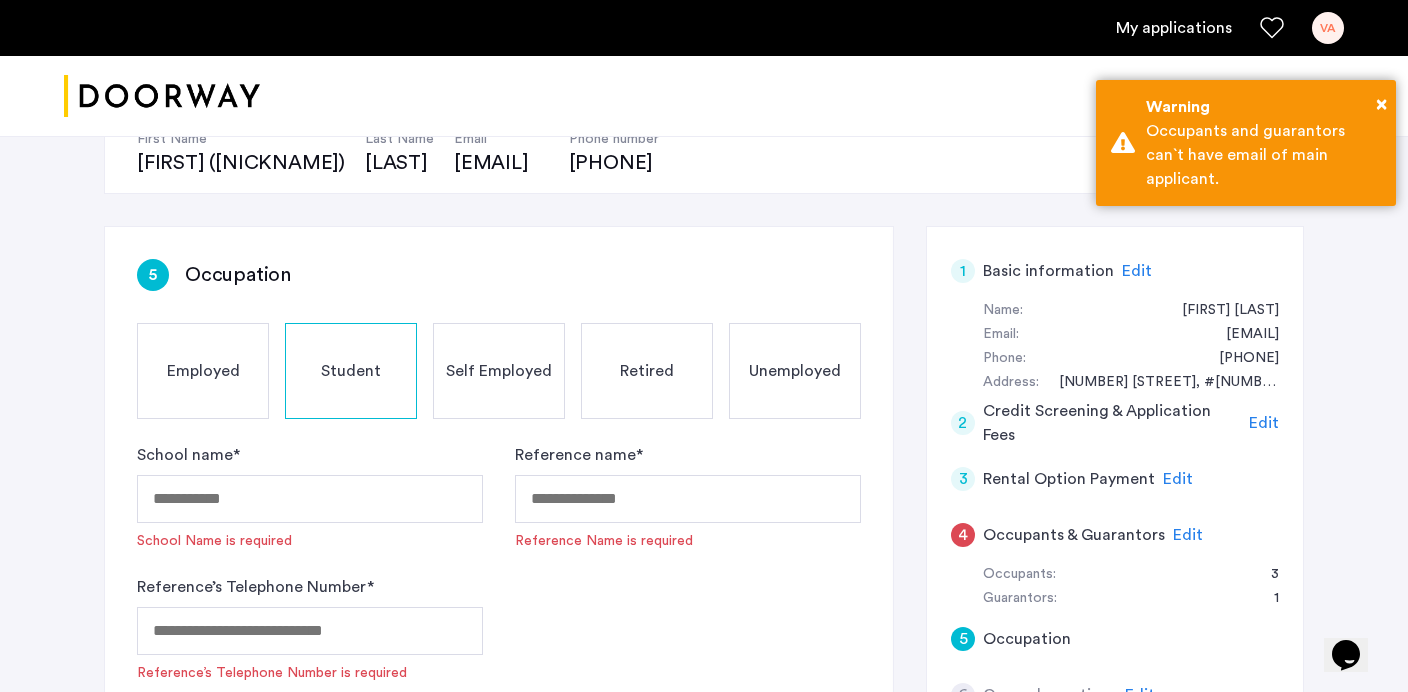 scroll, scrollTop: 388, scrollLeft: 0, axis: vertical 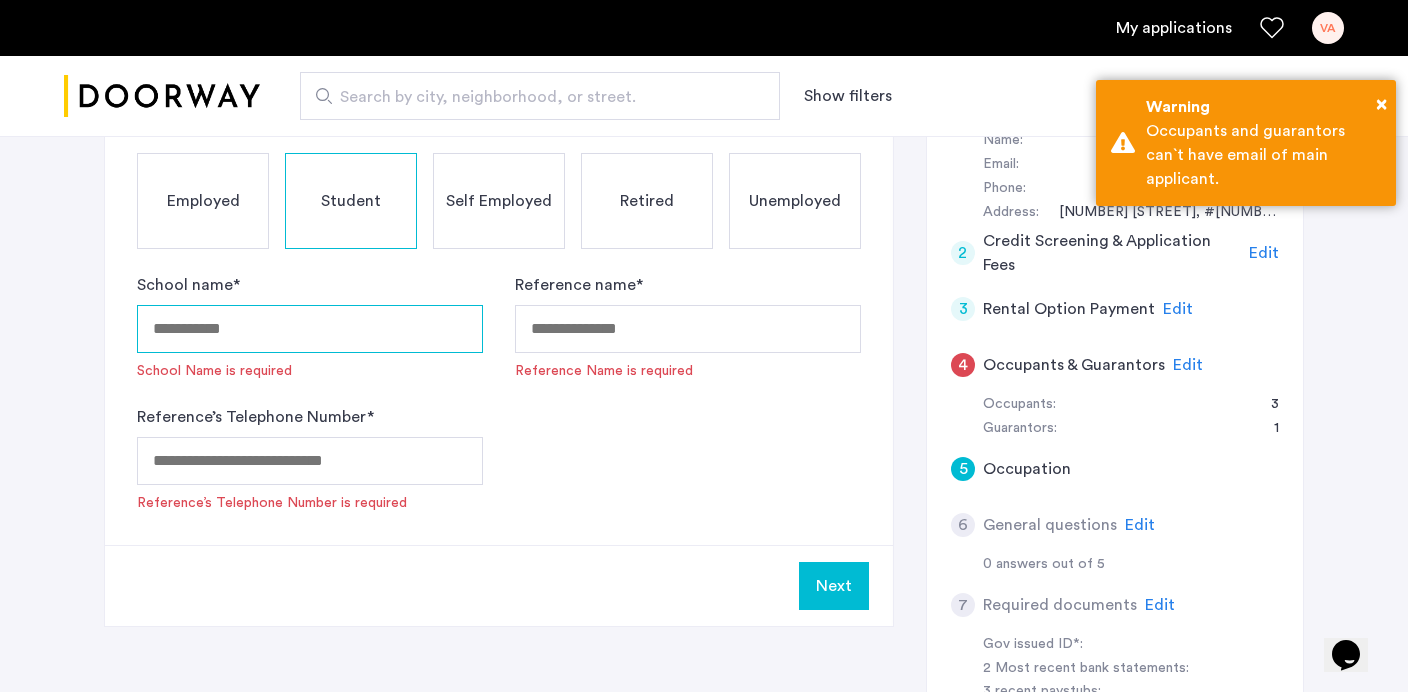 click on "School name  *" at bounding box center [310, 329] 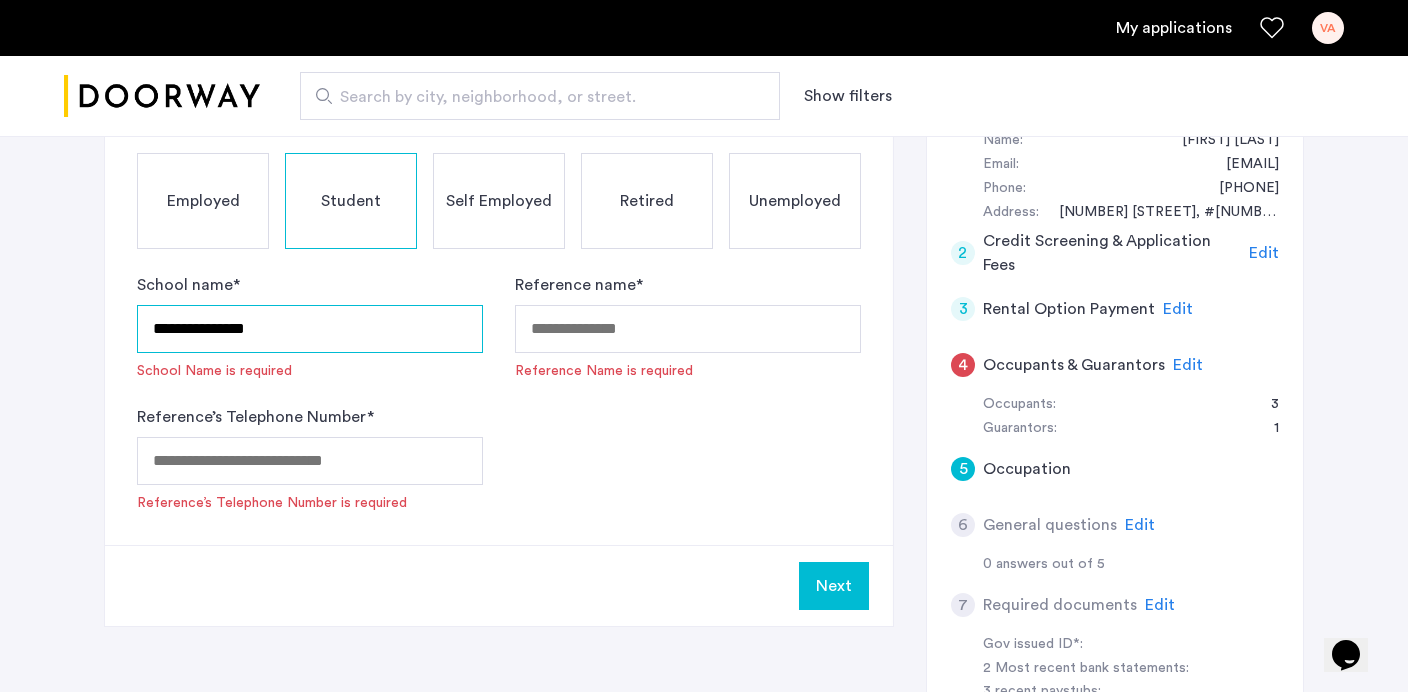 type on "**********" 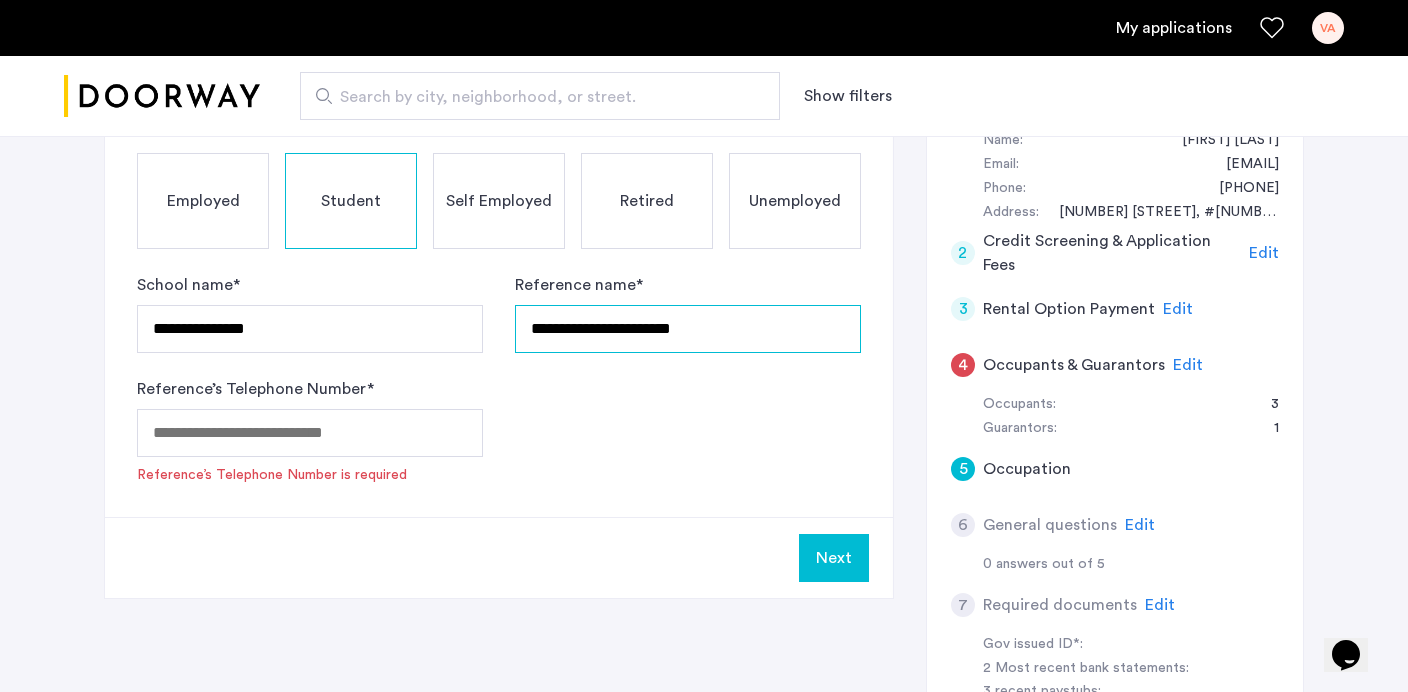 type on "**********" 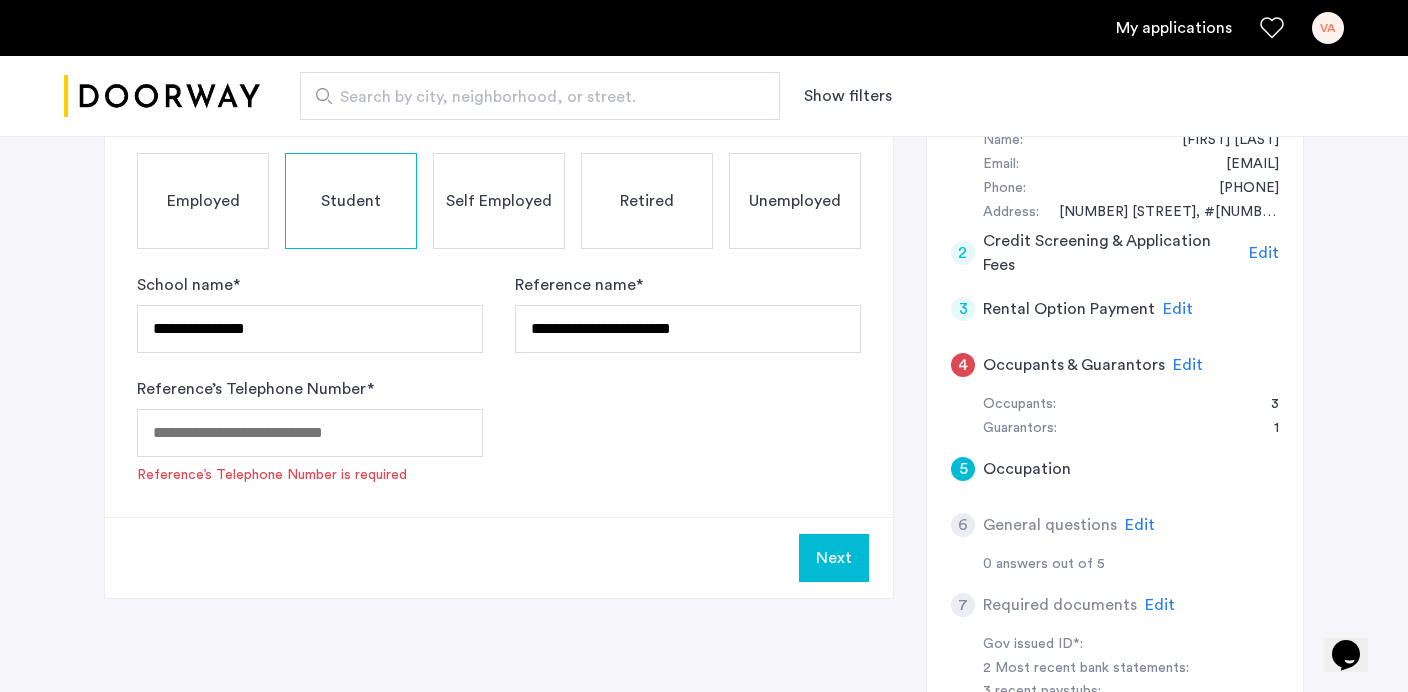 click on "Next" 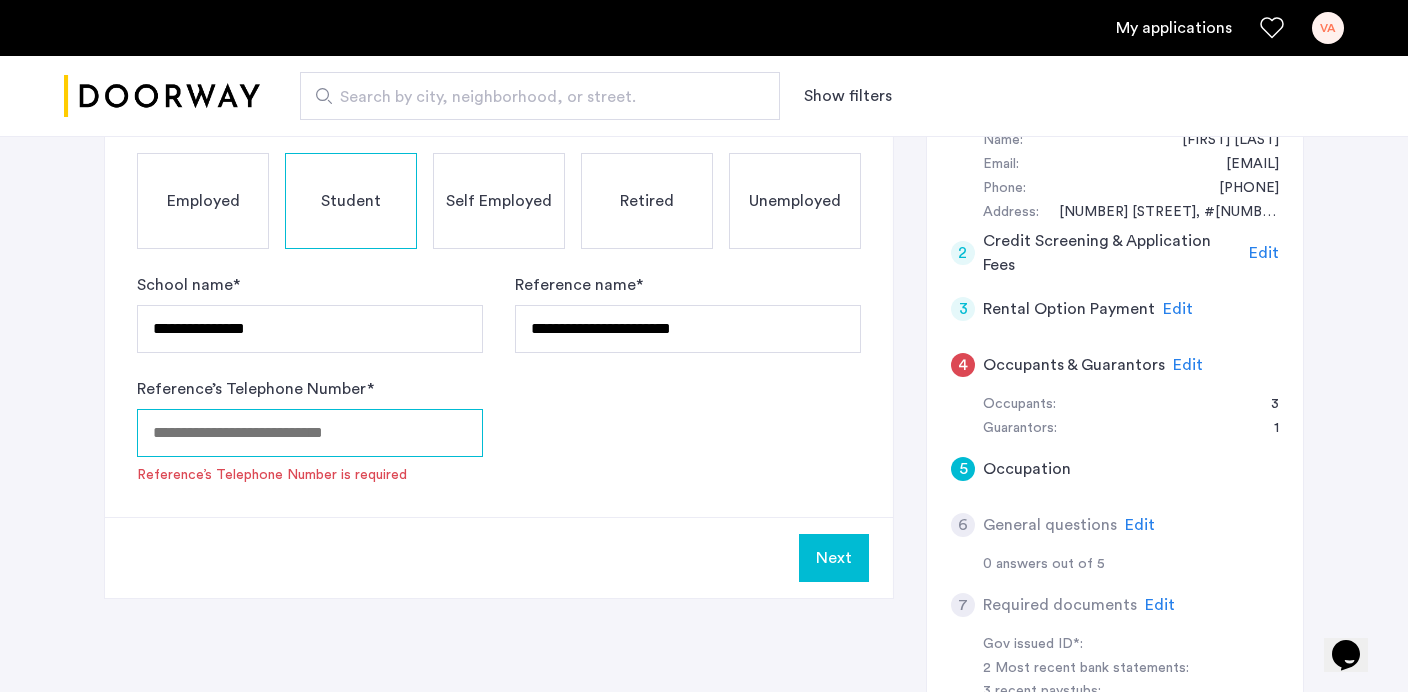 click on "Reference’s Telephone Number  *" at bounding box center (310, 433) 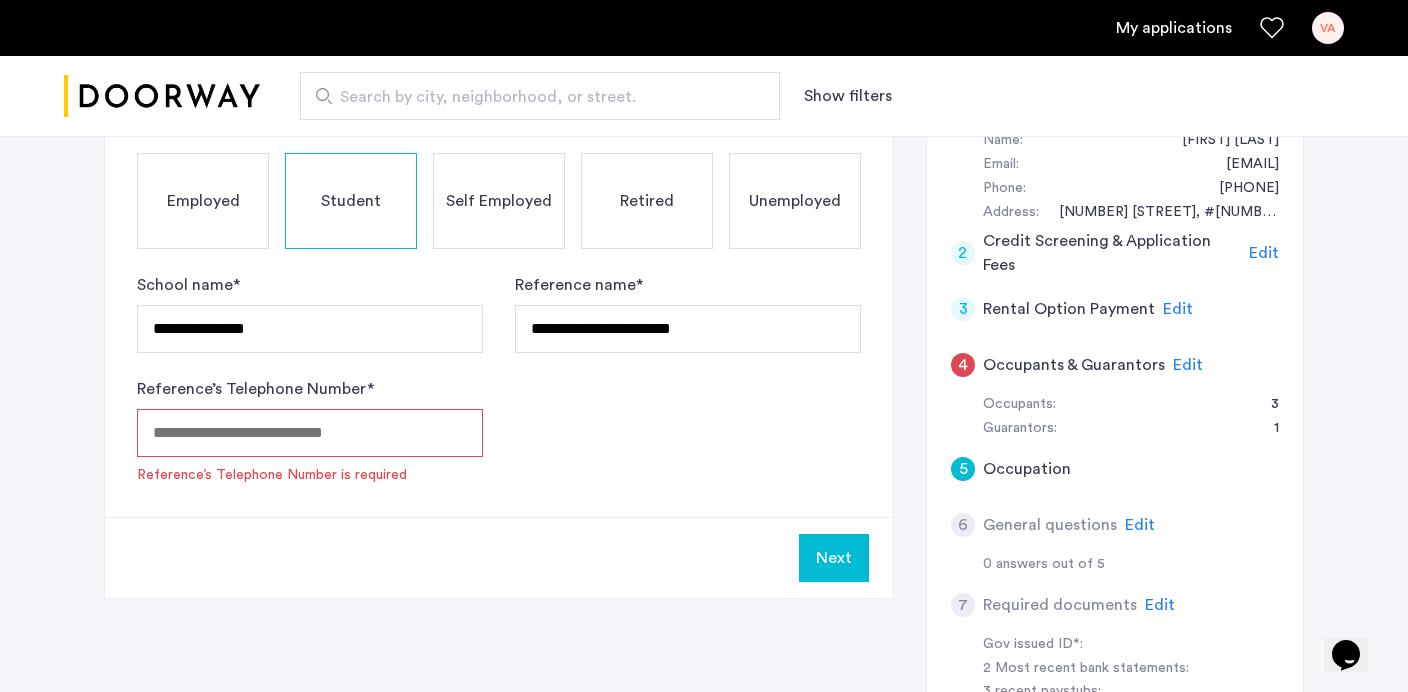 click on "Reference’s Telephone Number  *" at bounding box center (310, 433) 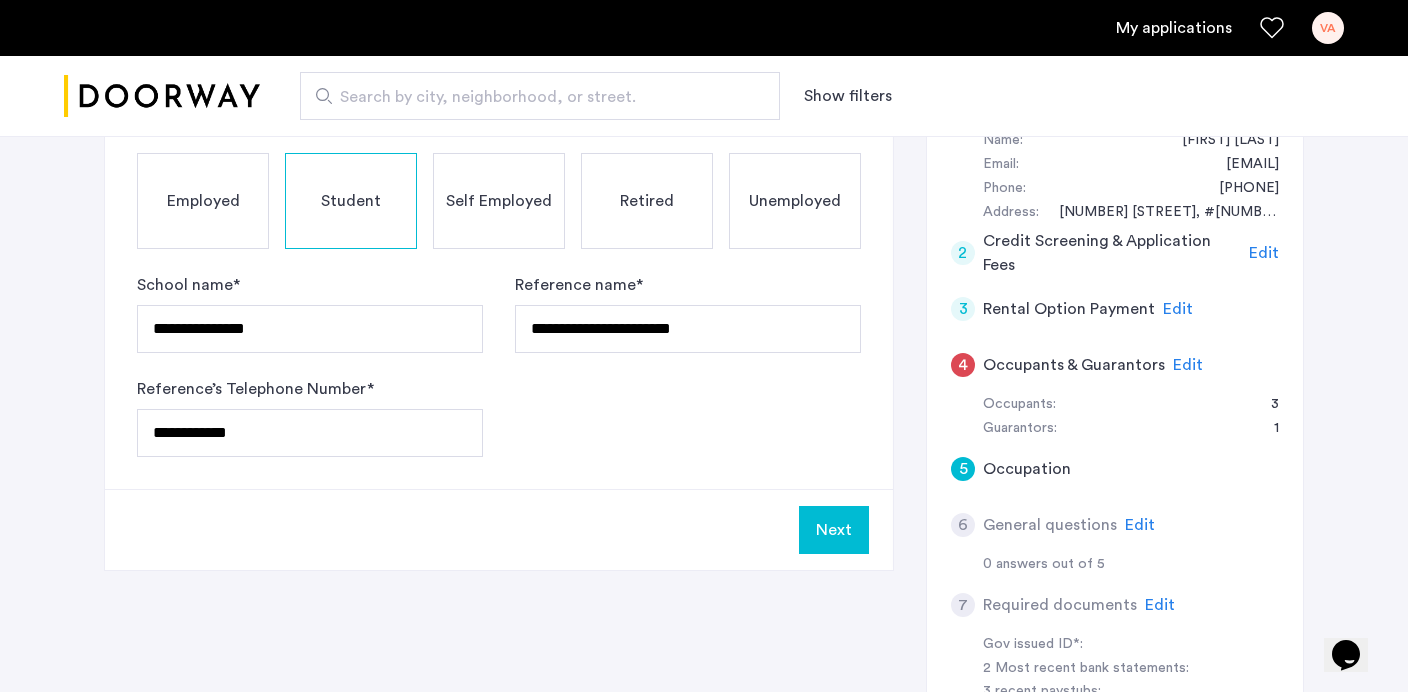 click on "**********" 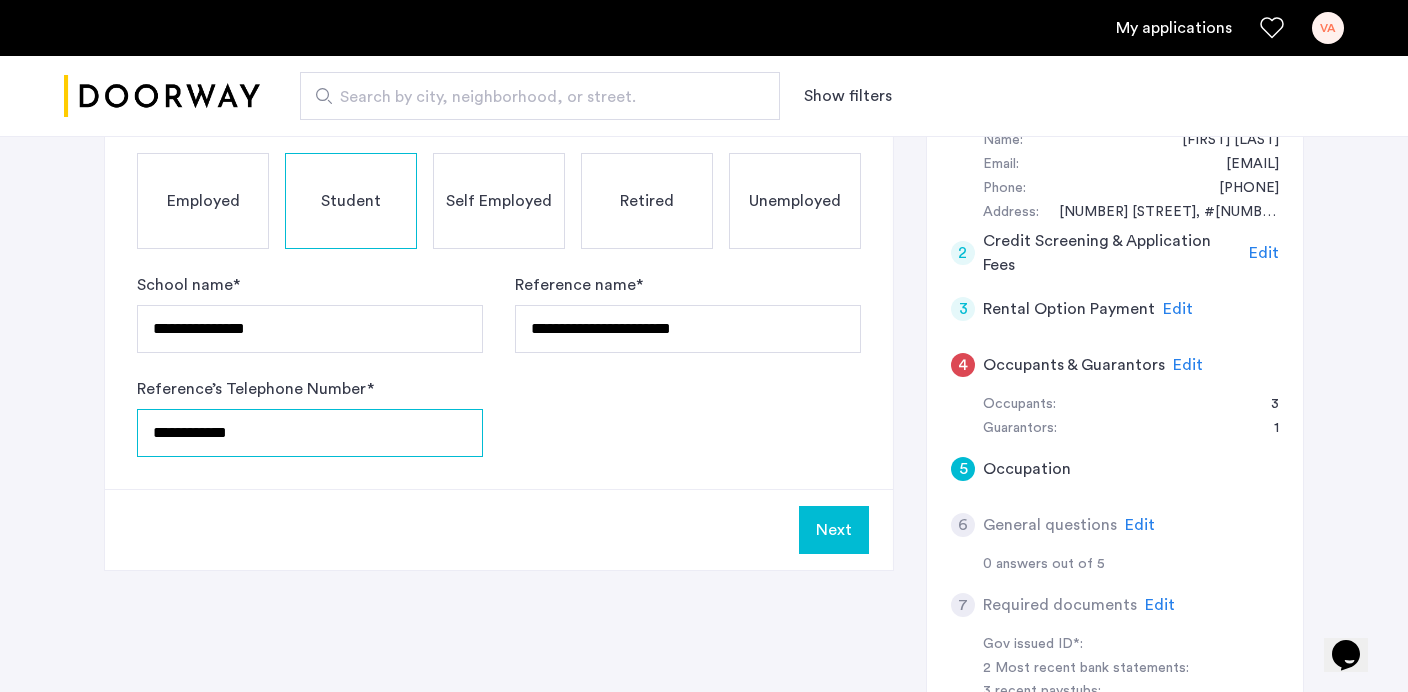 click on "**********" at bounding box center (310, 433) 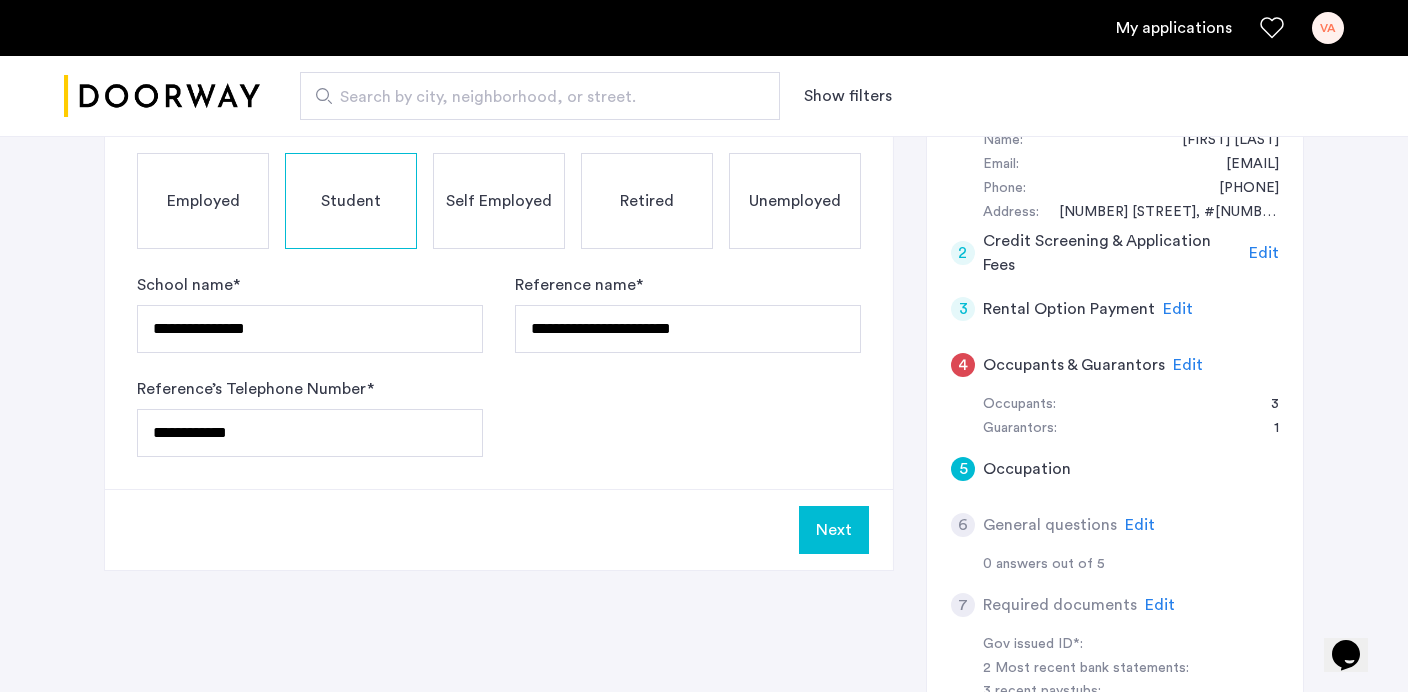 click on "**********" 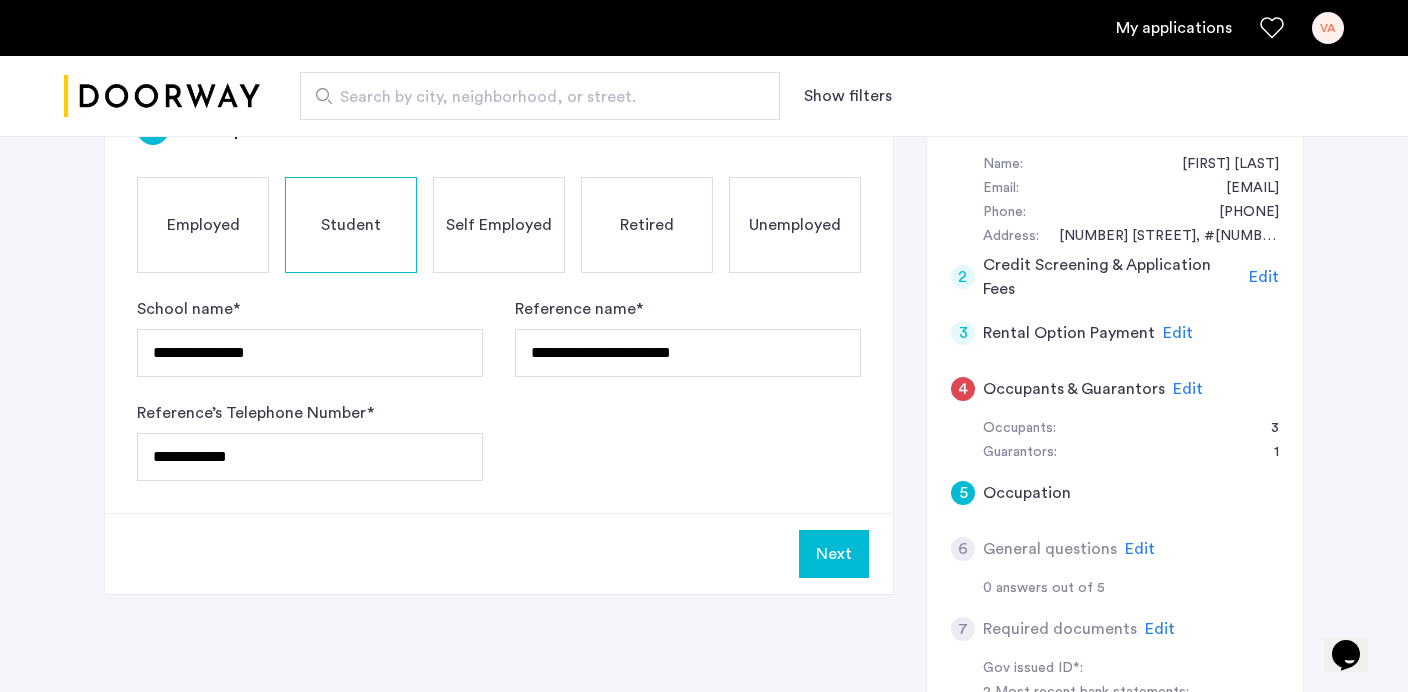 scroll, scrollTop: 360, scrollLeft: 0, axis: vertical 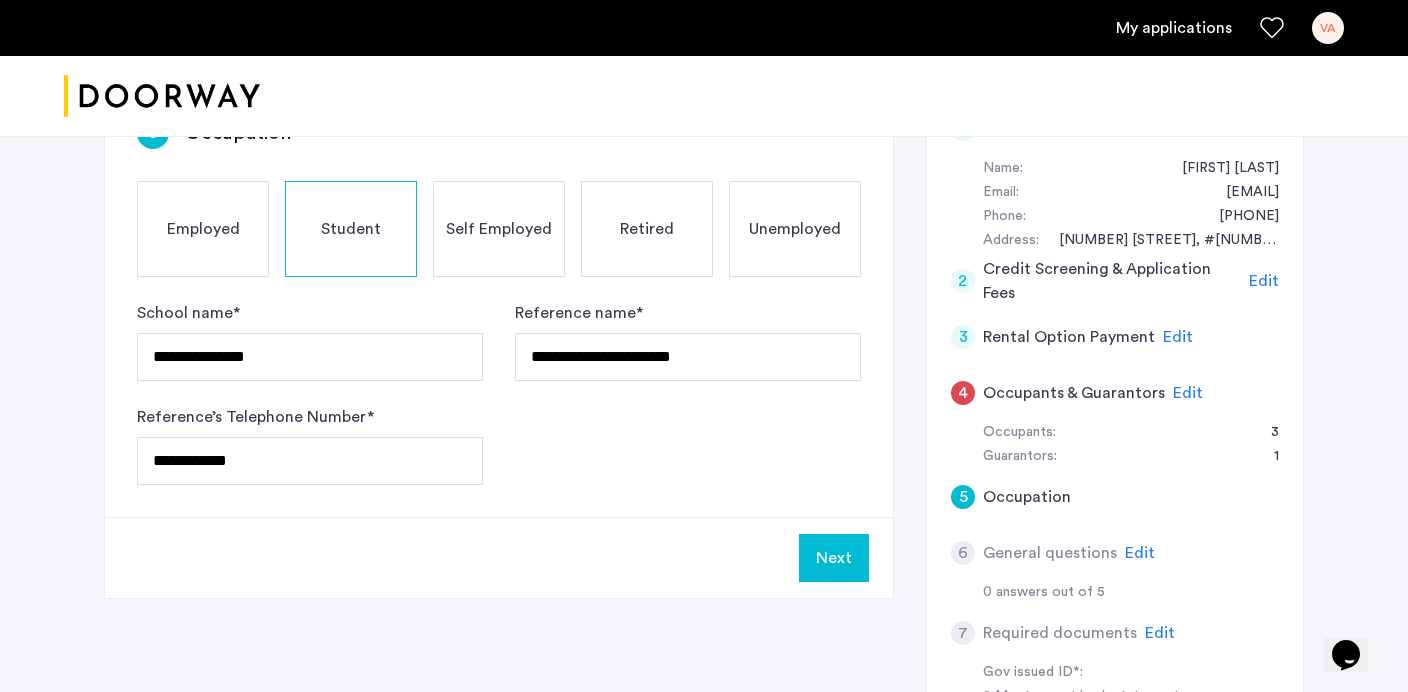click on "Next" 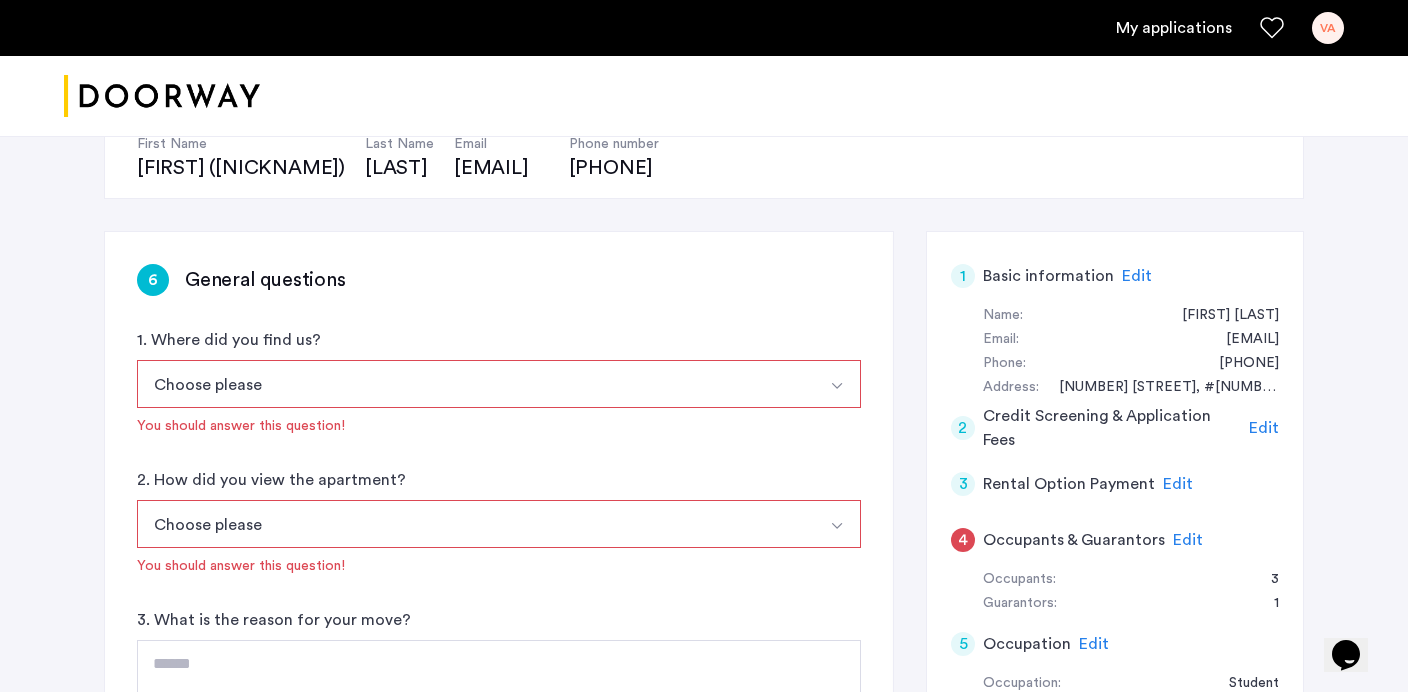 scroll, scrollTop: 237, scrollLeft: 0, axis: vertical 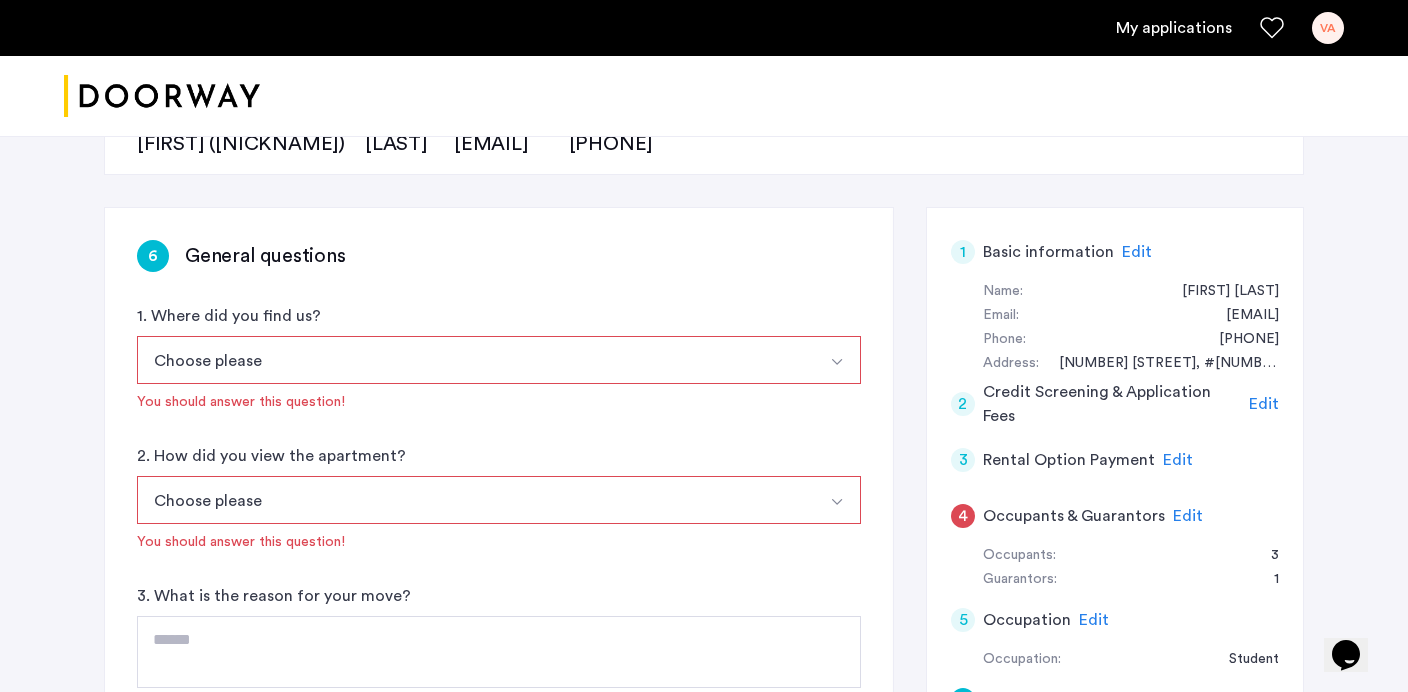 click on "Choose please" at bounding box center [475, 360] 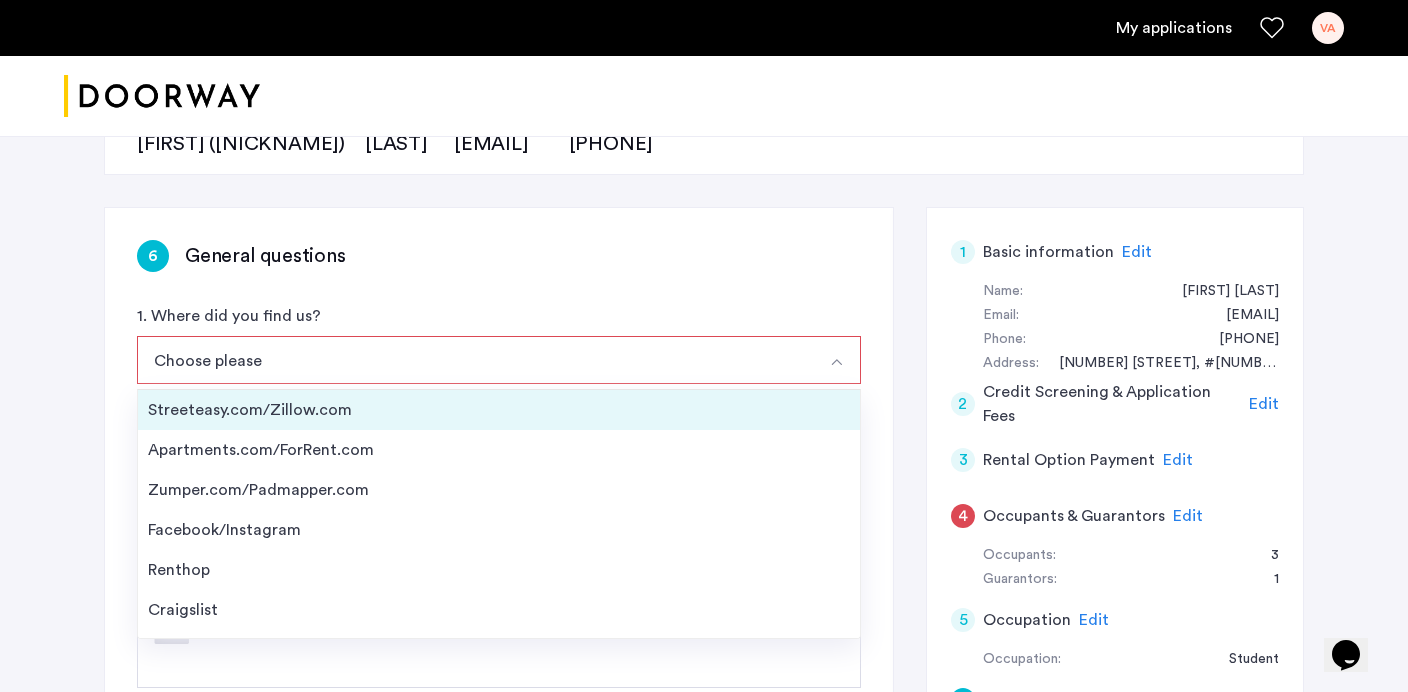 click on "Streeteasy.com/Zillow.com" at bounding box center [499, 410] 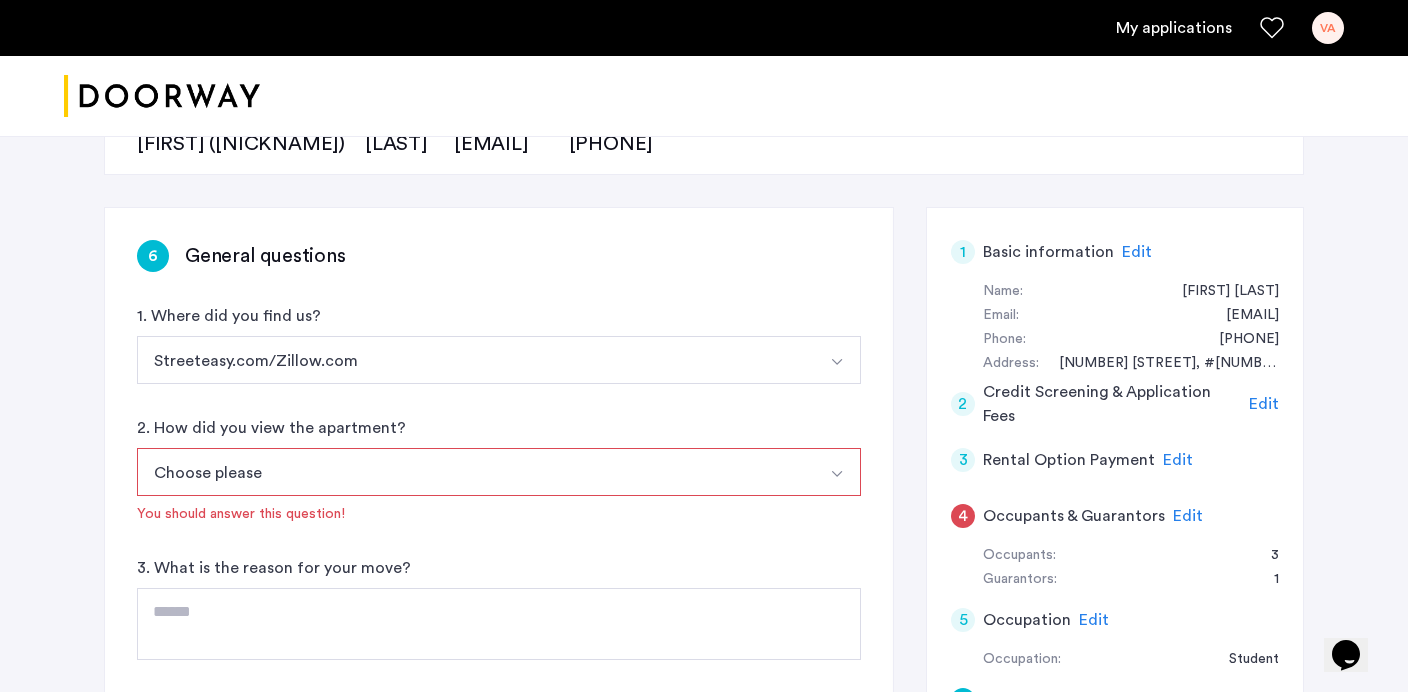 click on "[NUMBER] [STREET], [CITY], [STATE] [ZIP]  | Application Id: #8225 $[PRICE]  /month Agent Select agent × [FIRST] ([NICKNAME]) [LAST] First Name [FIRST] ([NICKNAME]) Last Name [LAST] Email [EMAIL] Phone number [PHONE] [NUMBER] General questions 1. Where did you find us? Streeteasy.com/Zillow.com Streeteasy.com/Zillow.com Apartments.com/ForRent.com Zumper.com/Padmapper.com Facebook/Instagram Renthop Craigslist Other 2. How did you view the apartment? Choose please In-Person Pre-recorded Video Only Video Call Only Site unseen You should answer this question! 3. What is the reason for your move? 4. Do you have any pets? *** ** 5. Is there anything negative on your credit or background that you'd like to comment on? *** ** Next 1 Basic information Edit First name [FIRST] Last name [LAST] Email address [EMAIL] Phone number [PHONE] Date of birth [DATE] Your current address Street [STREET] City [CITY] Unit # [NUMBER] Zip Code [ZIP] State [STATE] 2" 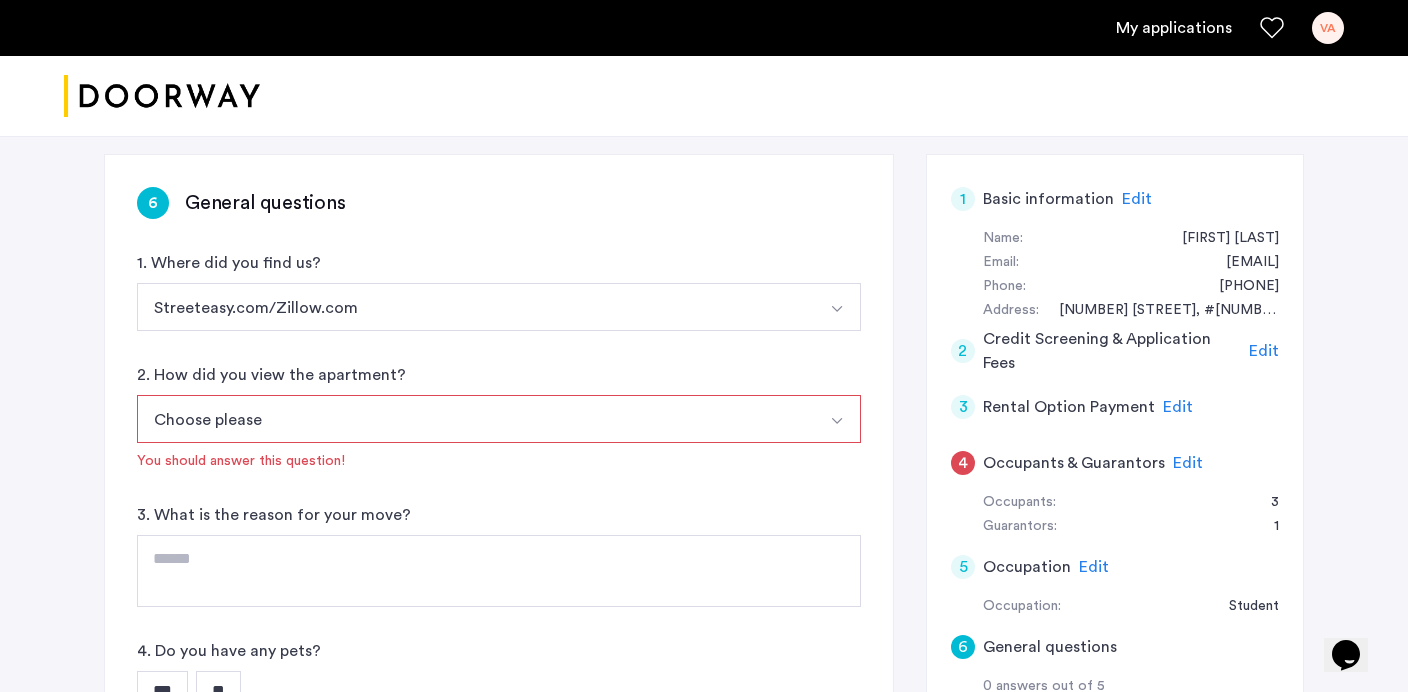 scroll, scrollTop: 286, scrollLeft: 0, axis: vertical 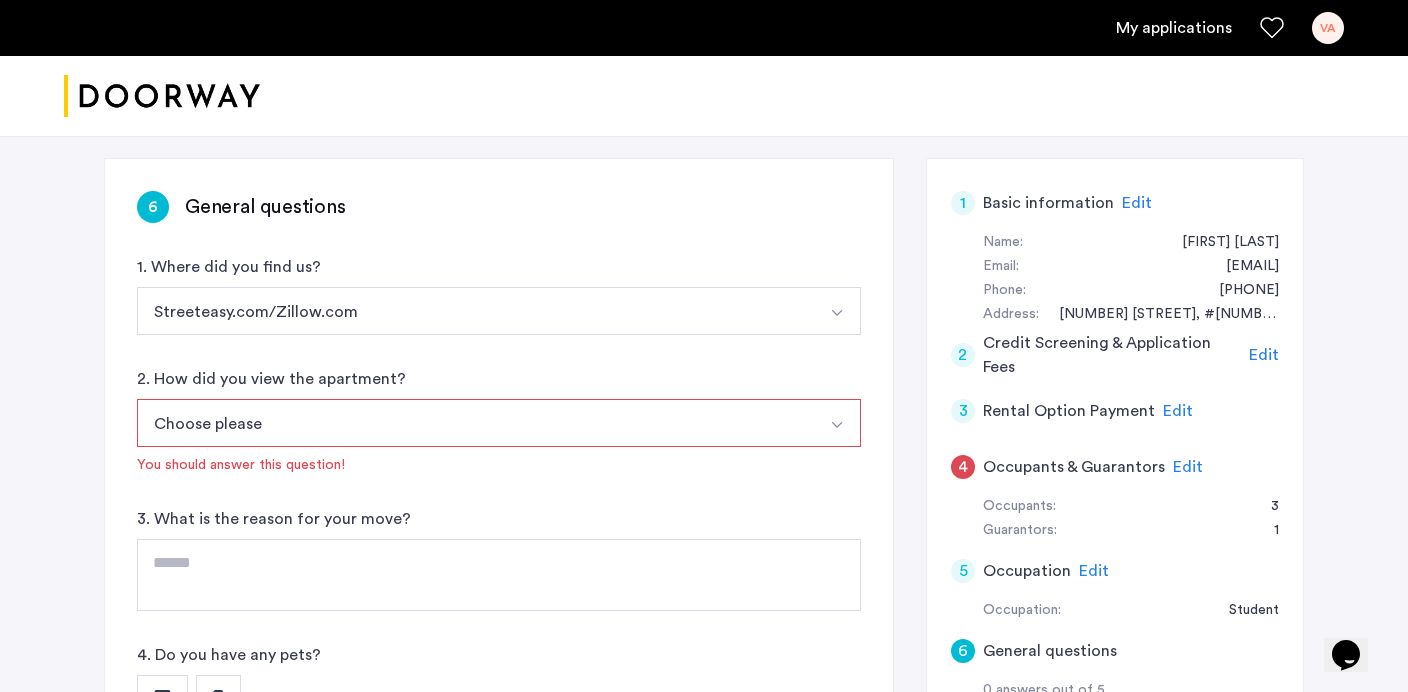 click on "Streeteasy.com/Zillow.com" at bounding box center (475, 311) 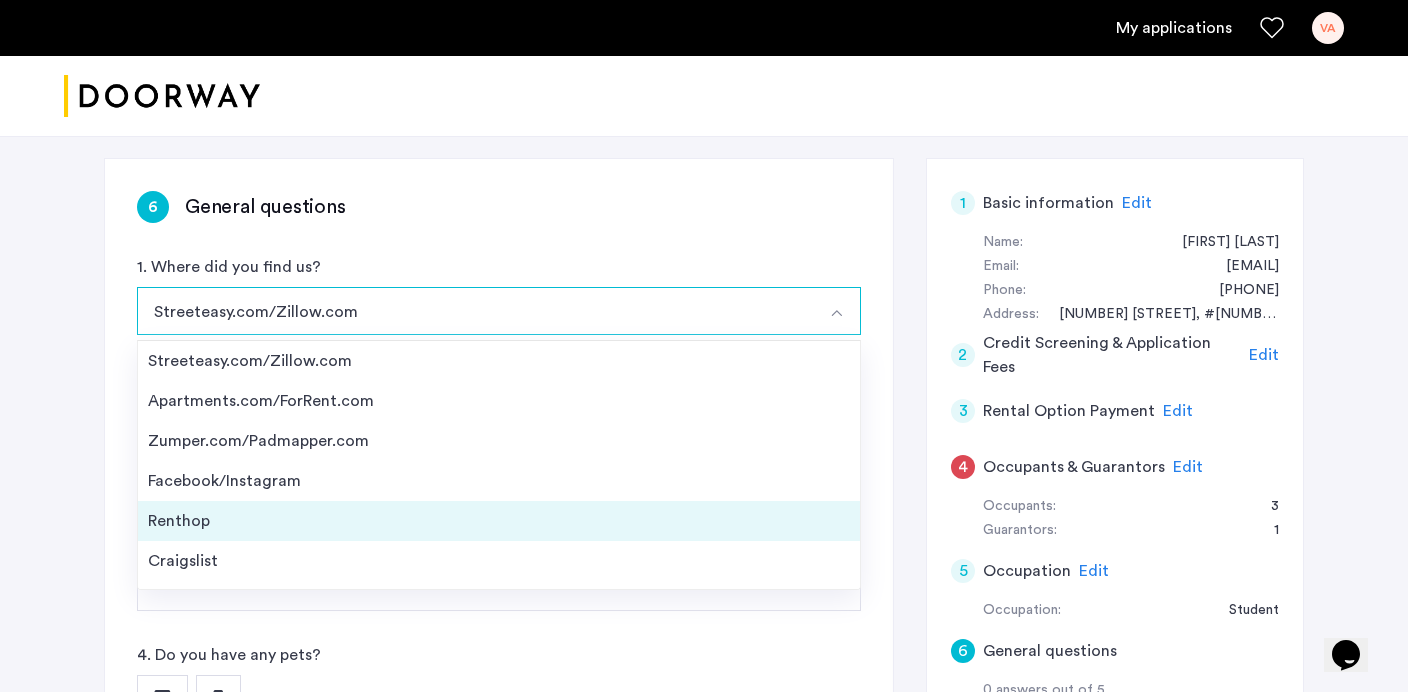 click on "Renthop" at bounding box center (499, 521) 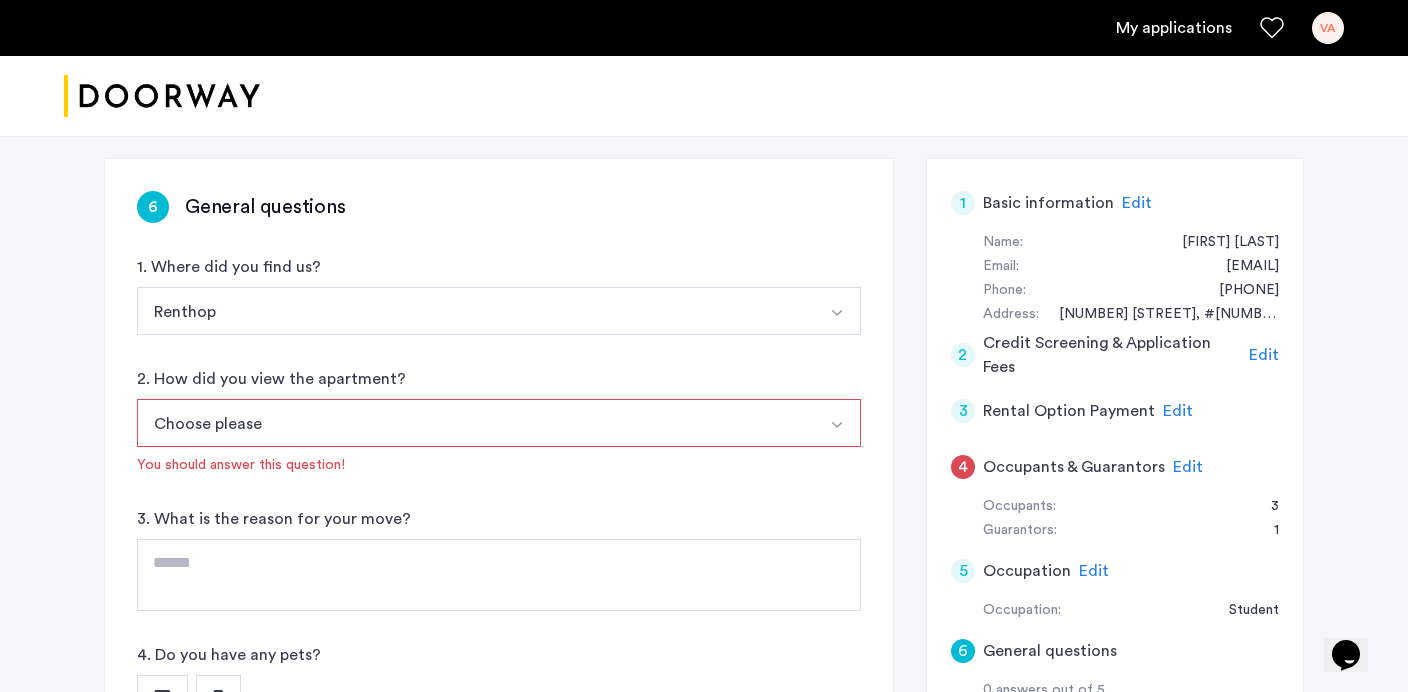 click on "Choose please" at bounding box center [475, 423] 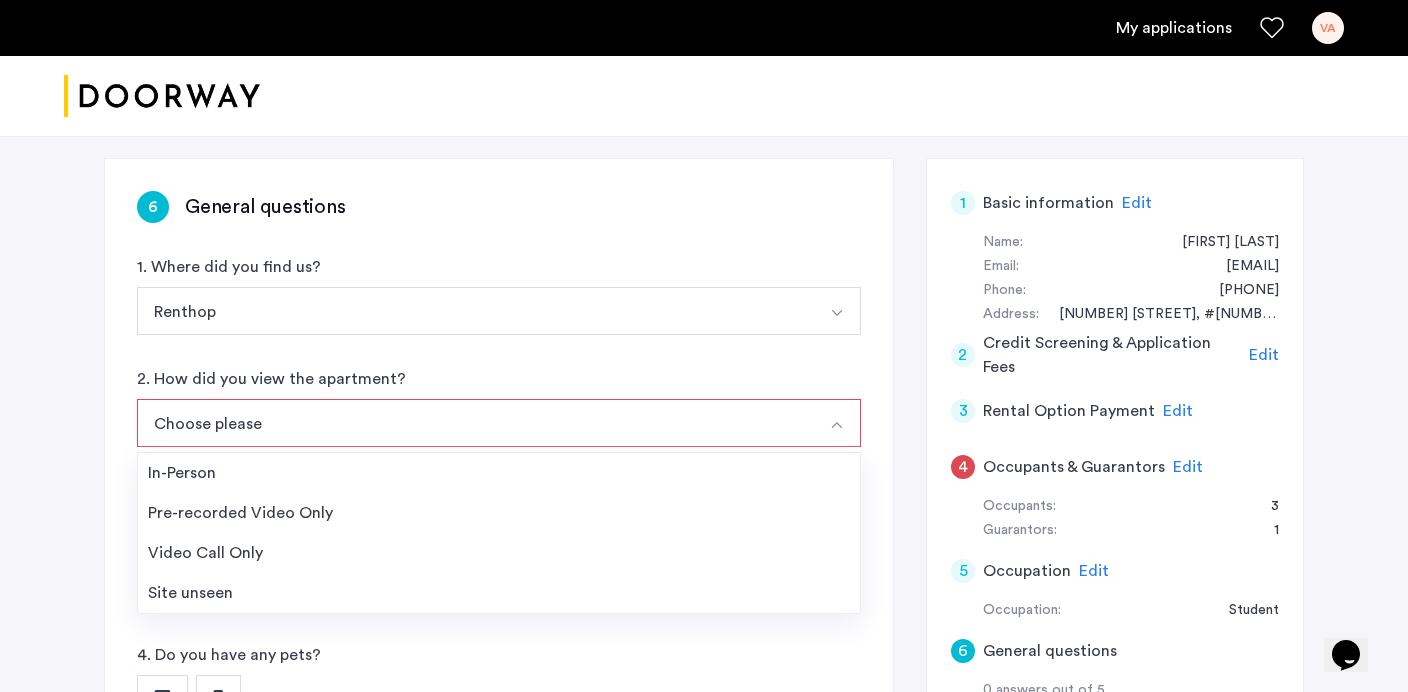 click on "Renthop" at bounding box center (475, 311) 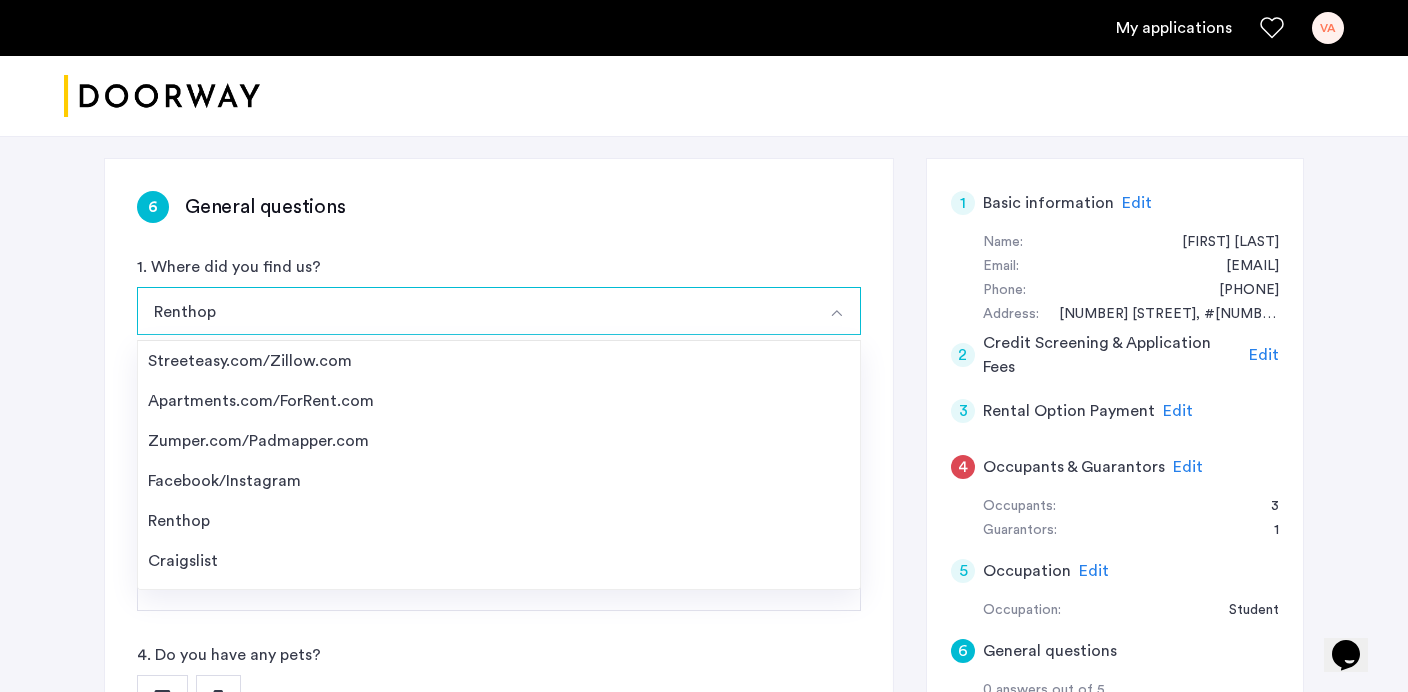 click on "Craigslist" at bounding box center (499, 561) 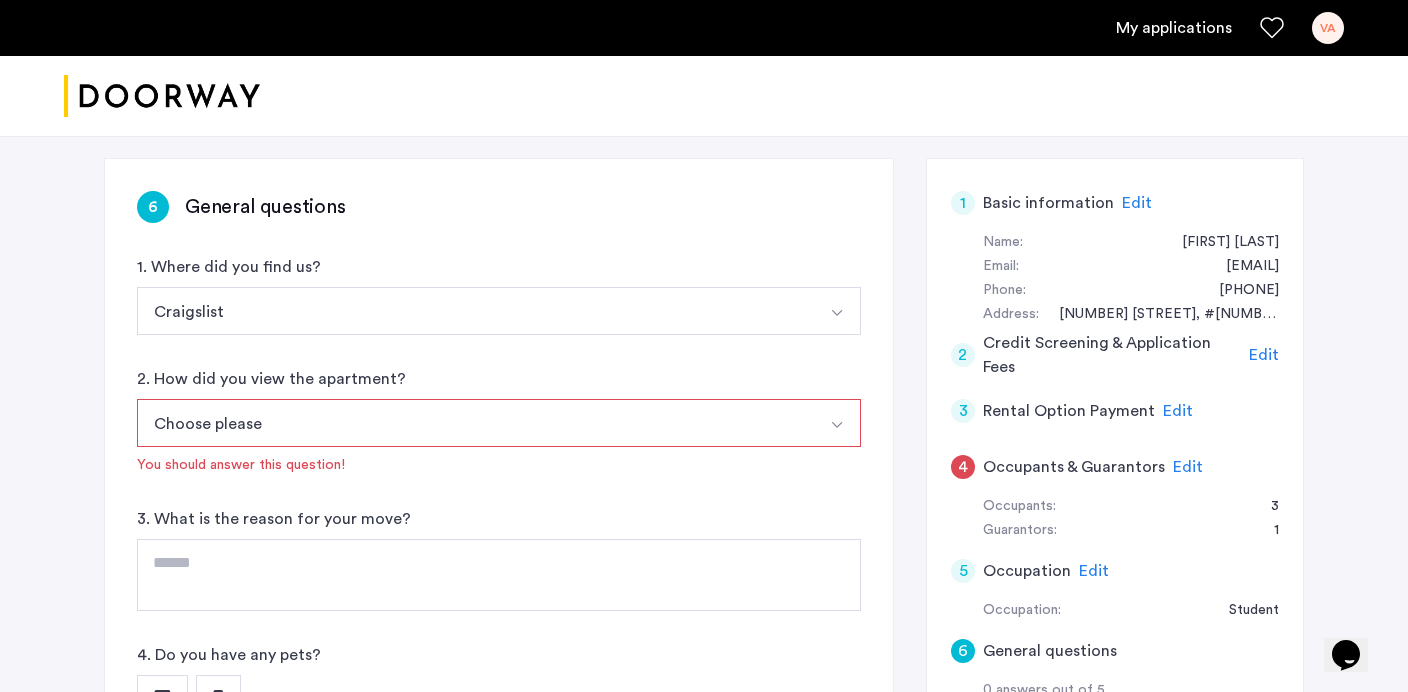 click on "Choose please" at bounding box center [475, 423] 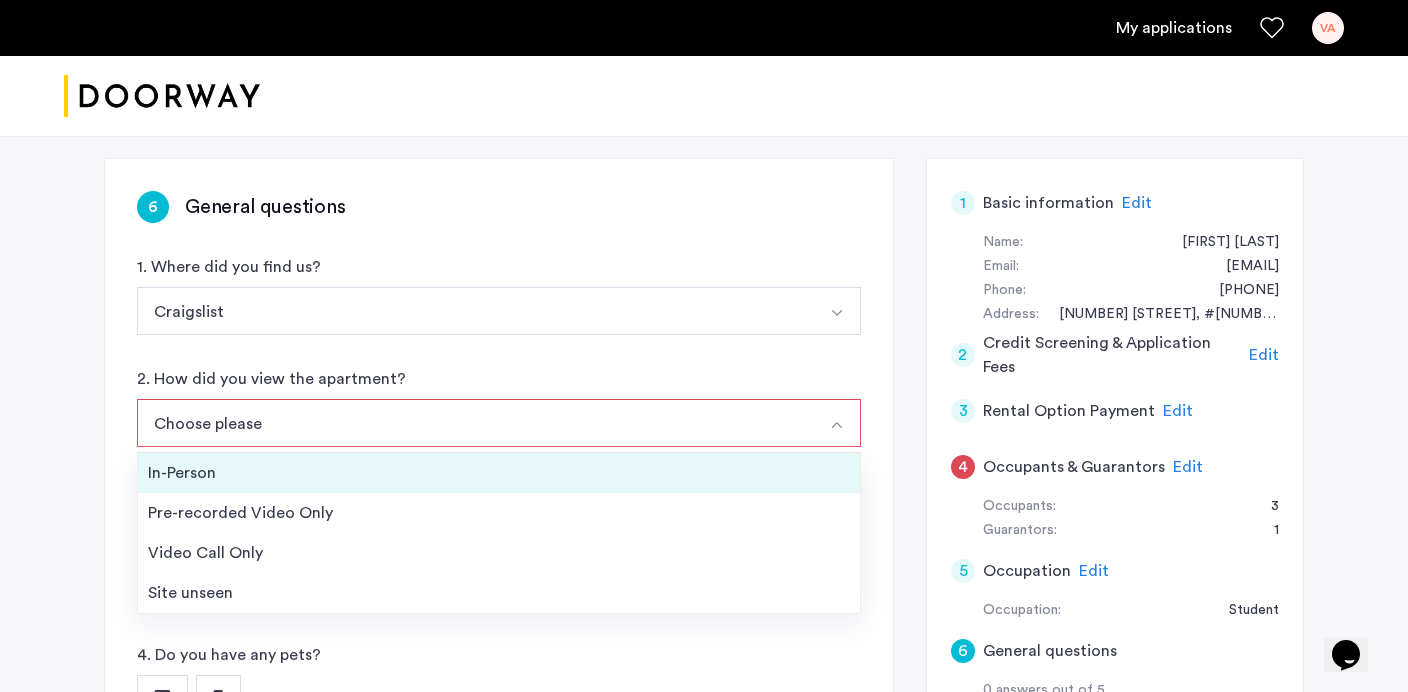 click on "In-Person" at bounding box center (499, 473) 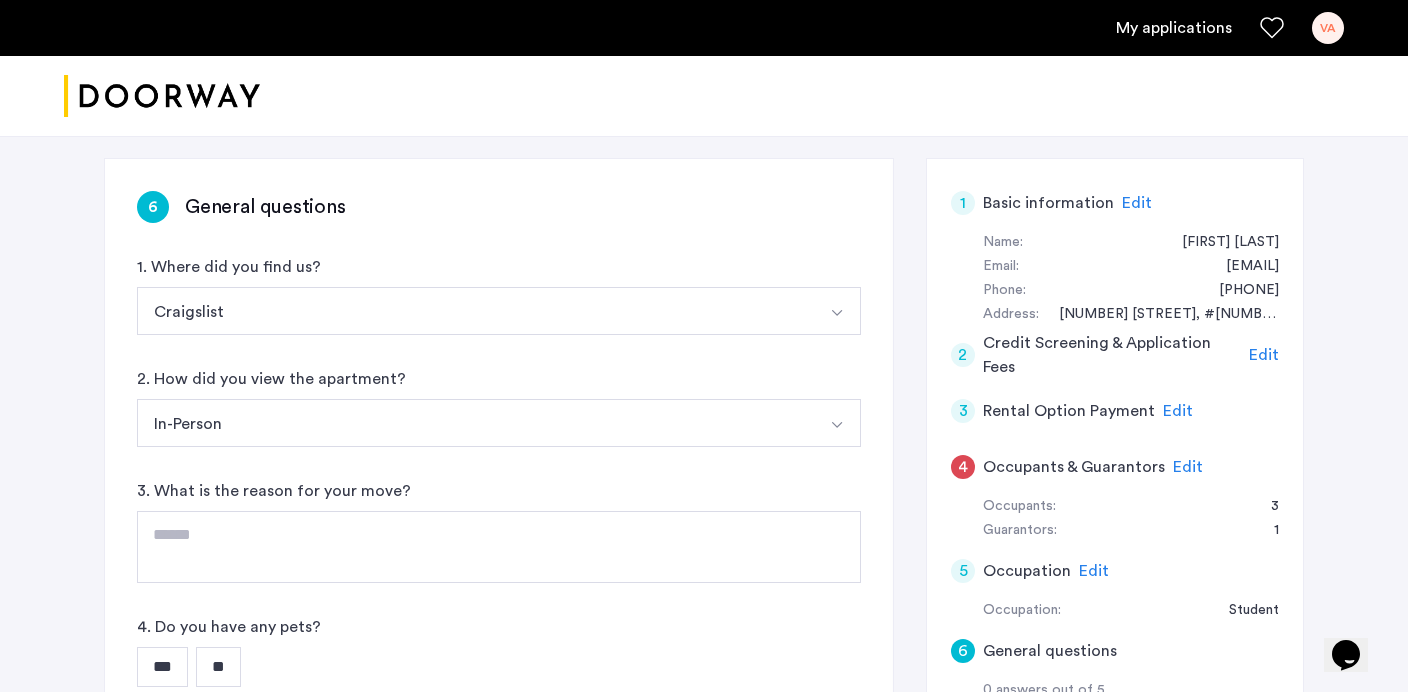 click on "[NUMBER] [STREET], [CITY], [STATE] [ZIP]  | Application Id: #8225 $[PRICE]  /month Agent Select agent × [FIRST] ([NICKNAME]) [LAST] First Name [FIRST] ([NICKNAME]) Last Name [LAST] Email [EMAIL] Phone number [PHONE] [NUMBER] General questions 1. Where did you find us? Craigslist Streeteasy.com/Zillow.com Streeteasy.com/Zillow.com Apartments.com/ForRent.com Zumper.com/Padmapper.com Facebook/Instagram Renthop Craigslist Other 2. How did you view the apartment? Choose please In-Person Pre-recorded Video Only Video Call Only Site unseen You should answer this question! 3. What is the reason for your move? 4. Do you have any pets? *** ** 5. Is there anything negative on your credit or background that you'd like to comment on? *** ** Next 1 Basic information Edit First name [FIRST] Last name [LAST] Email address [EMAIL] Phone number [PHONE] Date of birth [DATE] Your current address Street [STREET] City [CITY] Unit # [NUMBER] Zip Code [ZIP] State [STATE] 2 Credit Screening & Application Fees Edit 3" 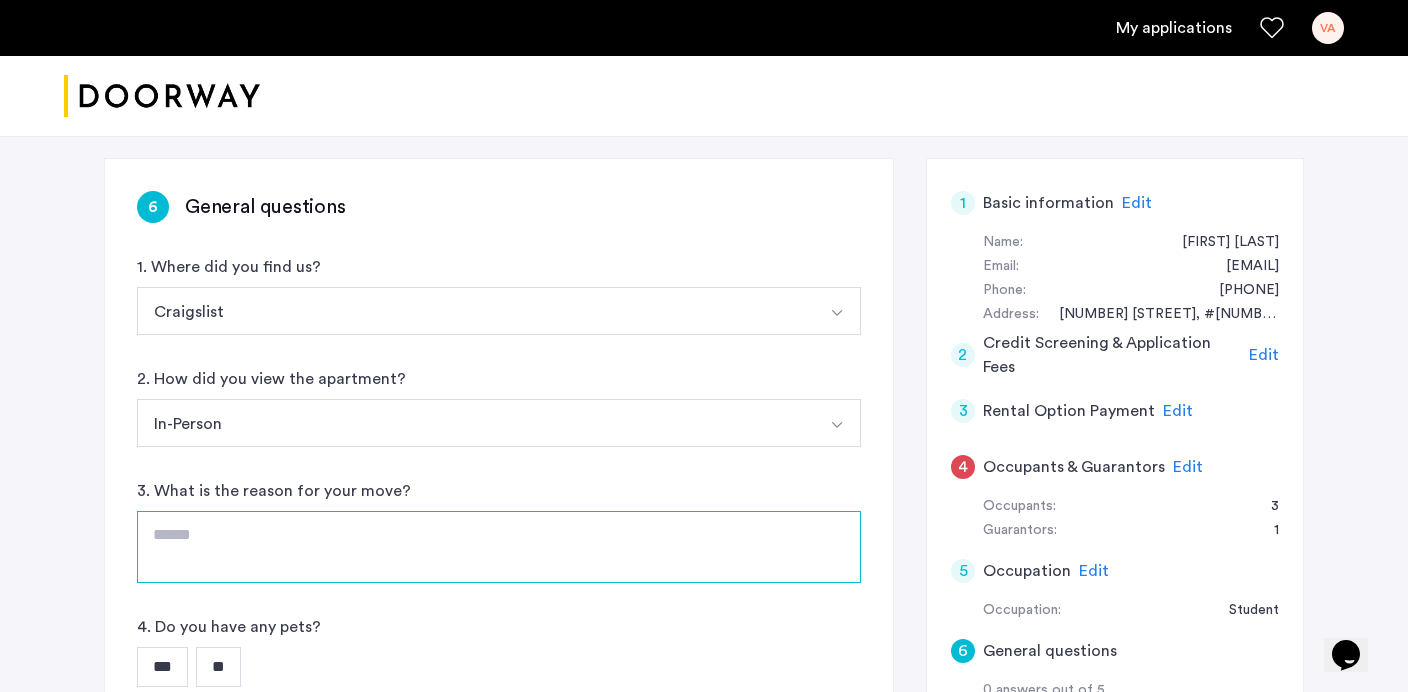 click 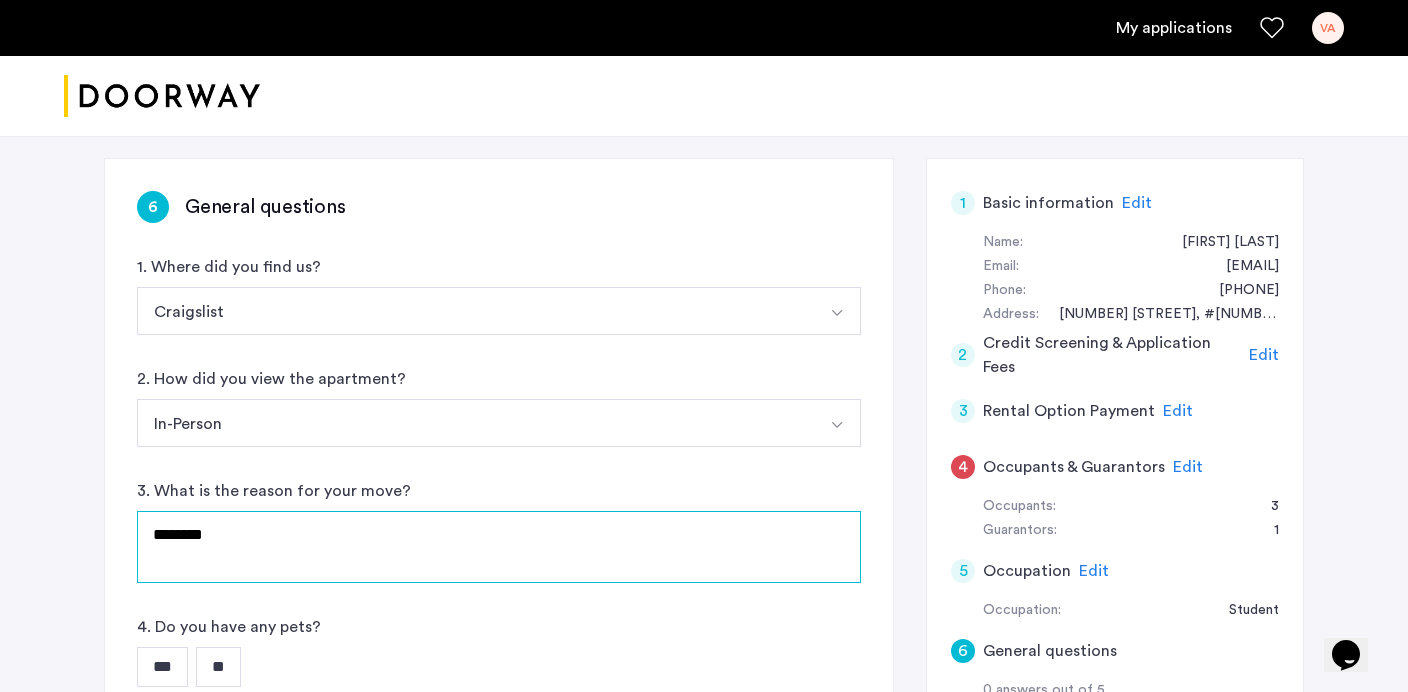 type on "*" 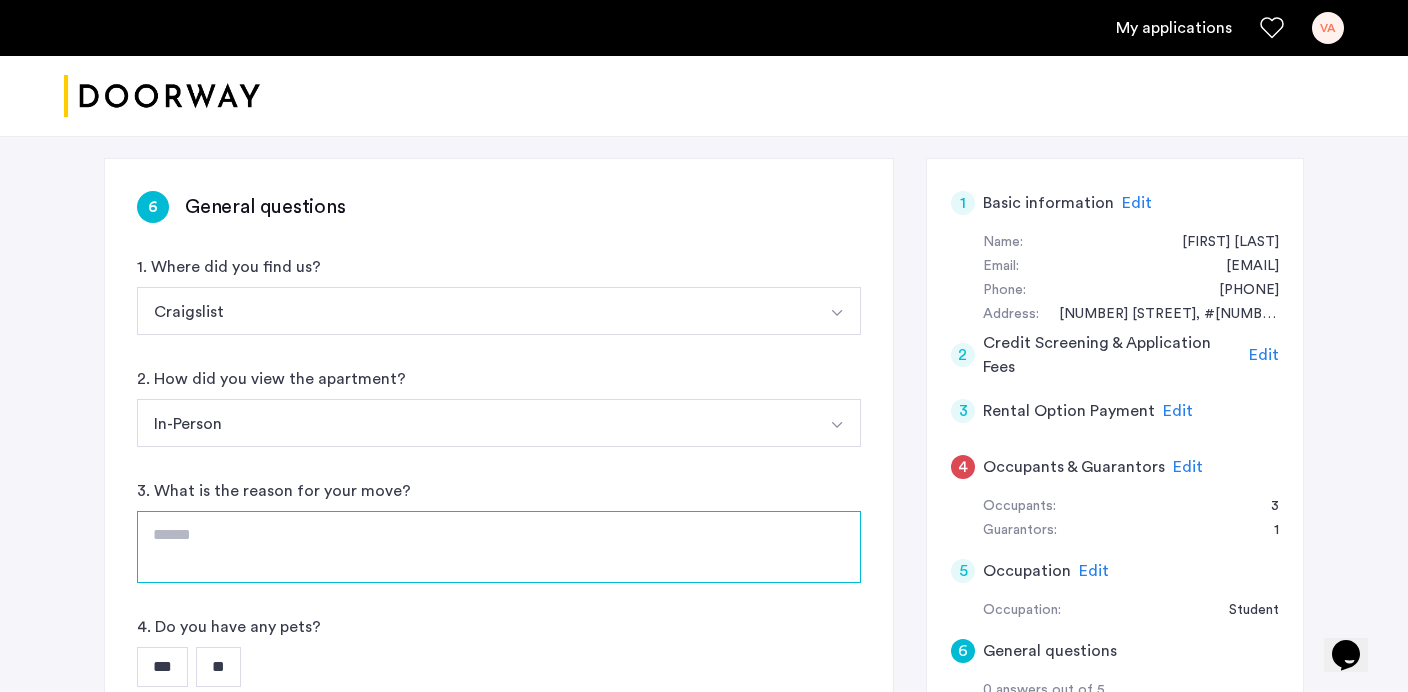type on "*" 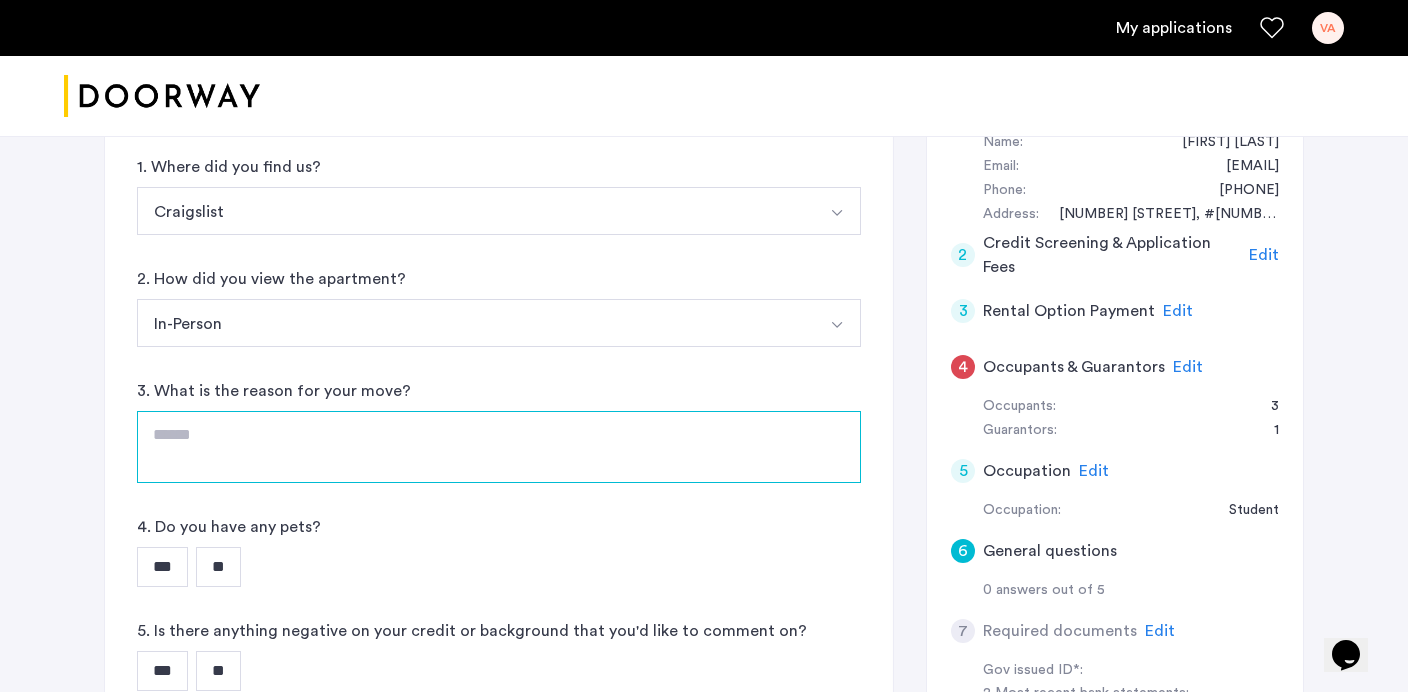 scroll, scrollTop: 397, scrollLeft: 0, axis: vertical 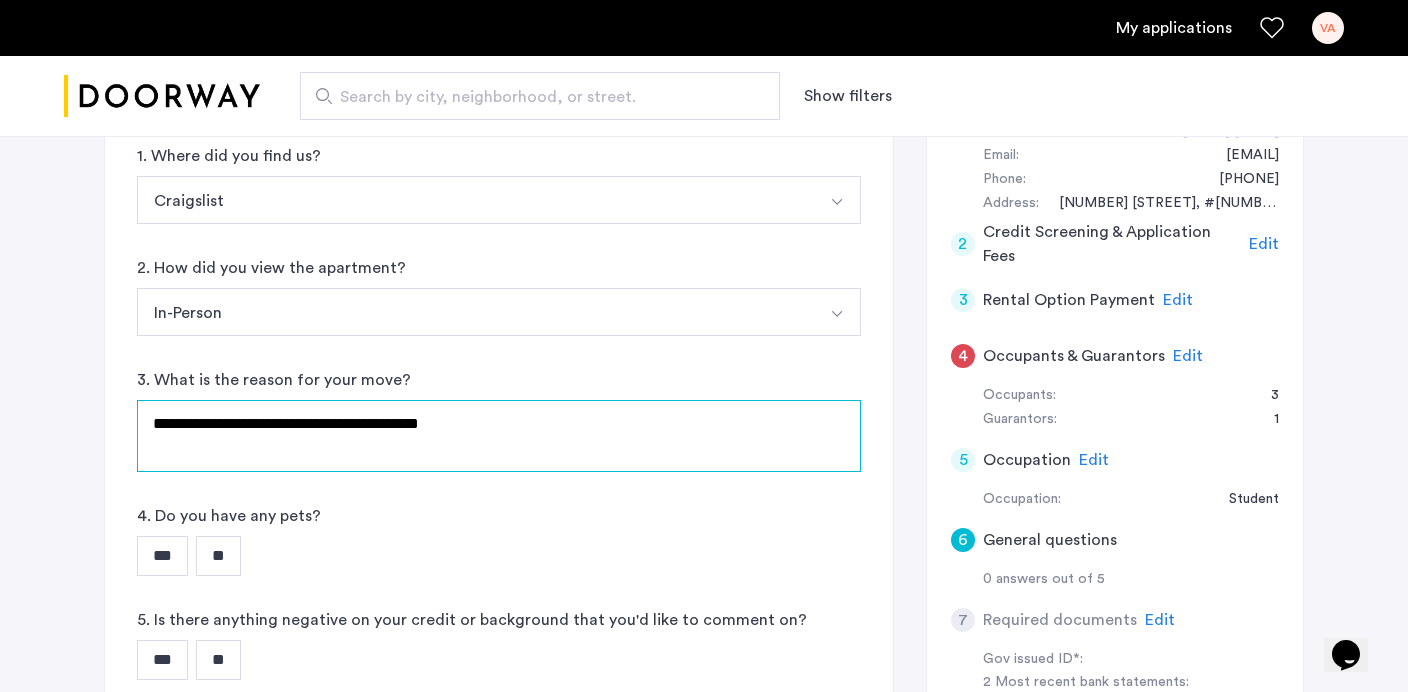 type on "*" 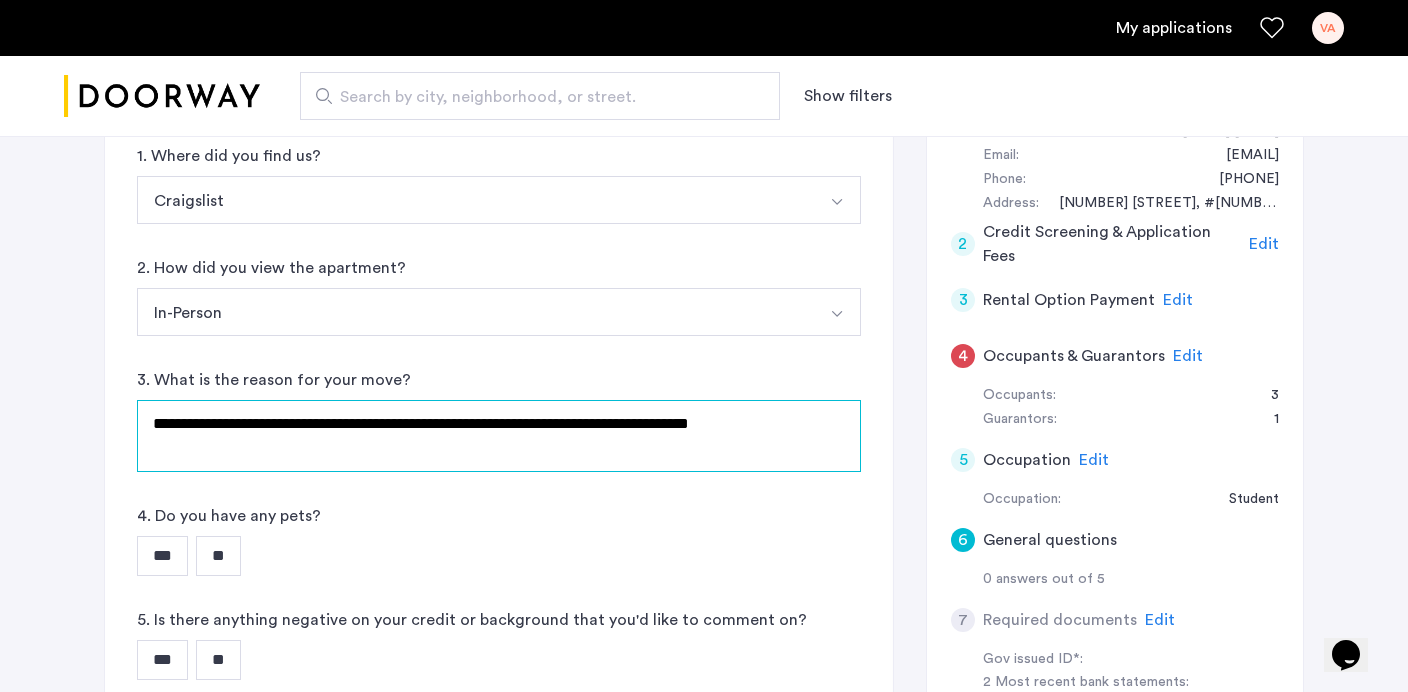 type on "**********" 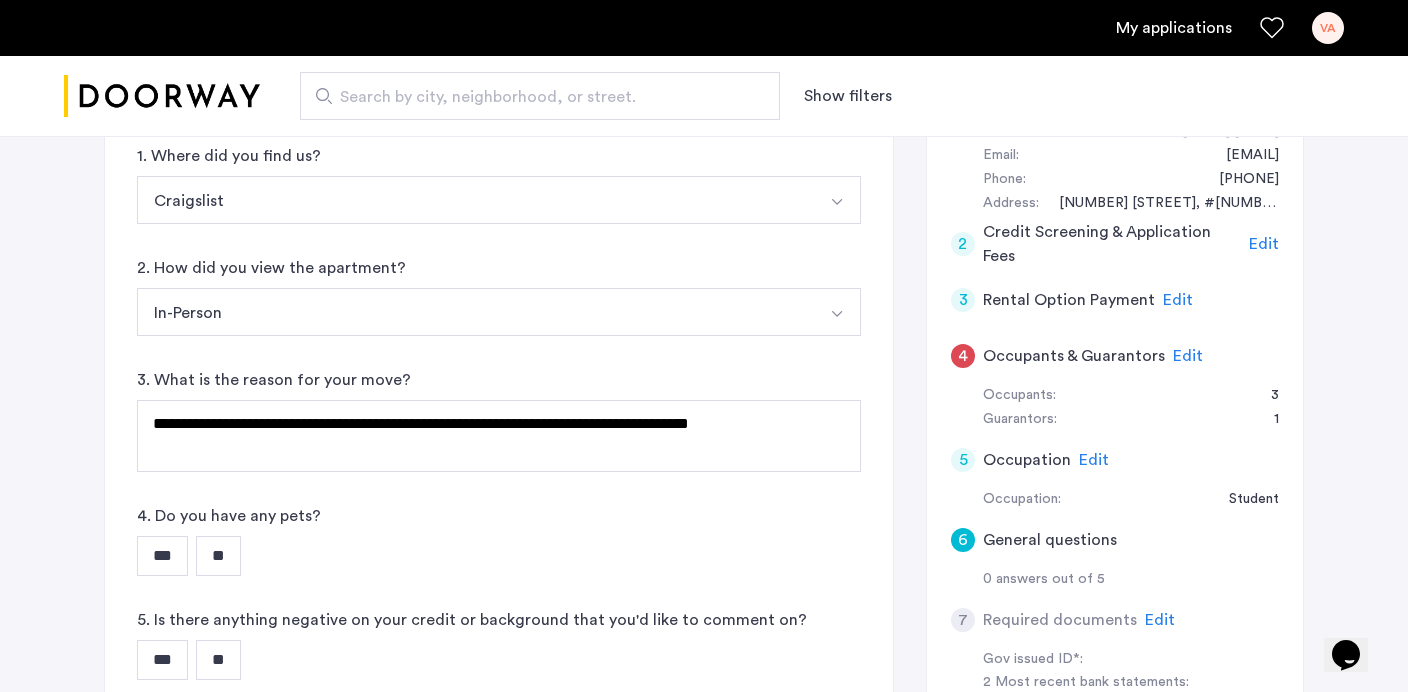 click on "**********" 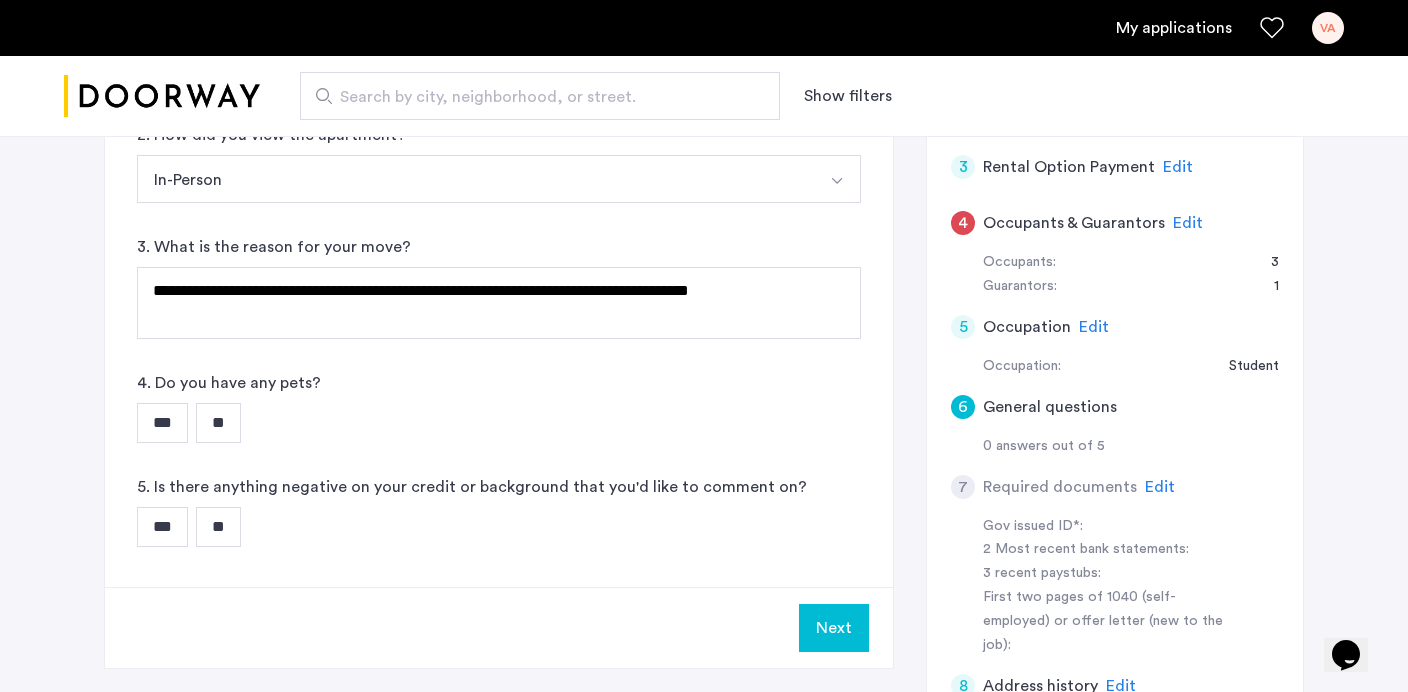 click on "**" at bounding box center (218, 423) 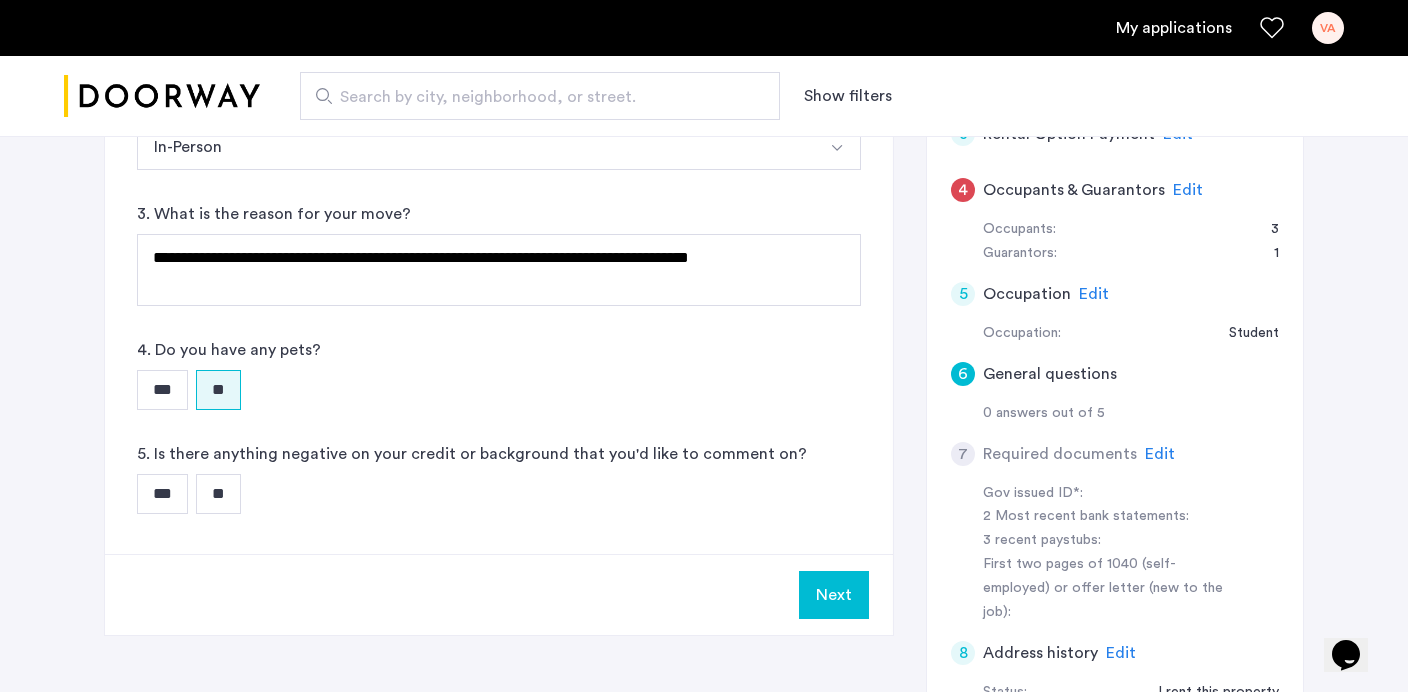 scroll, scrollTop: 569, scrollLeft: 0, axis: vertical 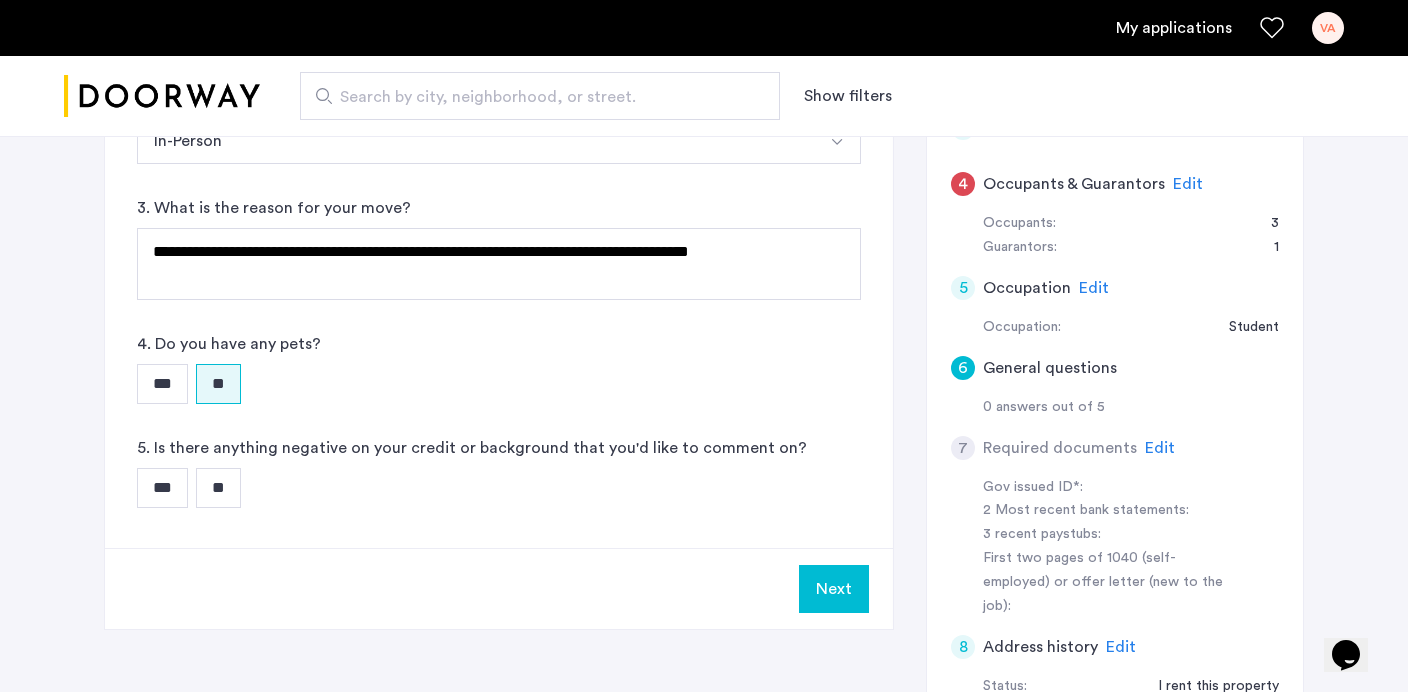 click on "**" at bounding box center [218, 488] 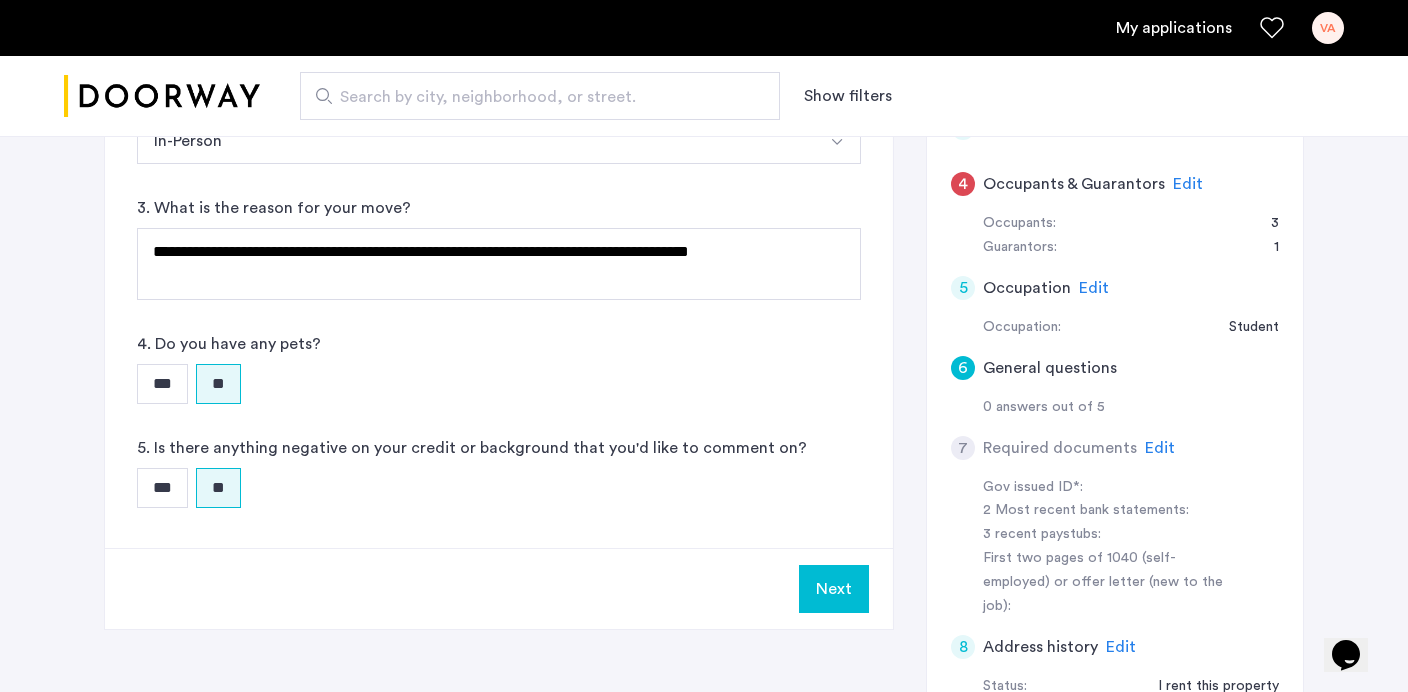 click on "Next" at bounding box center [834, 589] 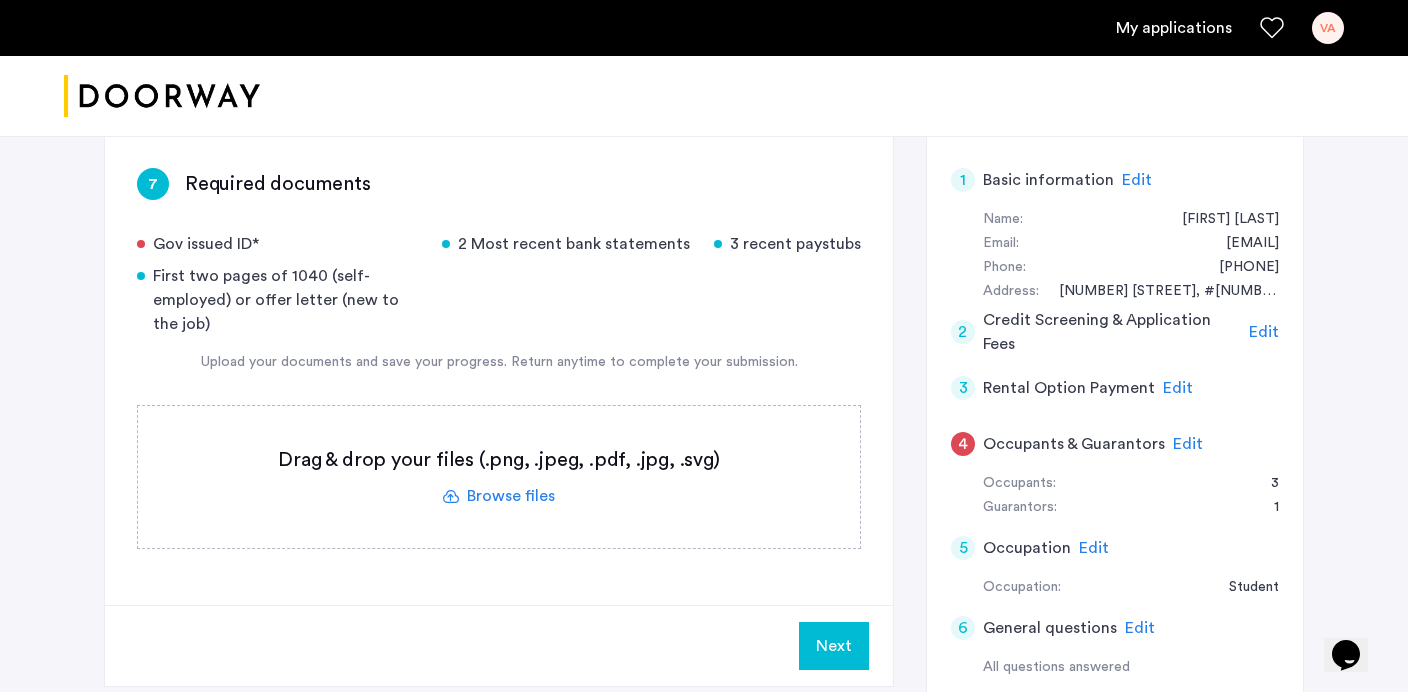 scroll, scrollTop: 305, scrollLeft: 0, axis: vertical 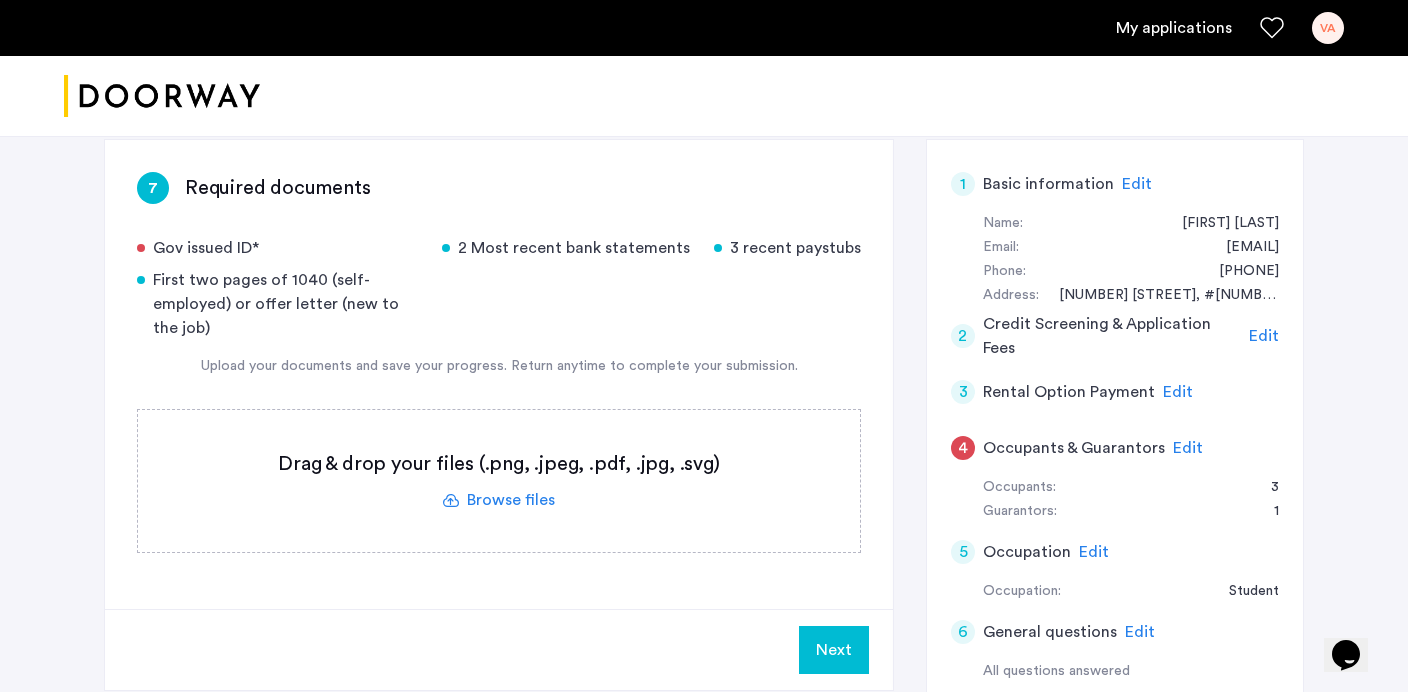 click 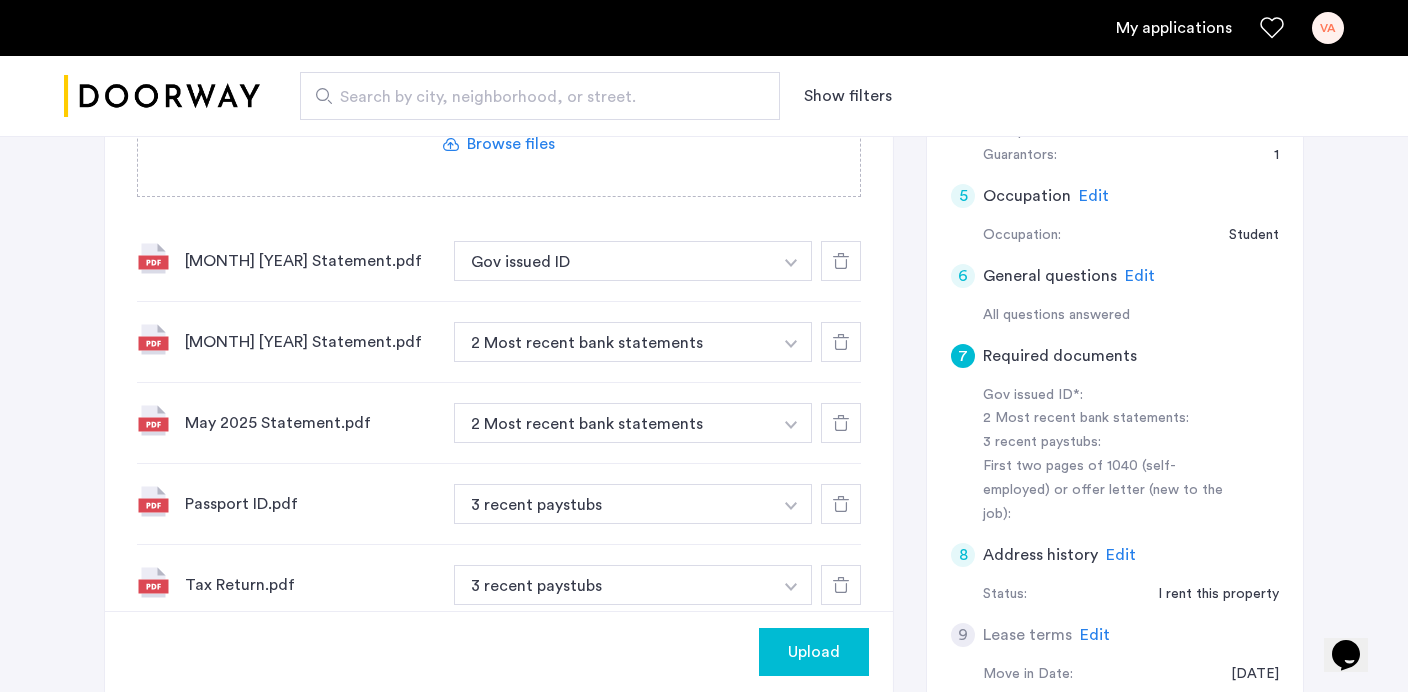 scroll, scrollTop: 702, scrollLeft: 0, axis: vertical 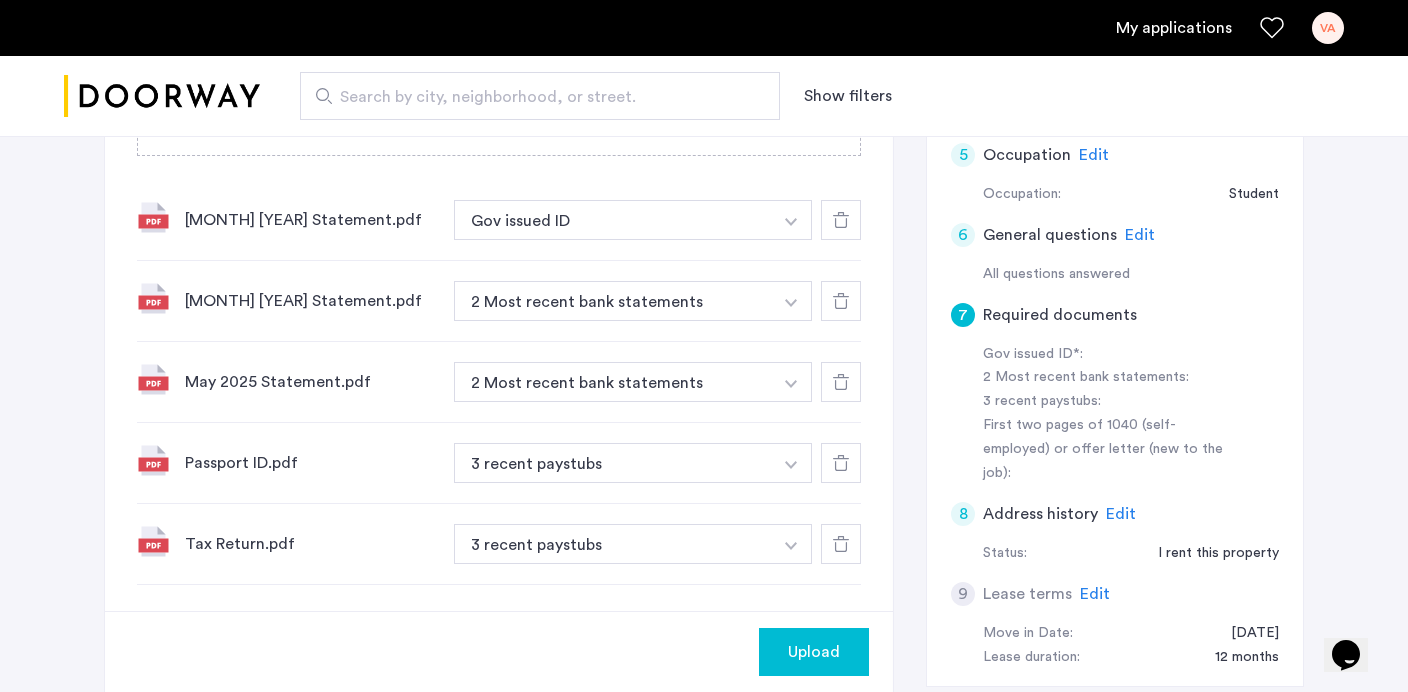 click at bounding box center (791, 222) 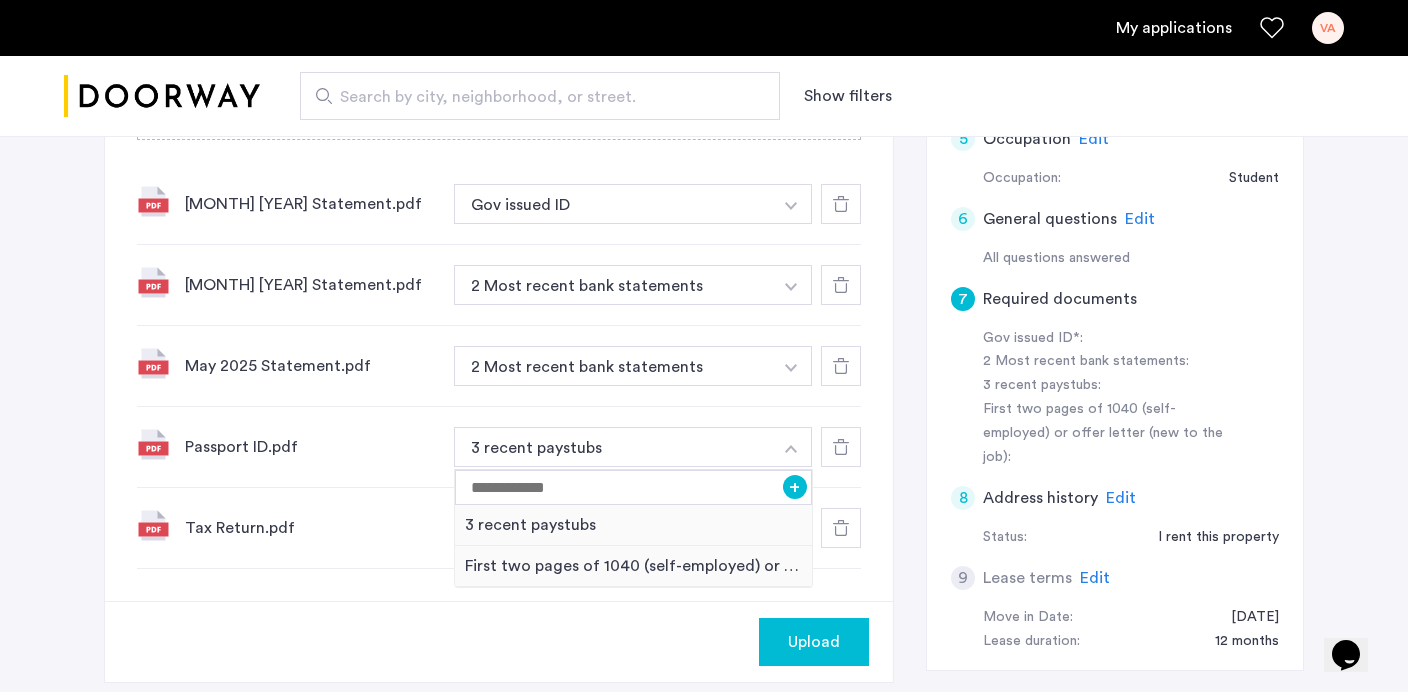 scroll, scrollTop: 702, scrollLeft: 0, axis: vertical 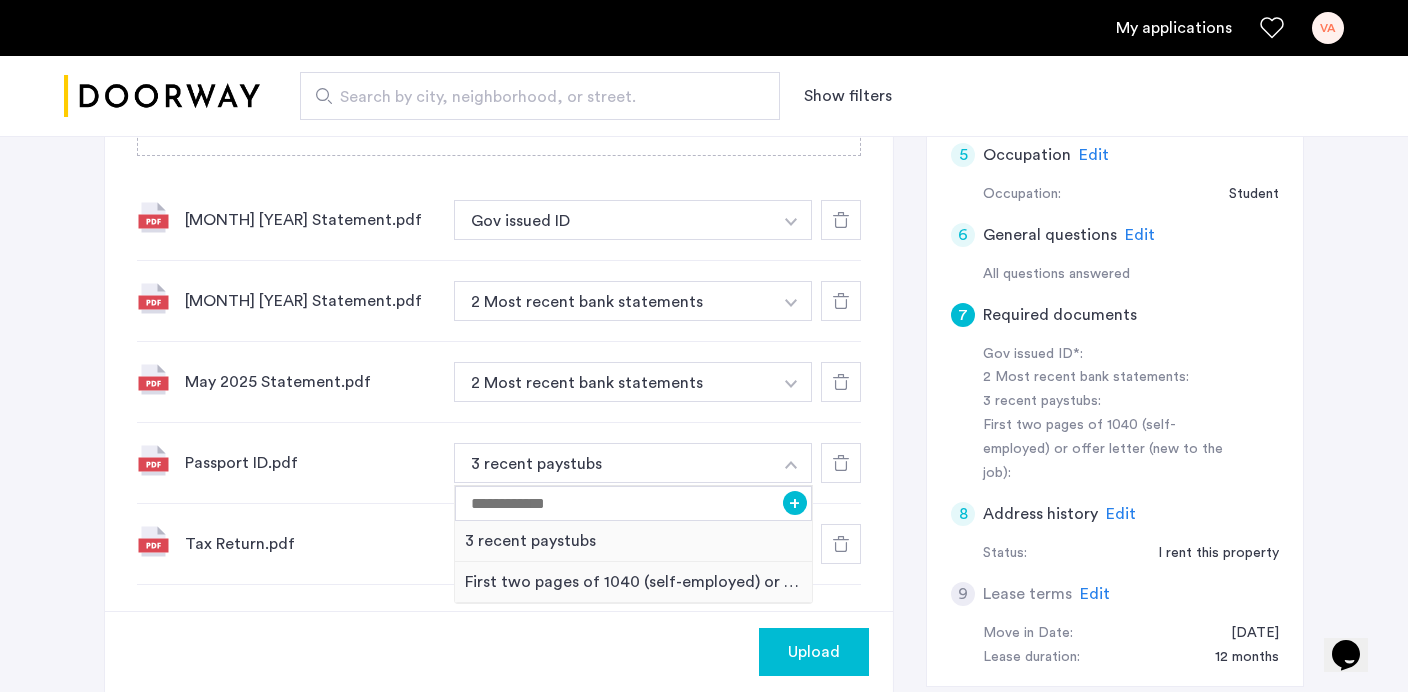 click at bounding box center [791, 220] 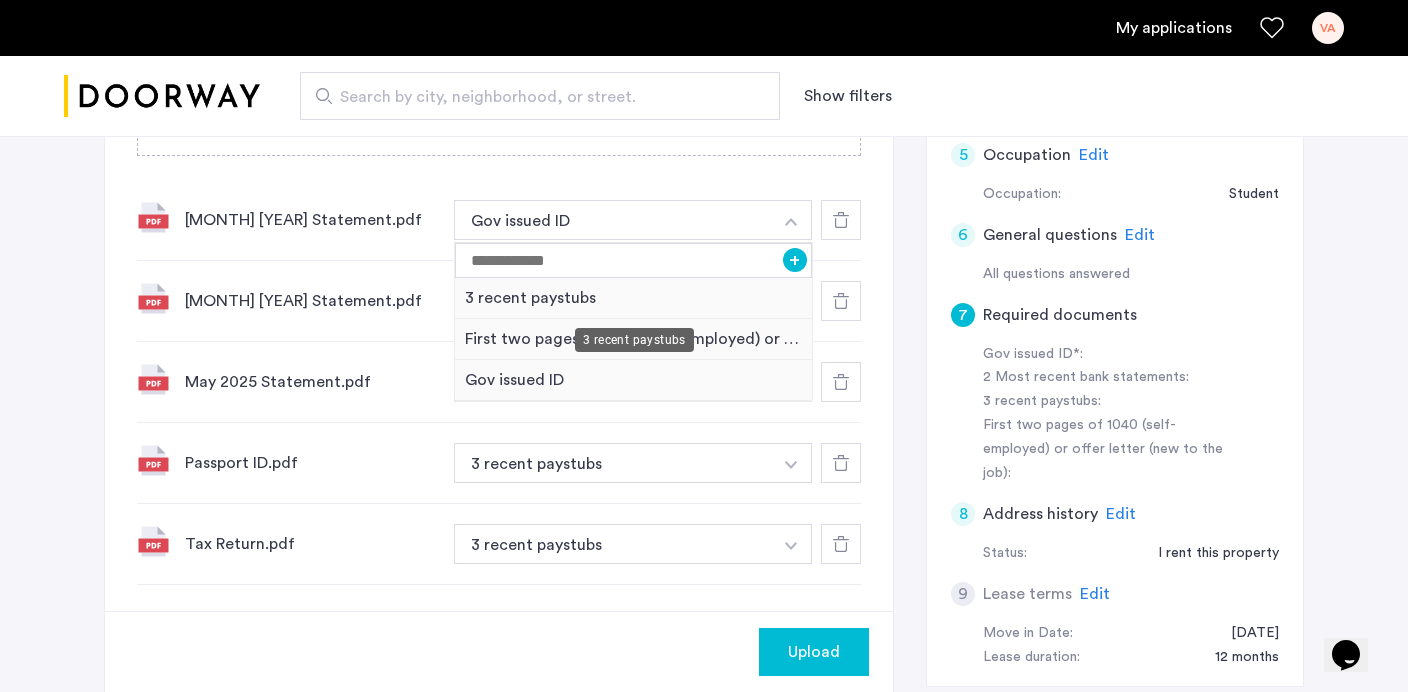 click on "3 recent paystubs" at bounding box center (633, 298) 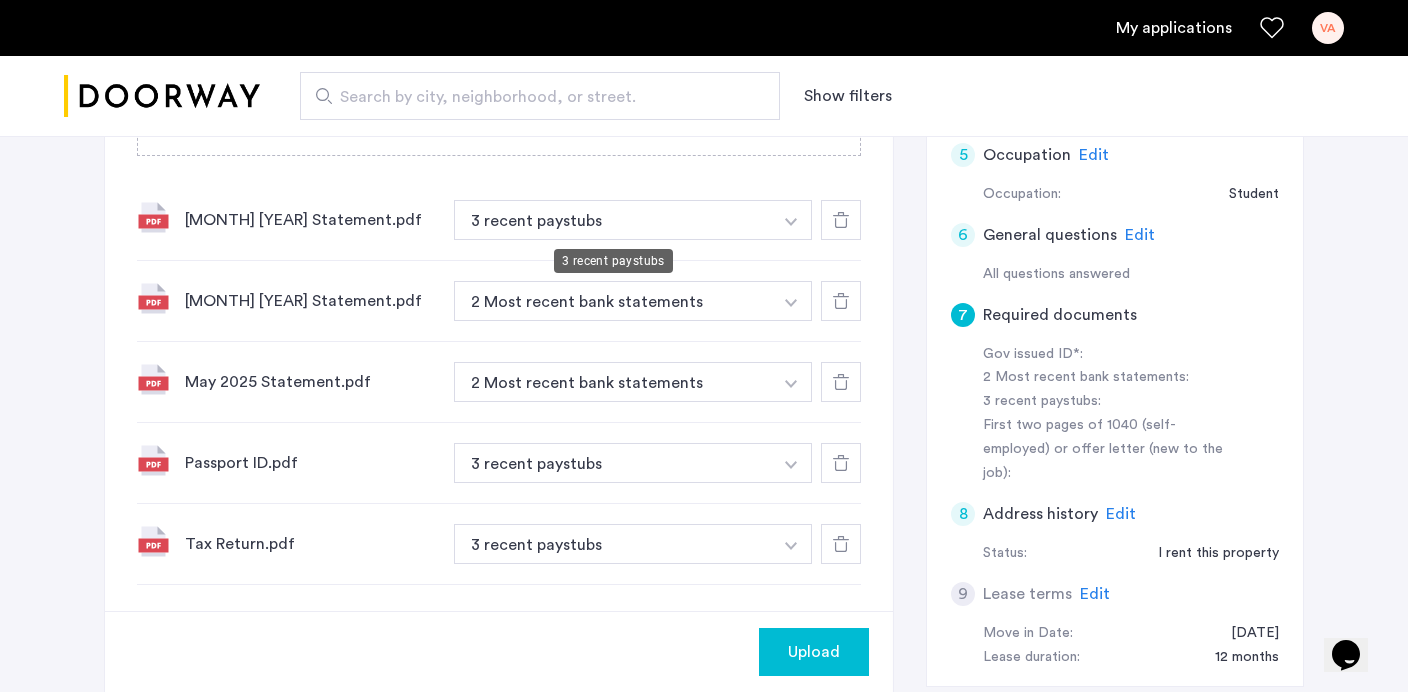 click on "3 recent paystubs" at bounding box center [613, 220] 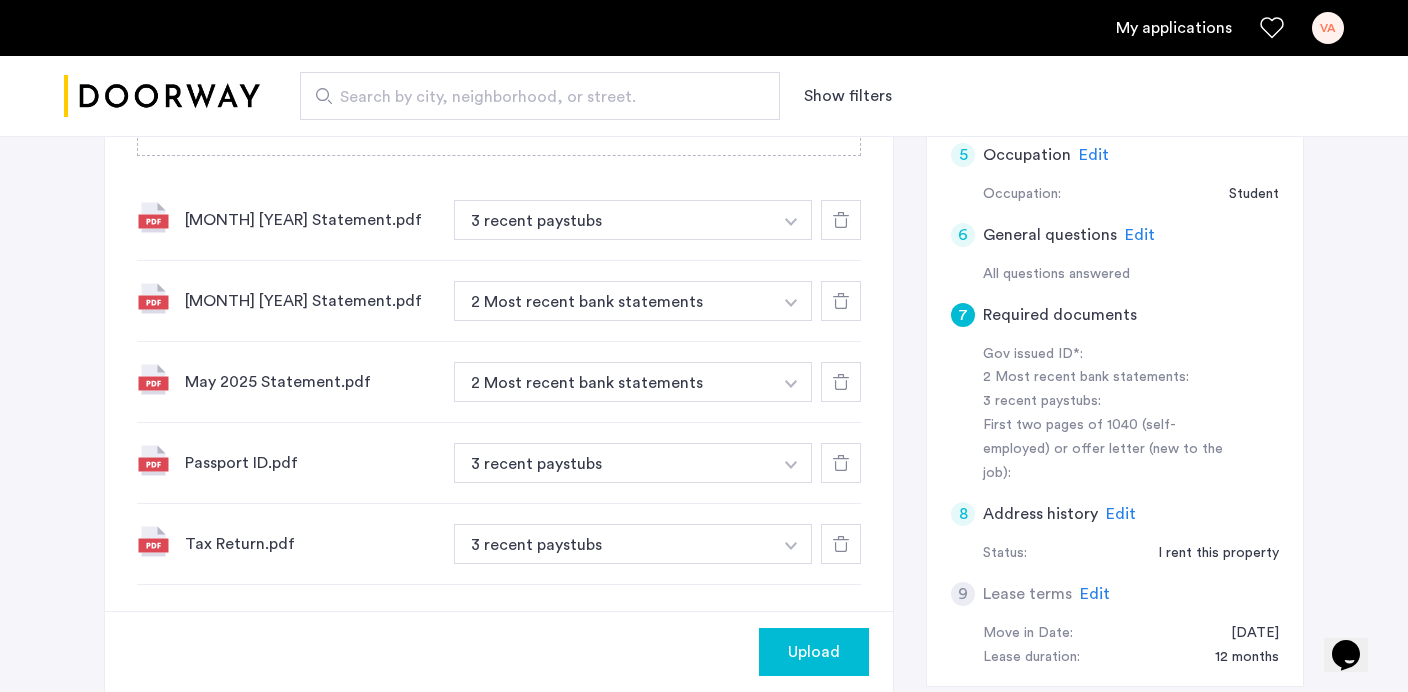 click 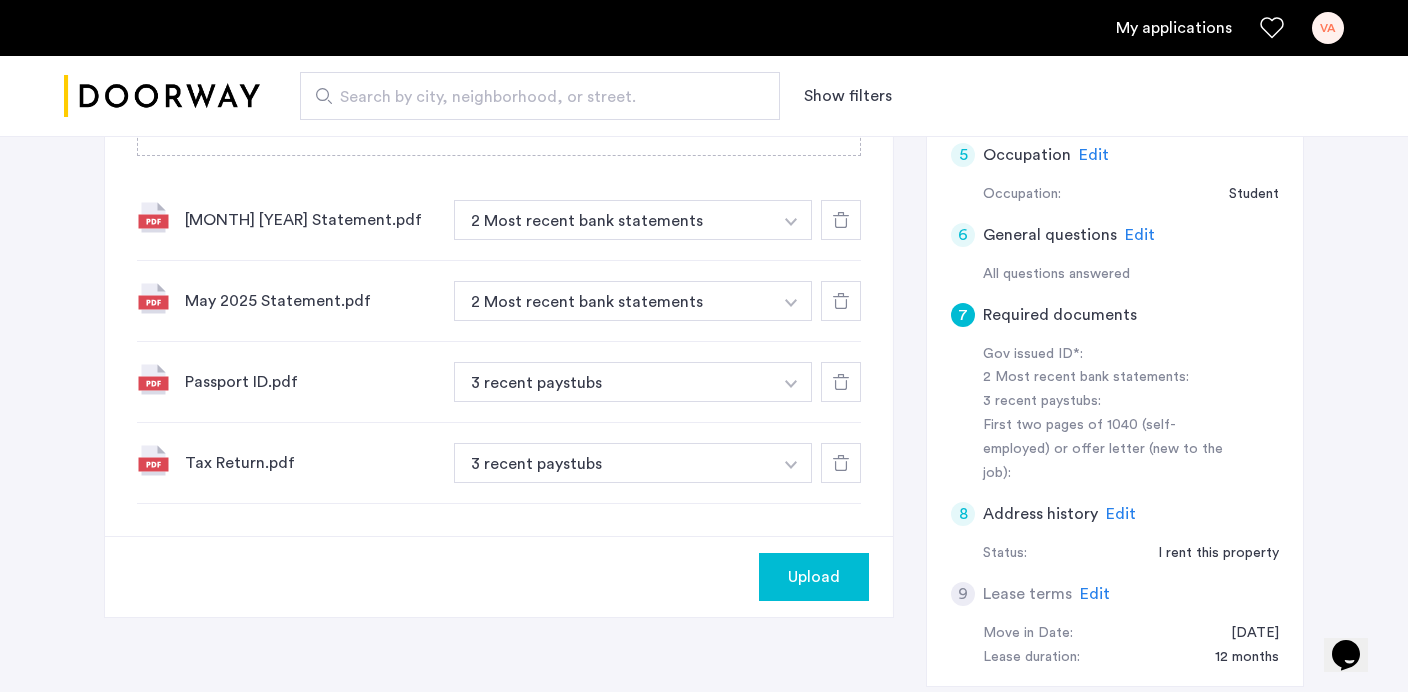 click 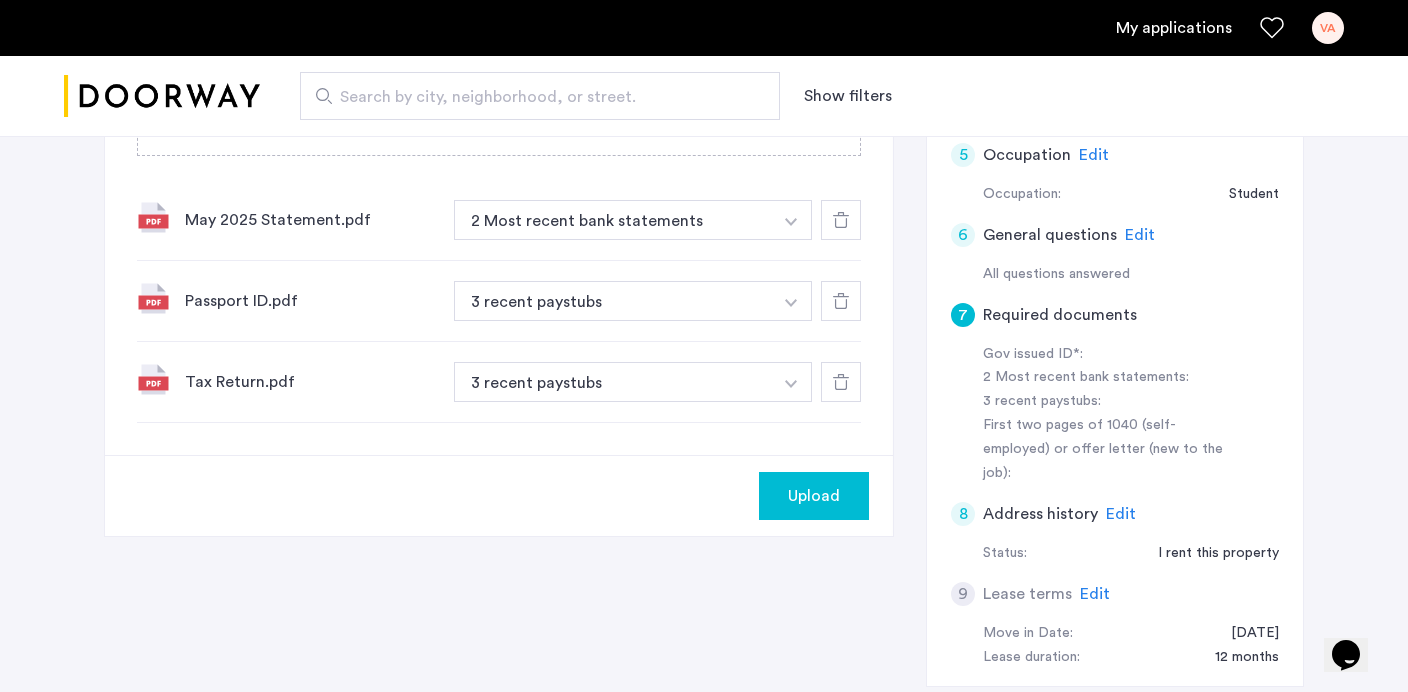 click 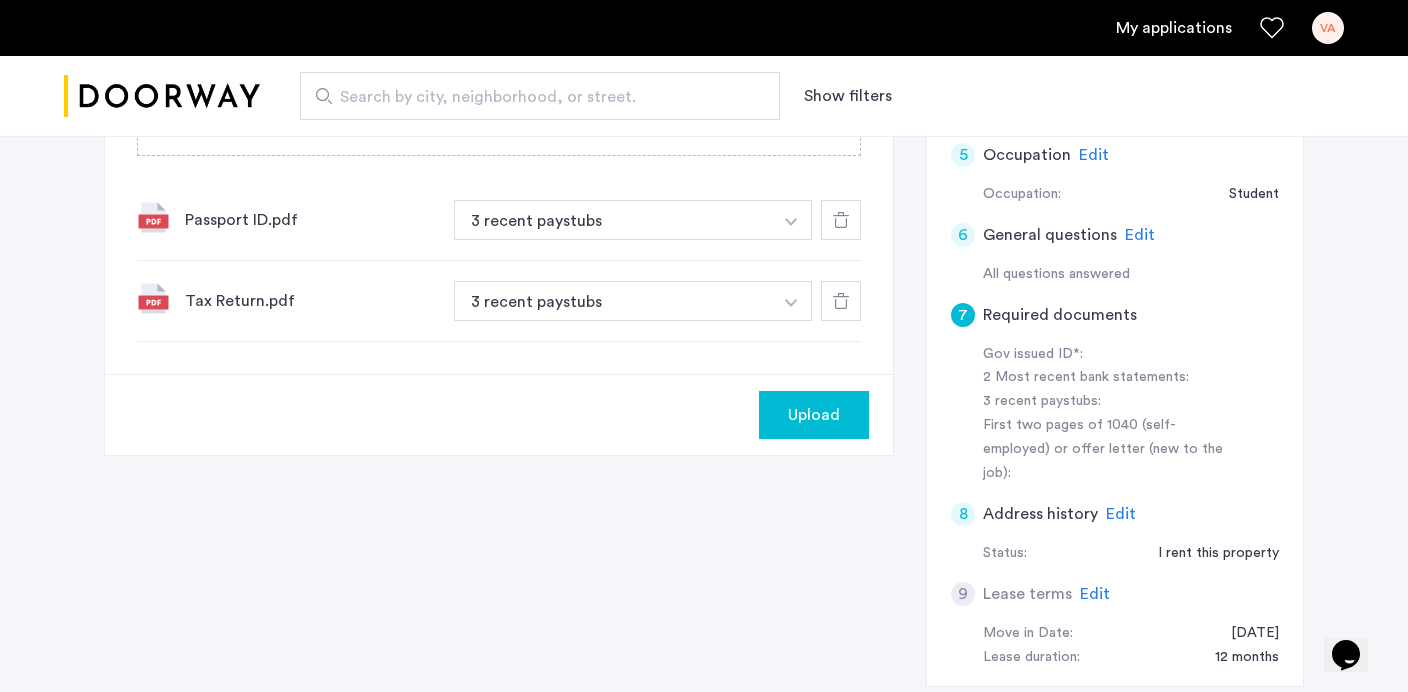 click at bounding box center (791, 222) 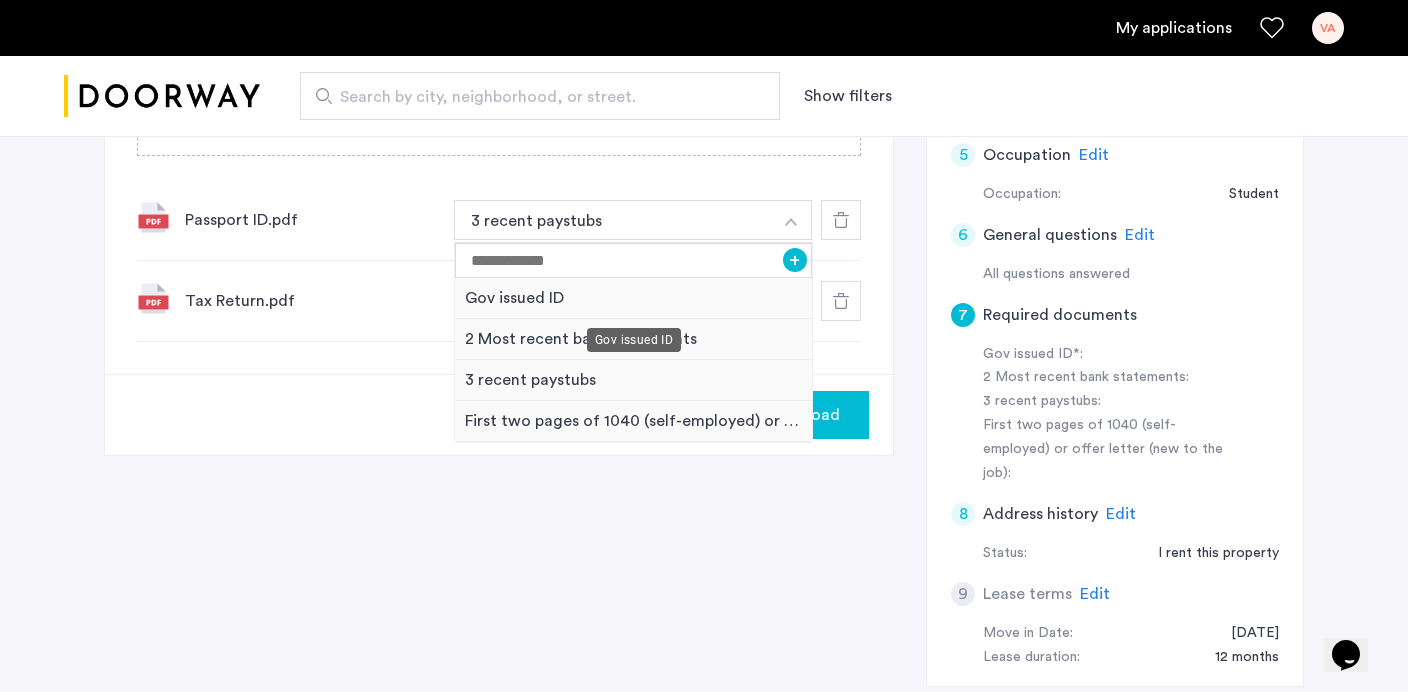 click on "Gov issued ID" at bounding box center (633, 298) 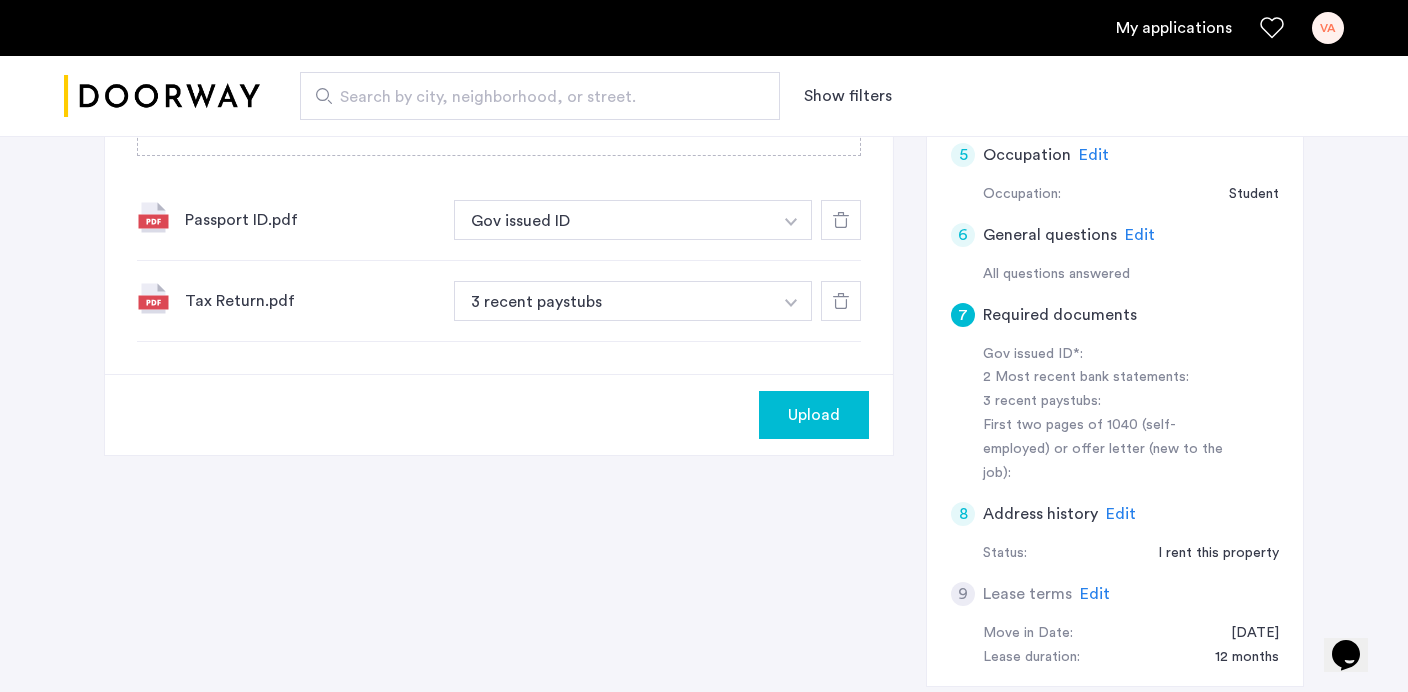 click on "Upload" 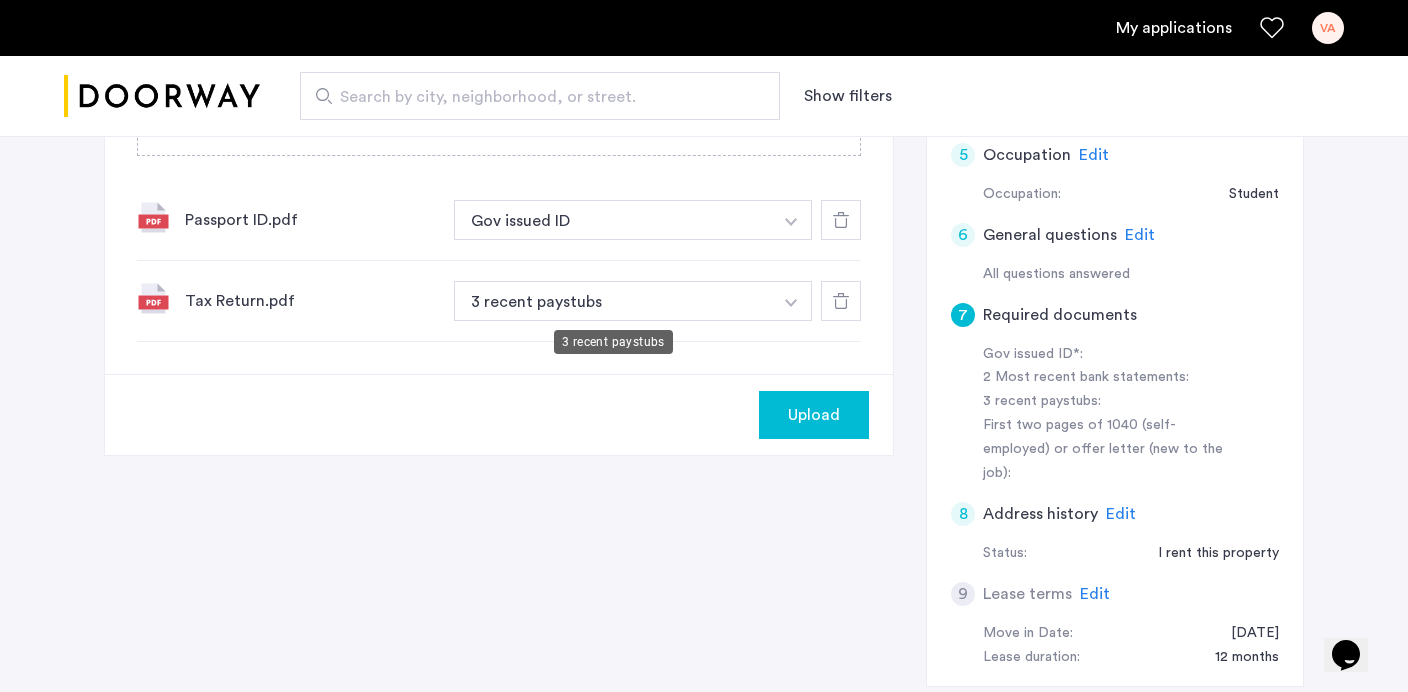 click on "3 recent paystubs" at bounding box center [613, 301] 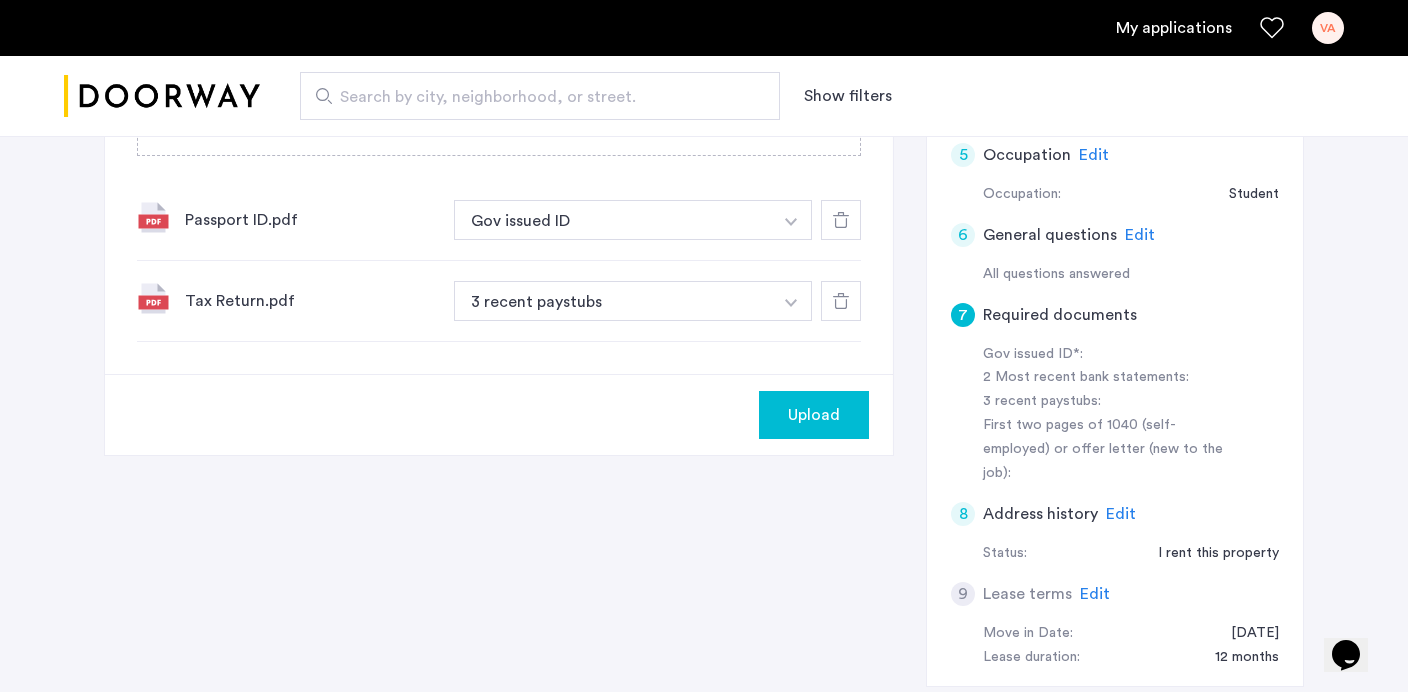 click at bounding box center [791, 220] 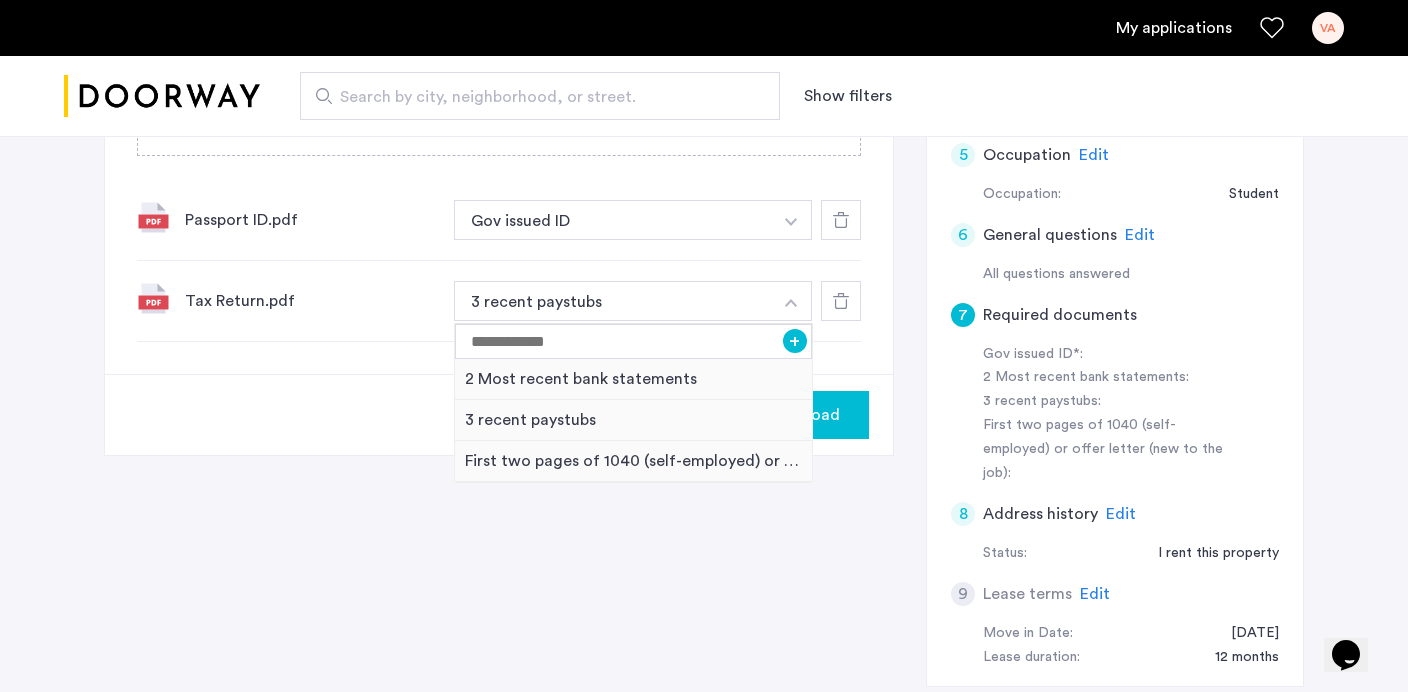 click 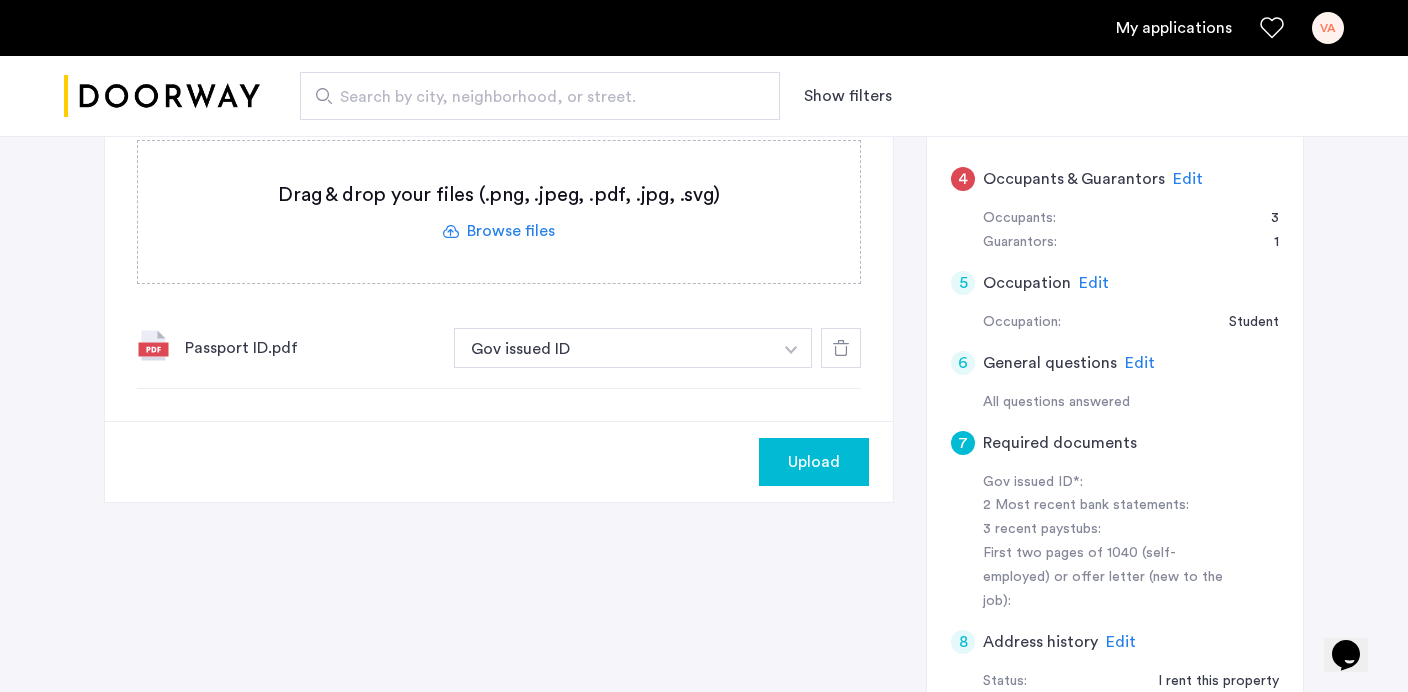 scroll, scrollTop: 570, scrollLeft: 0, axis: vertical 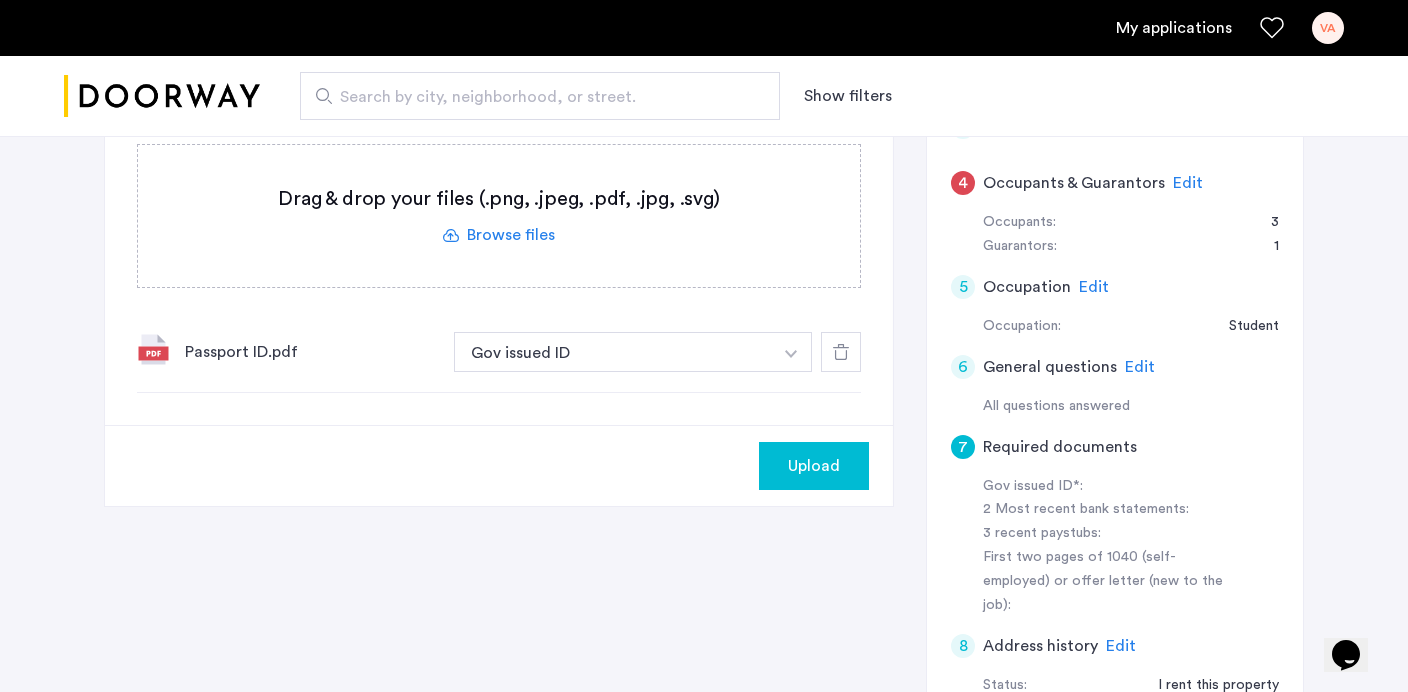 click on "Upload" 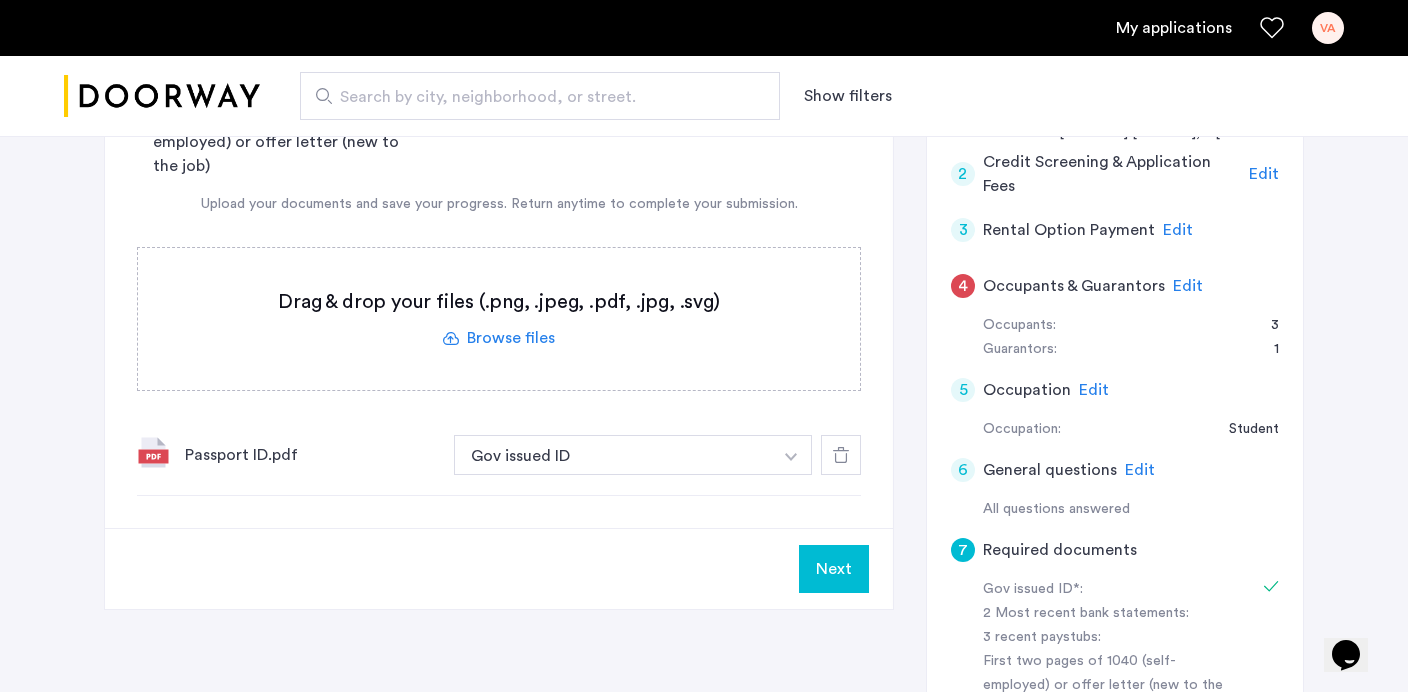 scroll, scrollTop: 448, scrollLeft: 0, axis: vertical 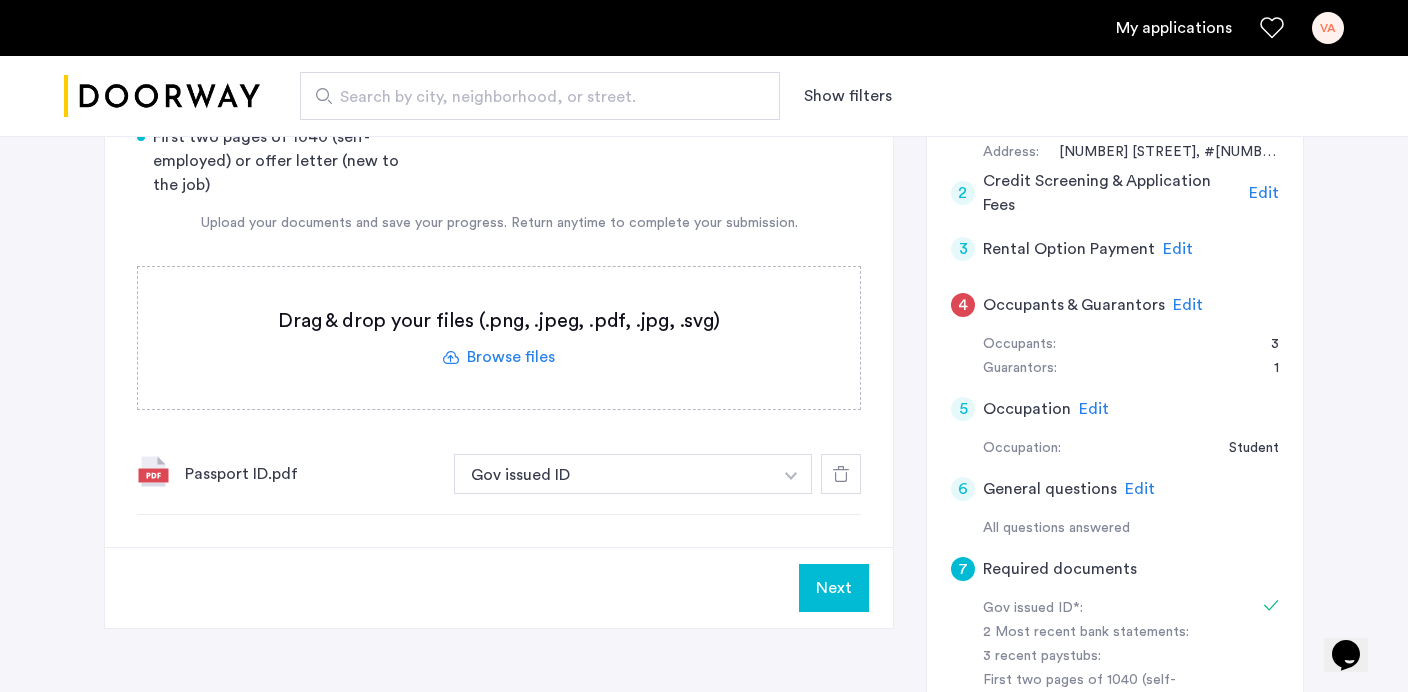 click 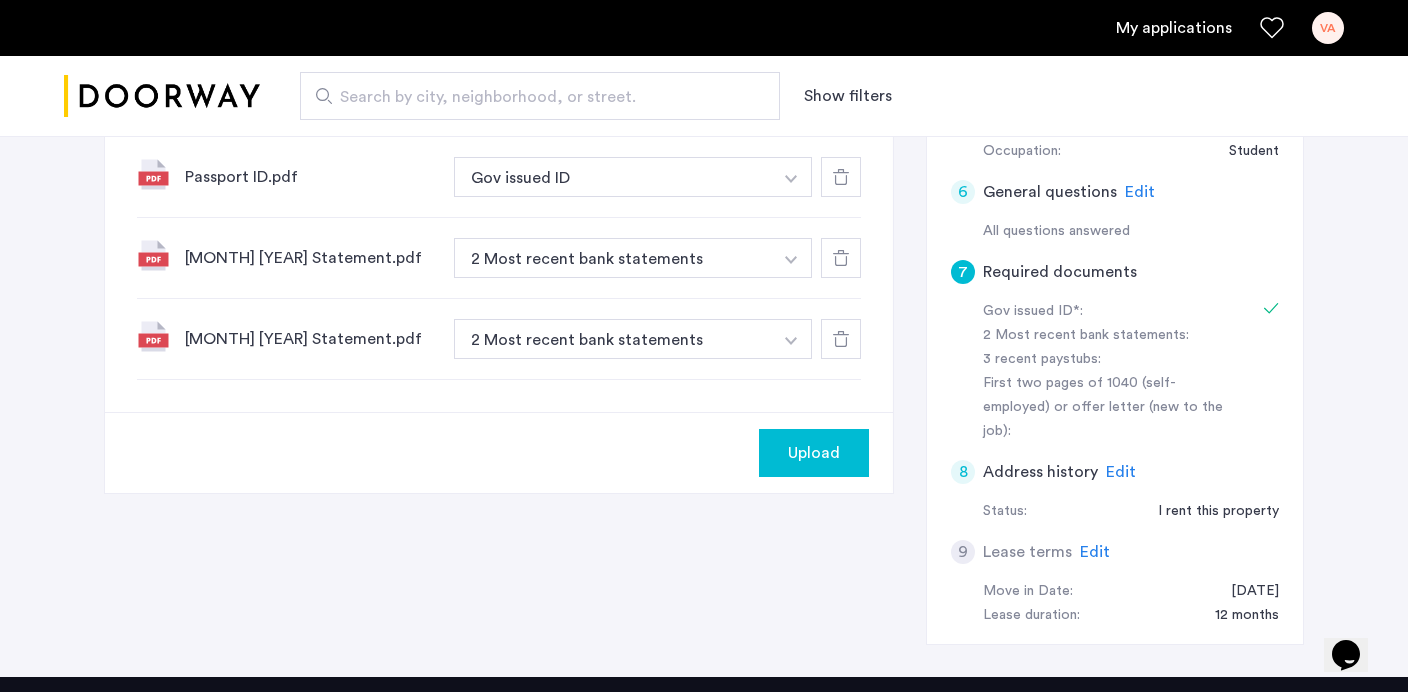 scroll, scrollTop: 747, scrollLeft: 0, axis: vertical 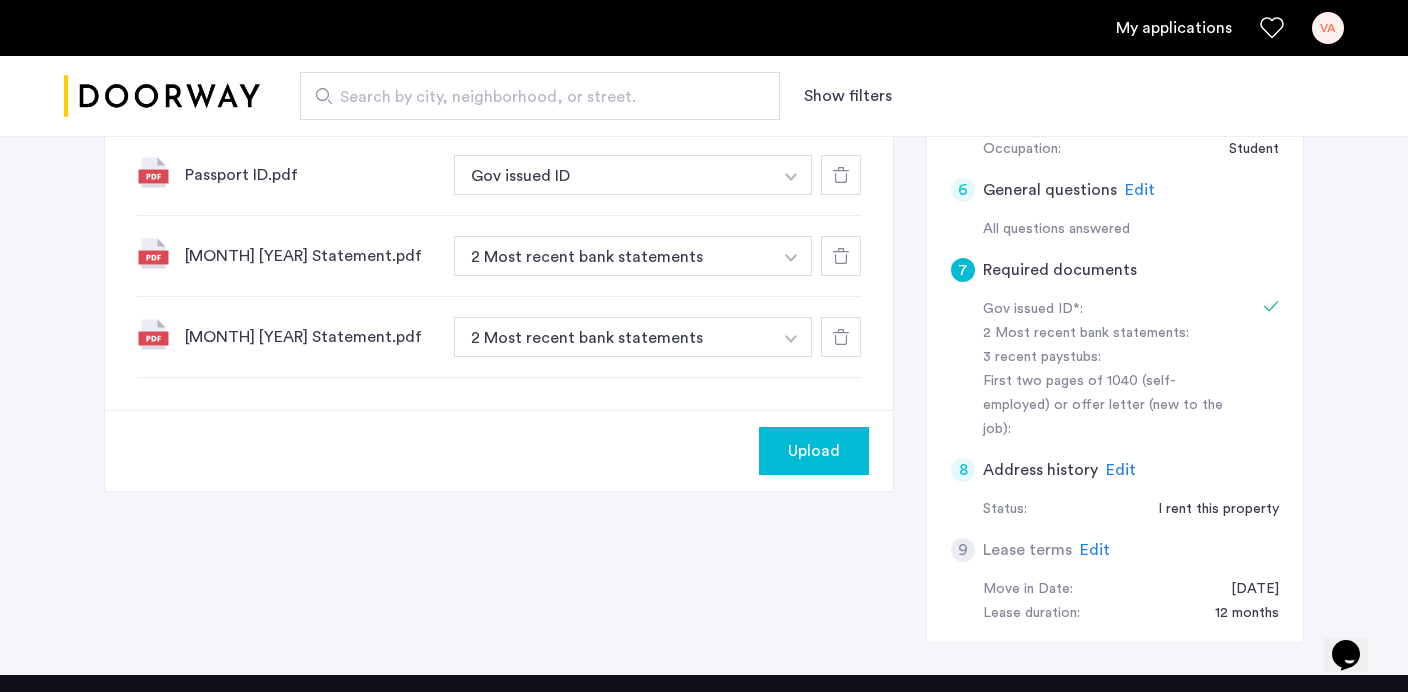click on "Upload" 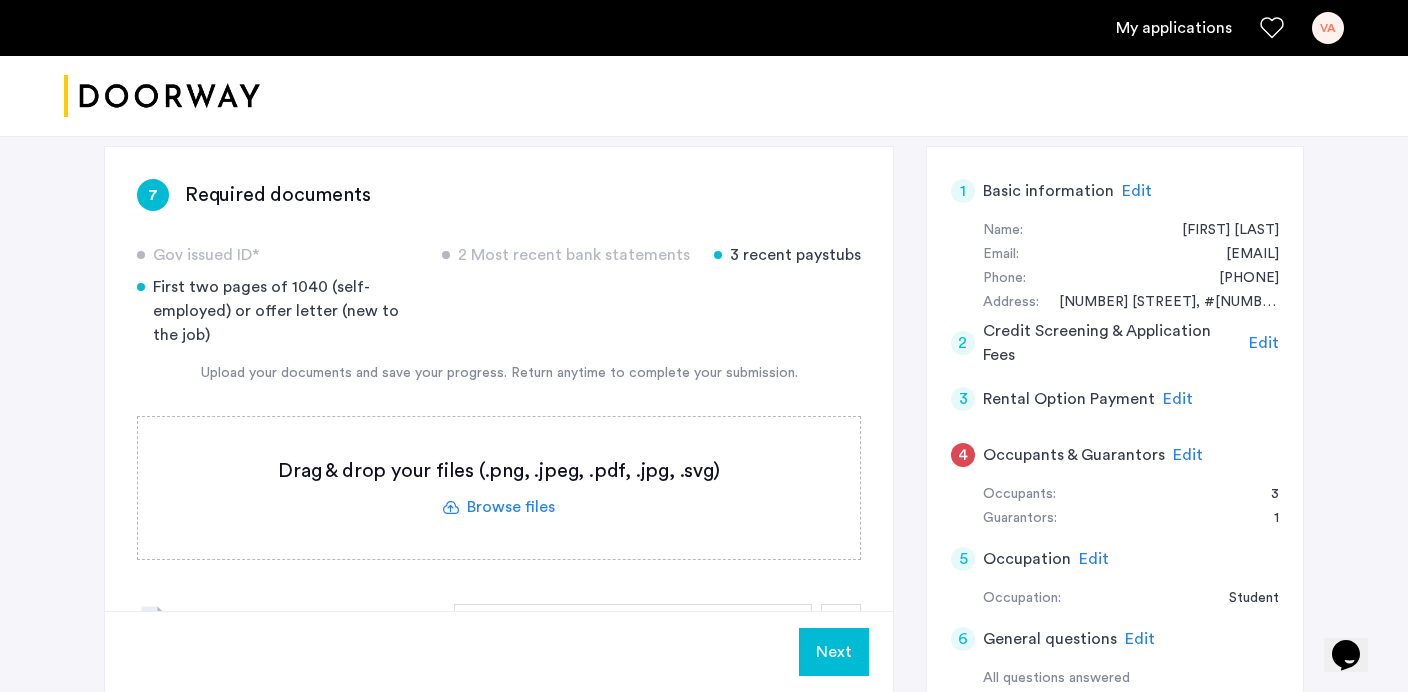 scroll, scrollTop: 291, scrollLeft: 0, axis: vertical 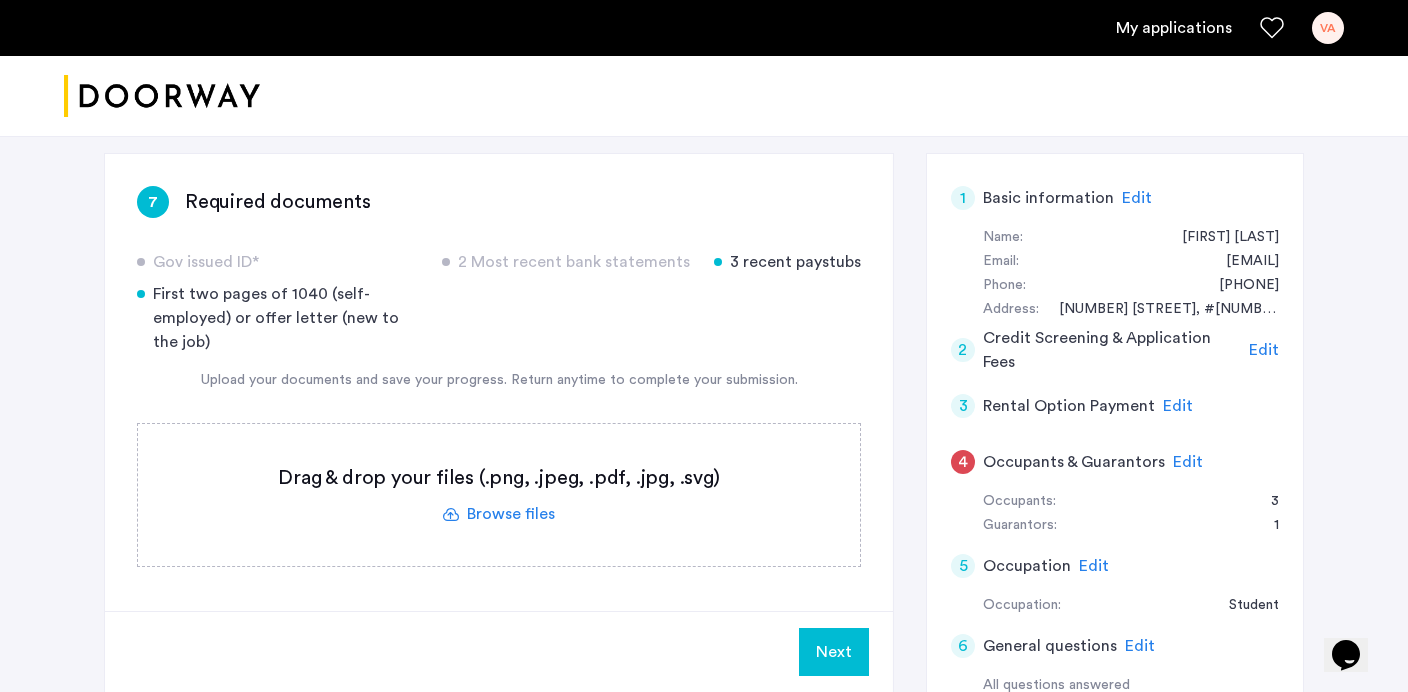 click on "Next" 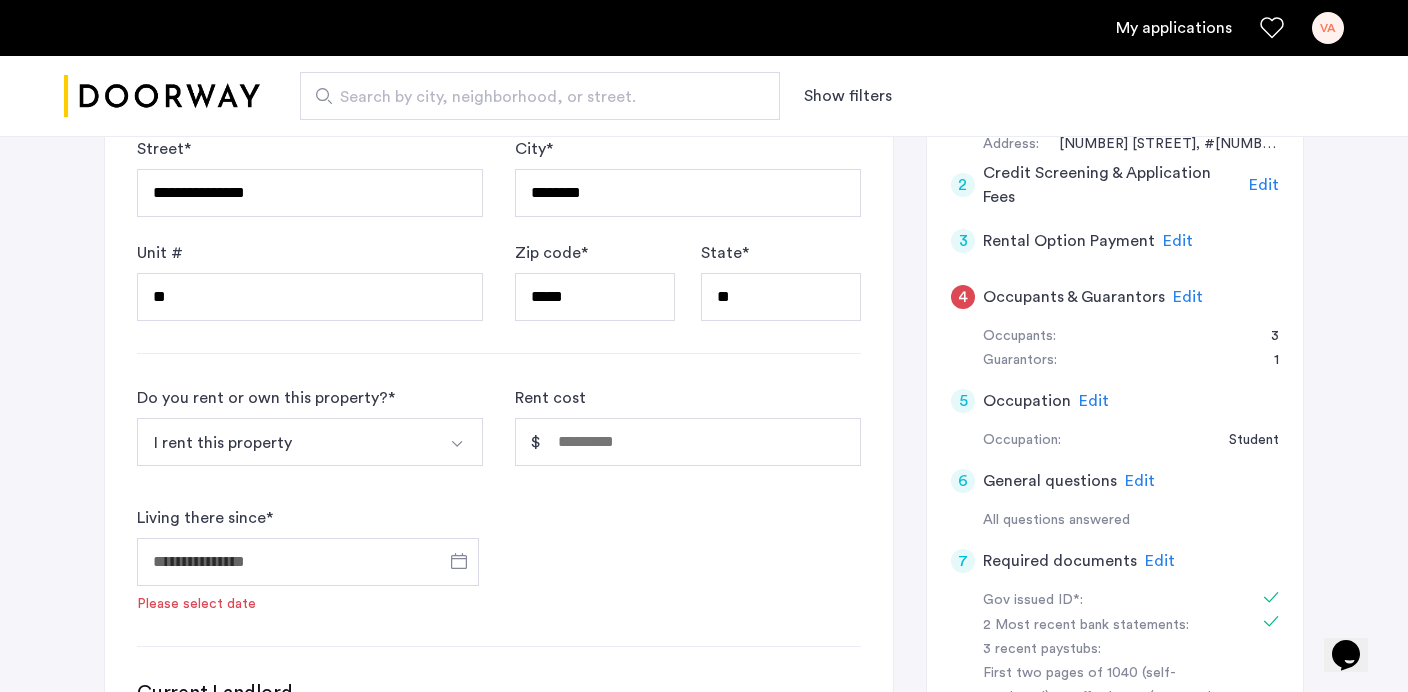 scroll, scrollTop: 457, scrollLeft: 0, axis: vertical 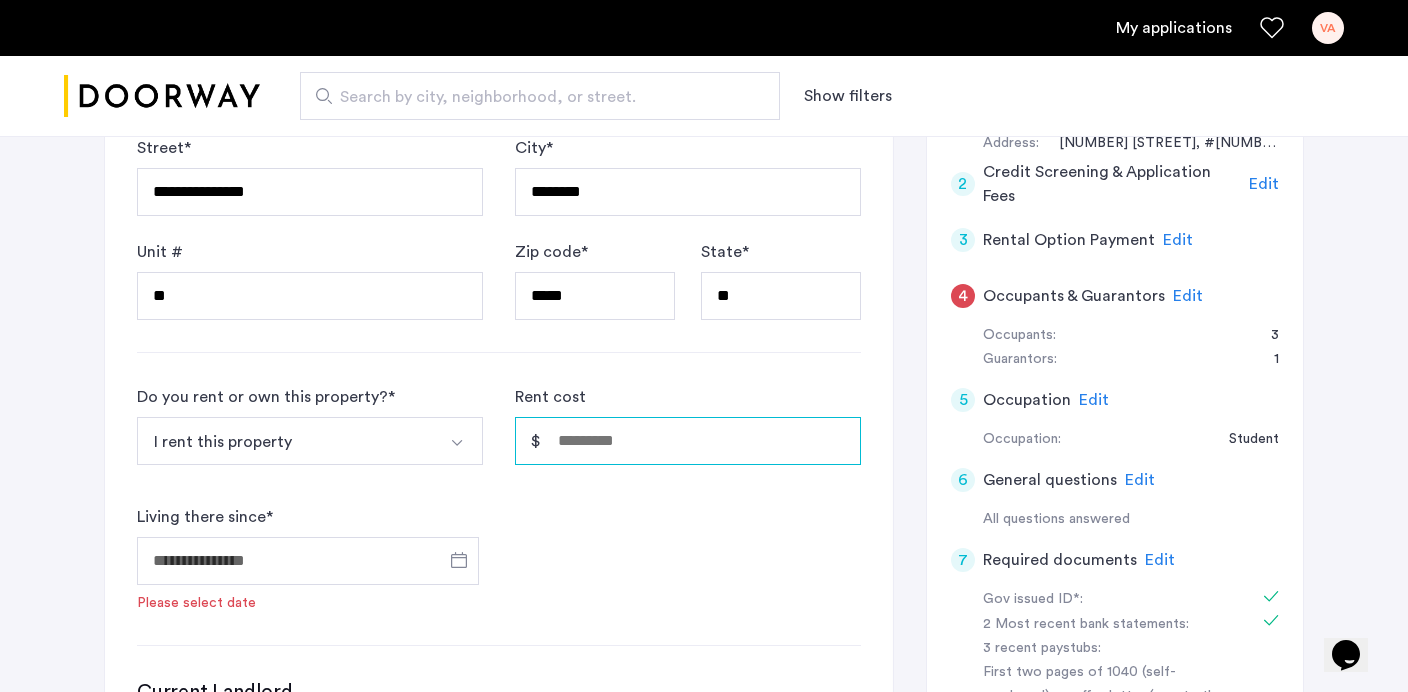 click on "Rent cost" at bounding box center [688, 441] 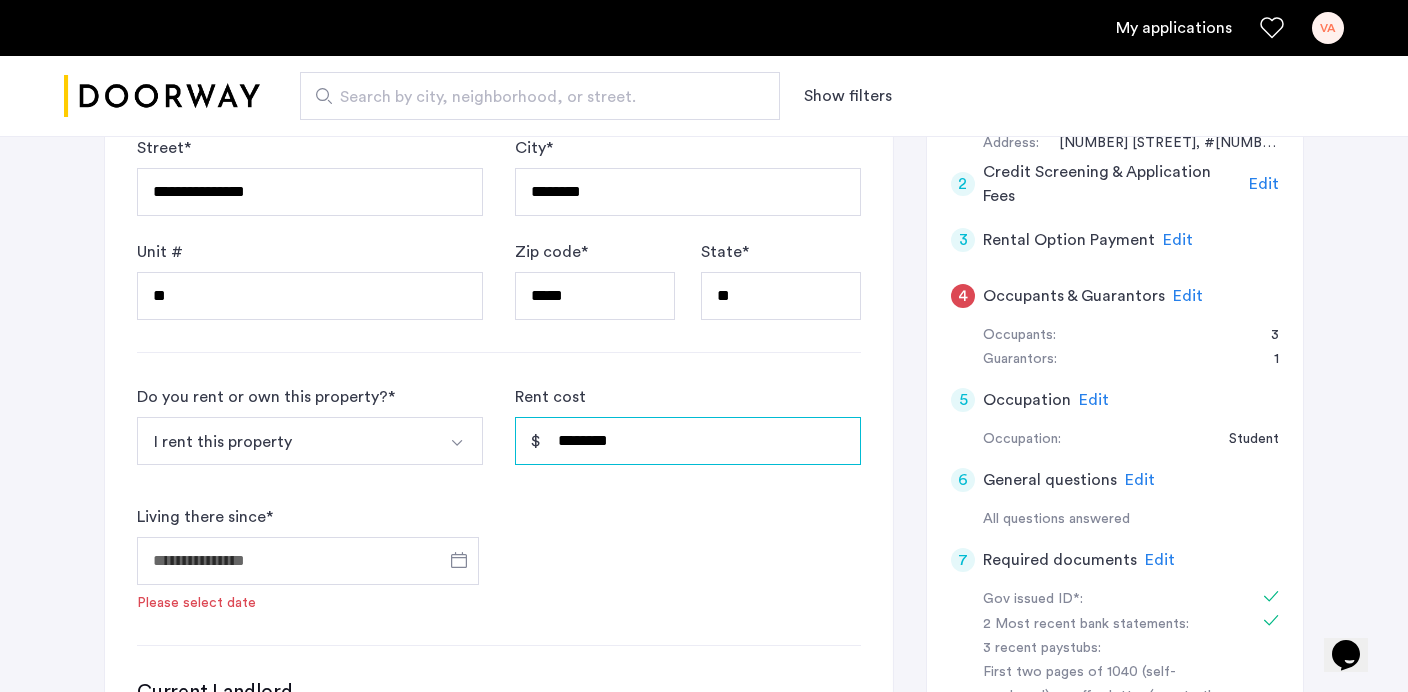 type on "********" 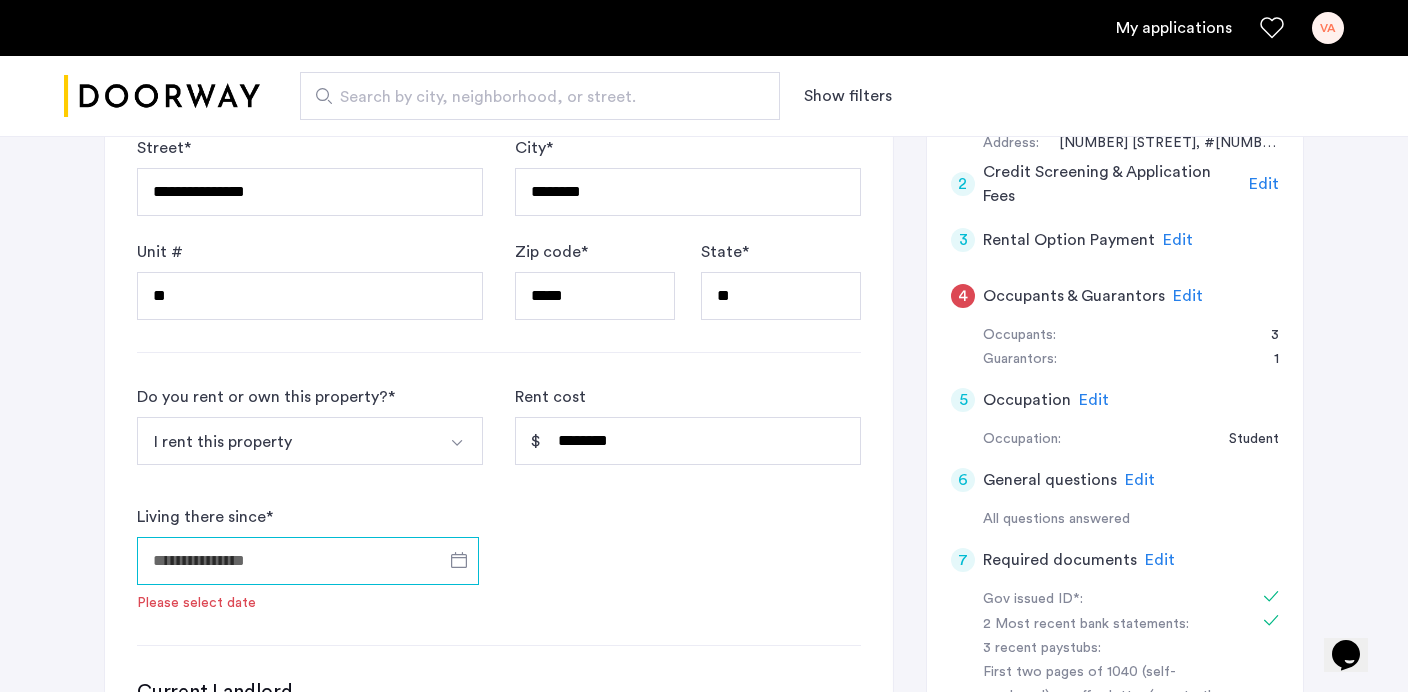 click on "Living there since  *" at bounding box center [308, 561] 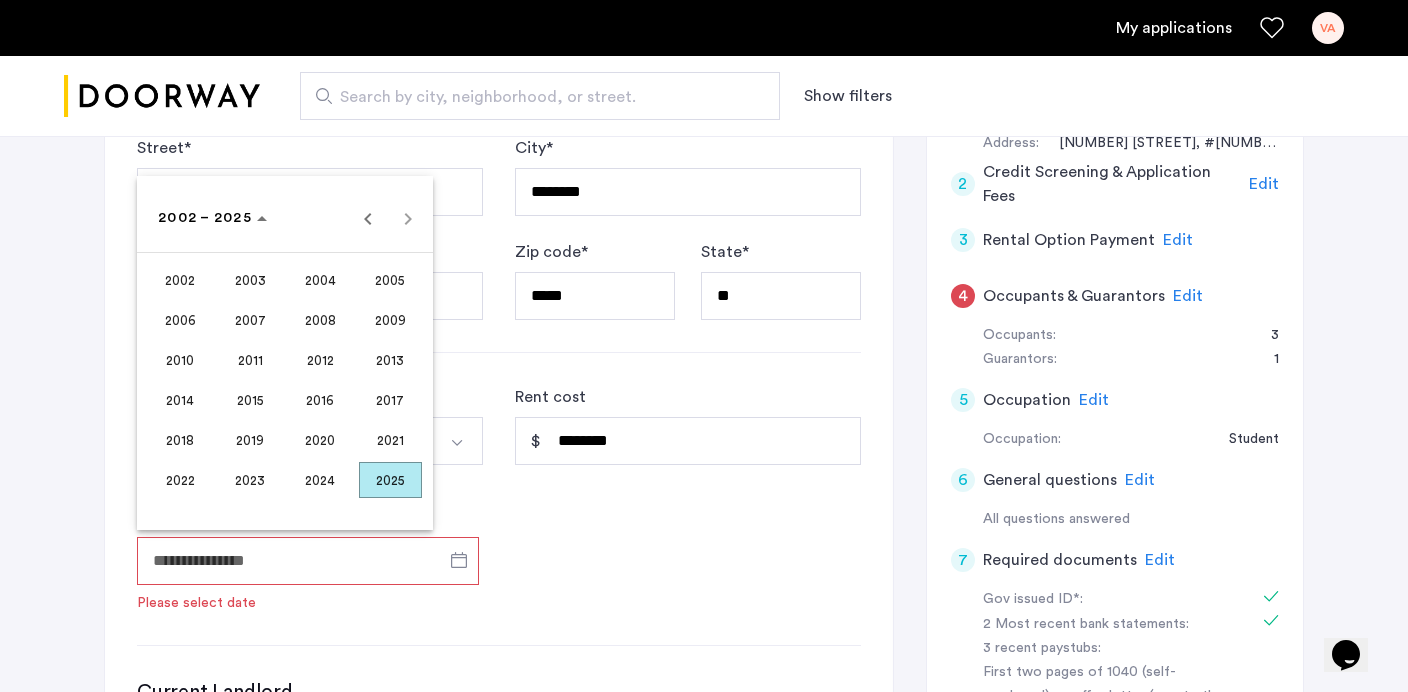 click at bounding box center (704, 346) 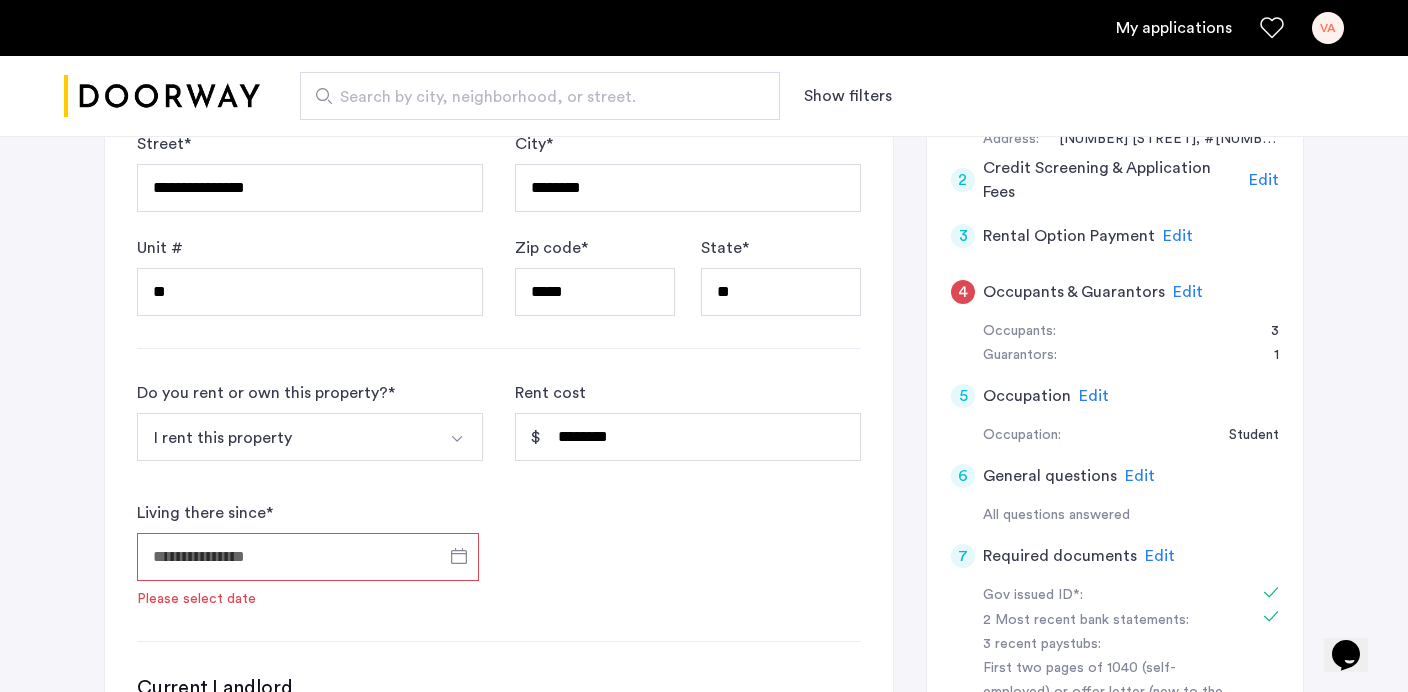 scroll, scrollTop: 389, scrollLeft: 0, axis: vertical 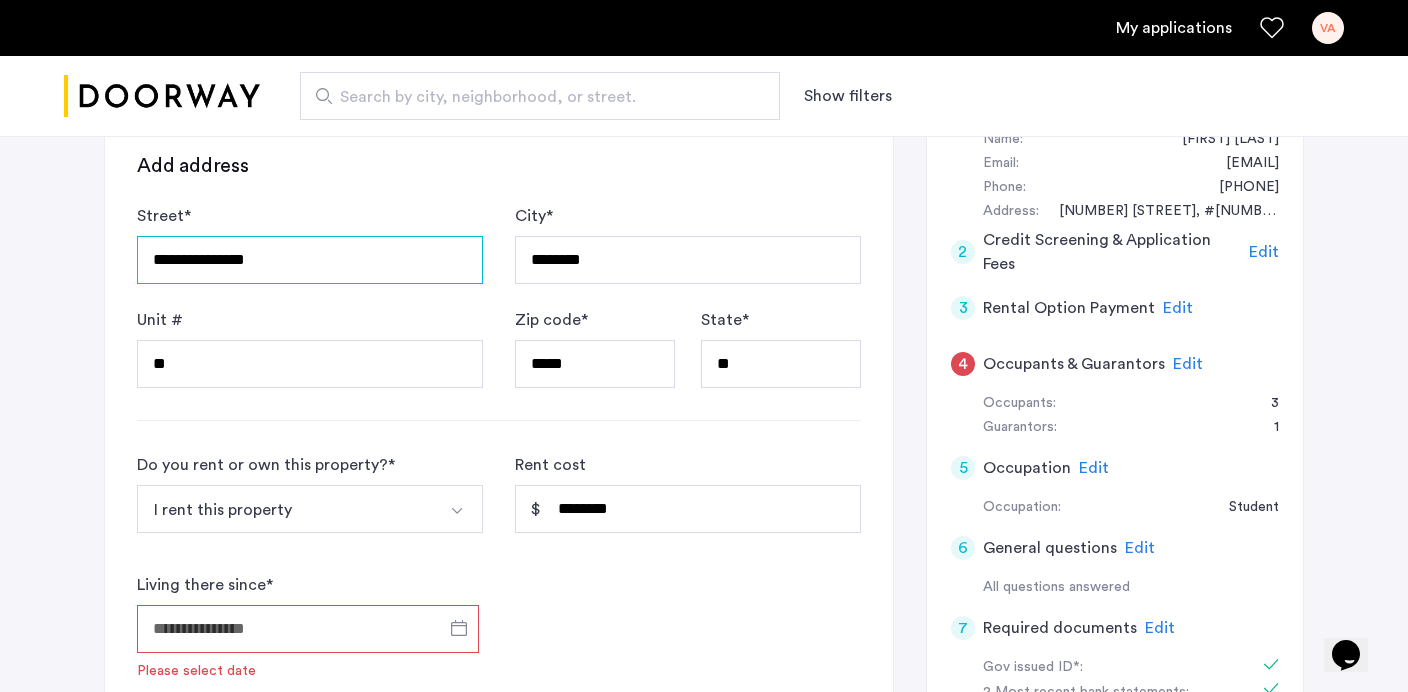 click on "**********" at bounding box center (310, 260) 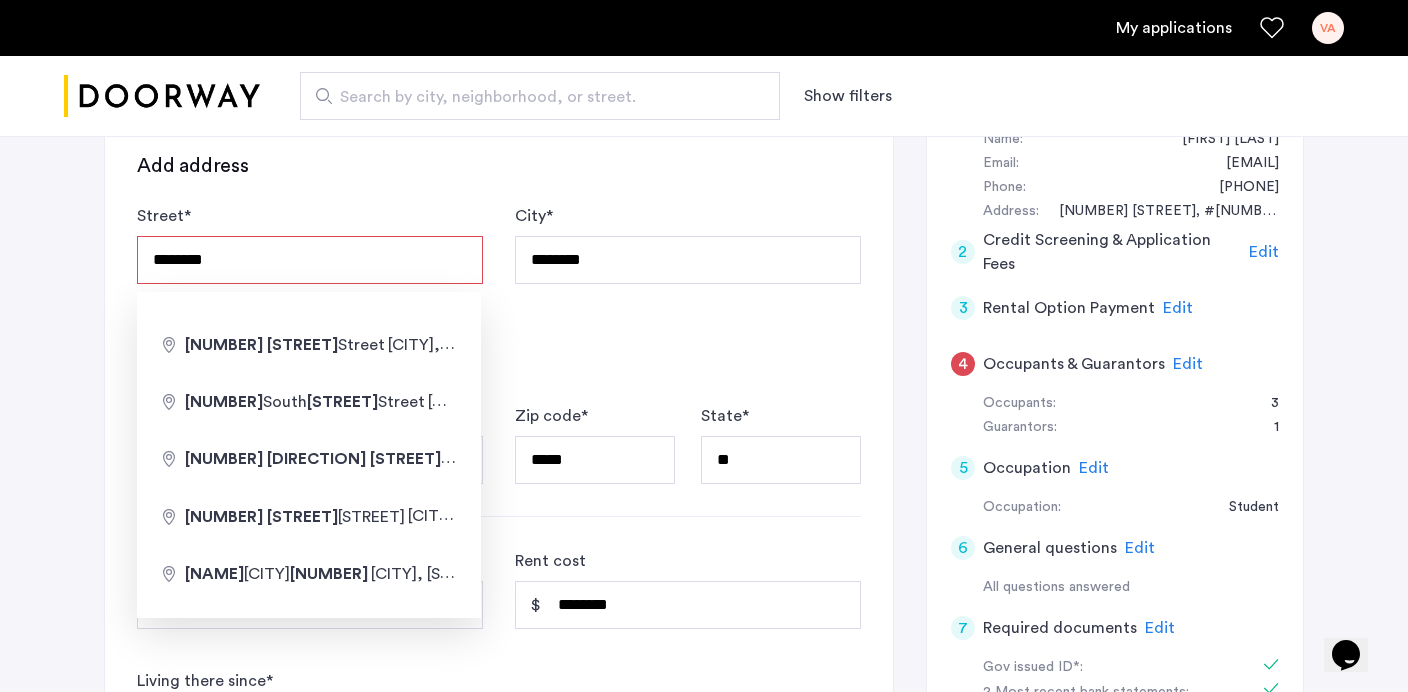 type on "**********" 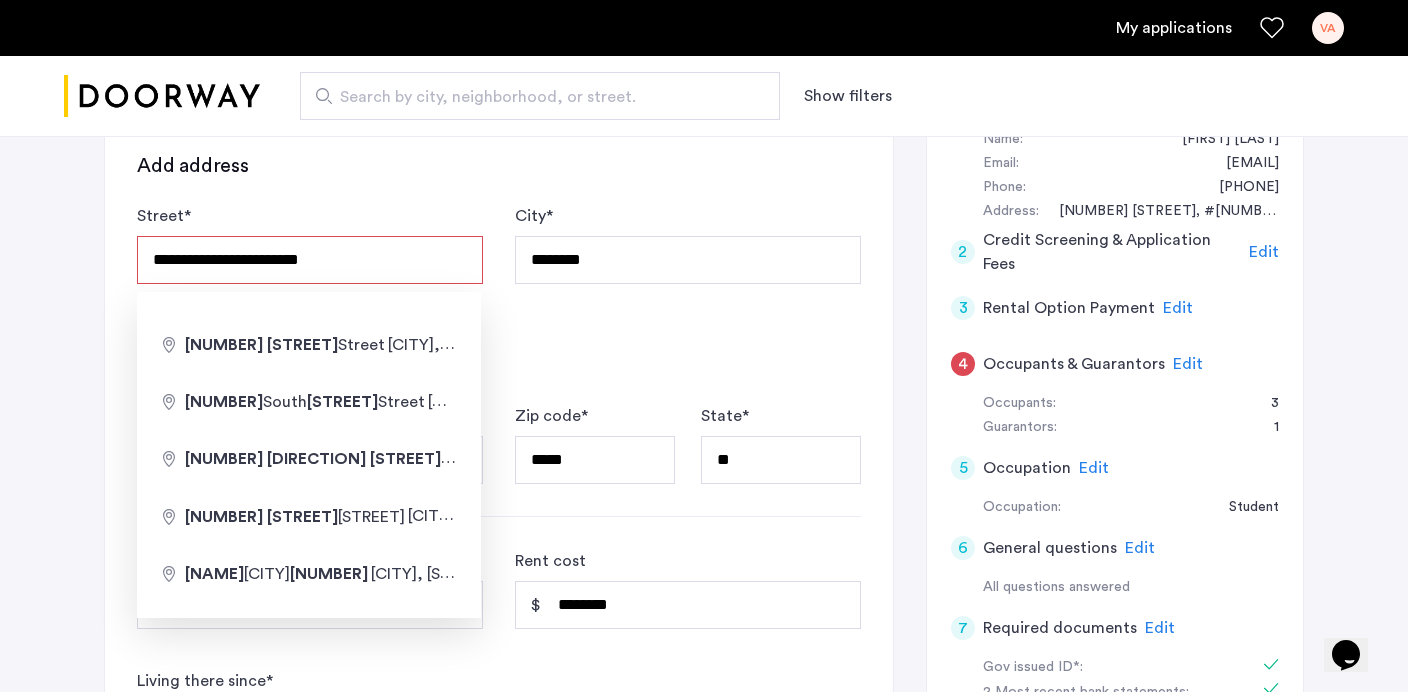 type on "*********" 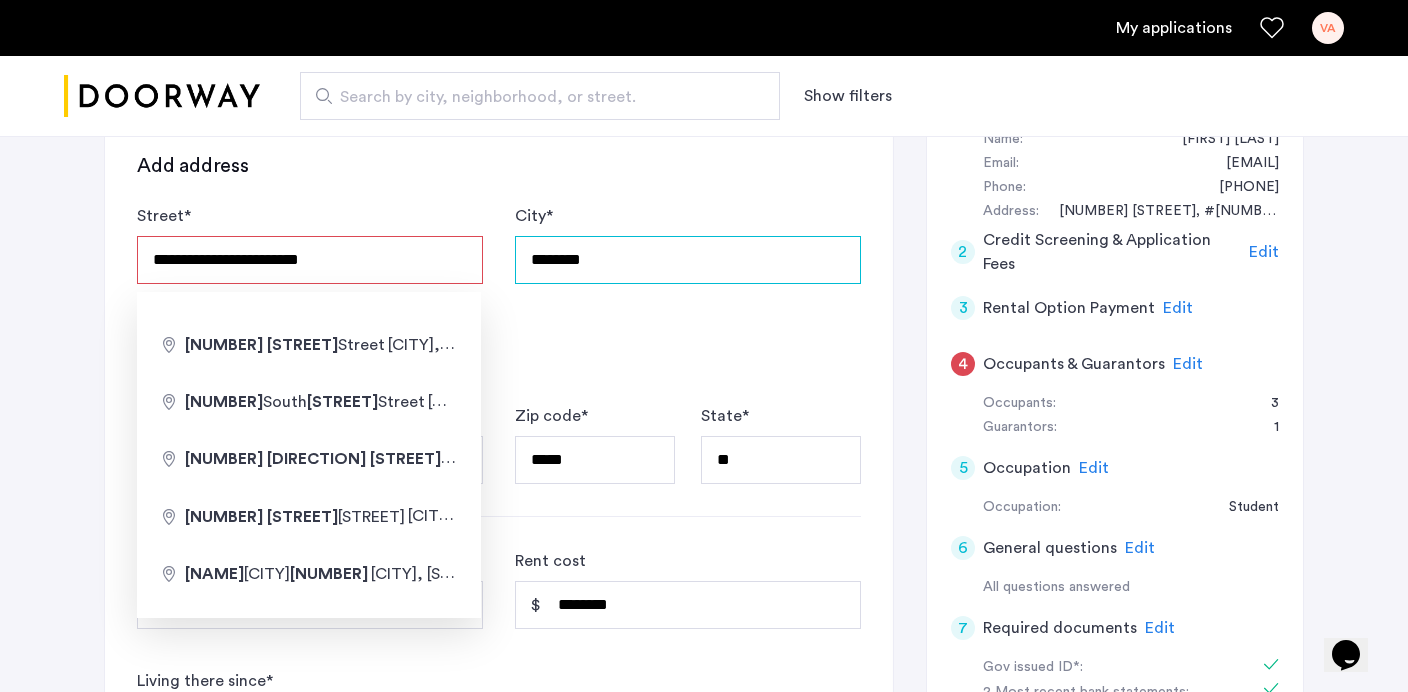 click on "********" at bounding box center [688, 260] 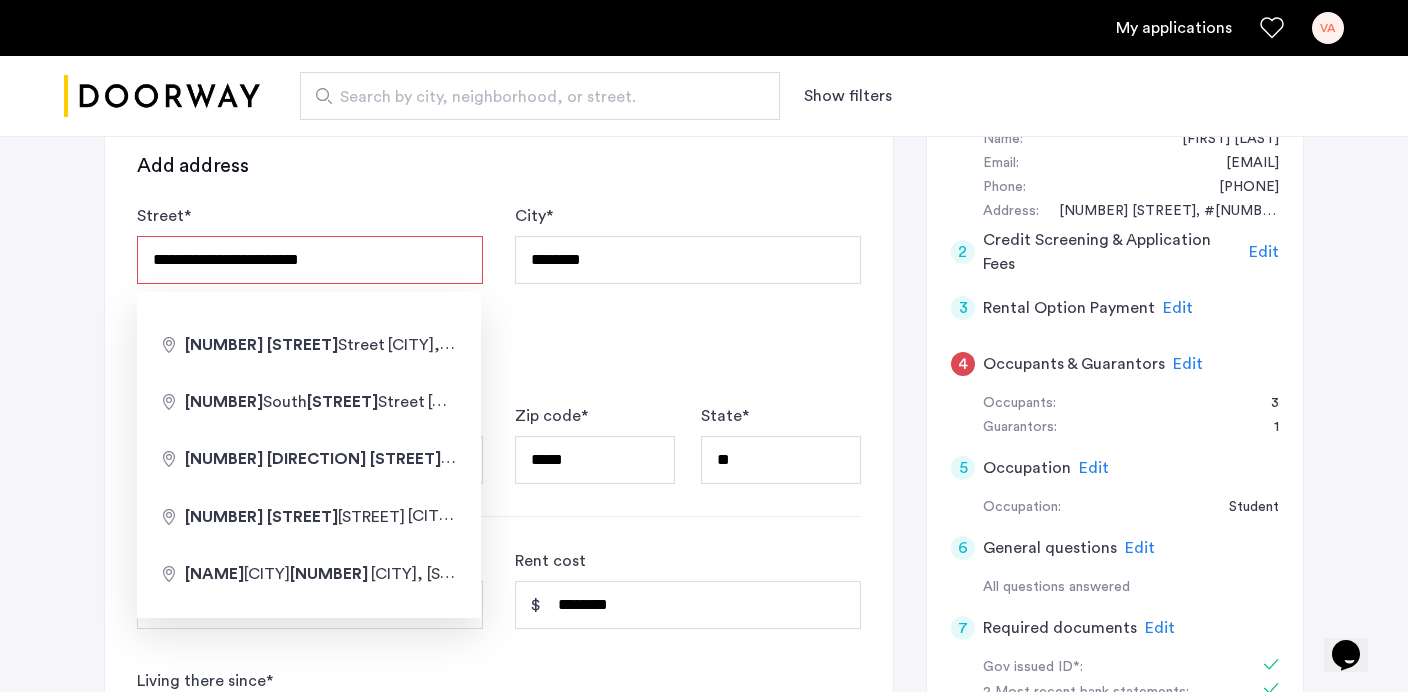 drag, startPoint x: 423, startPoint y: 258, endPoint x: 291, endPoint y: 268, distance: 132.37825 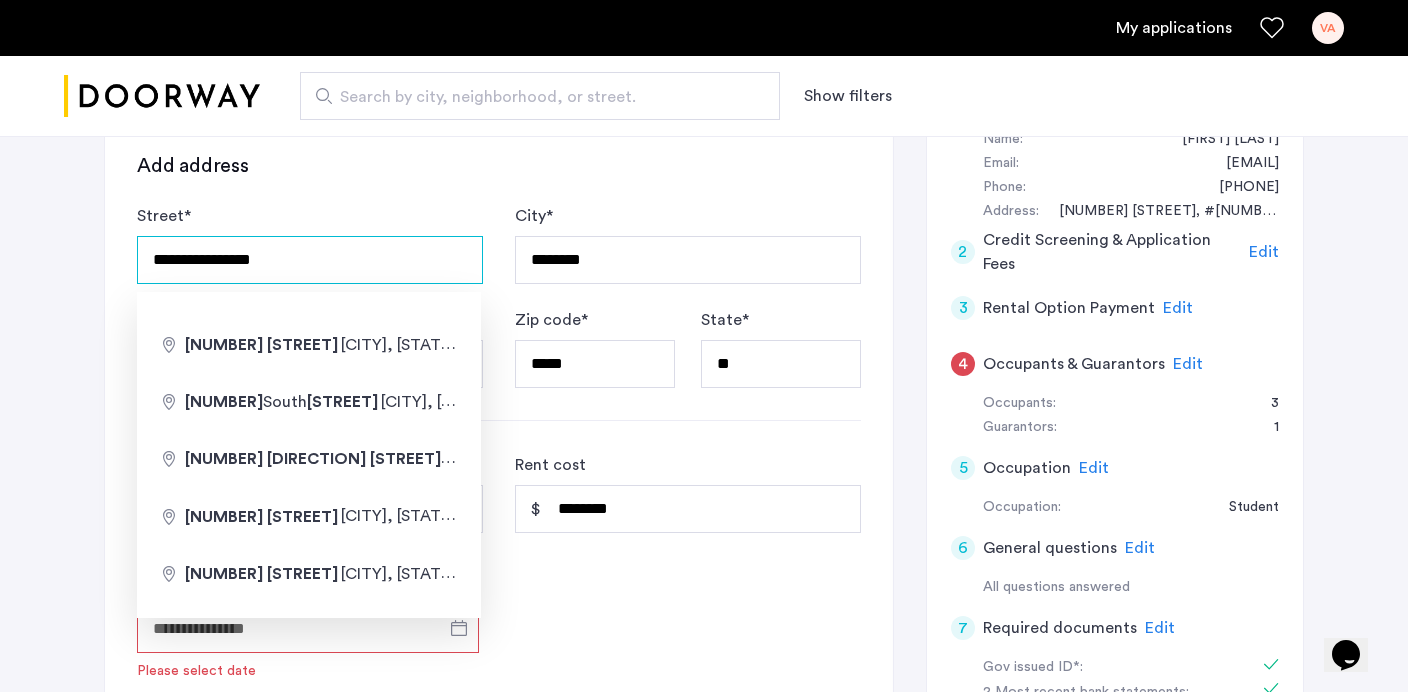 type on "**********" 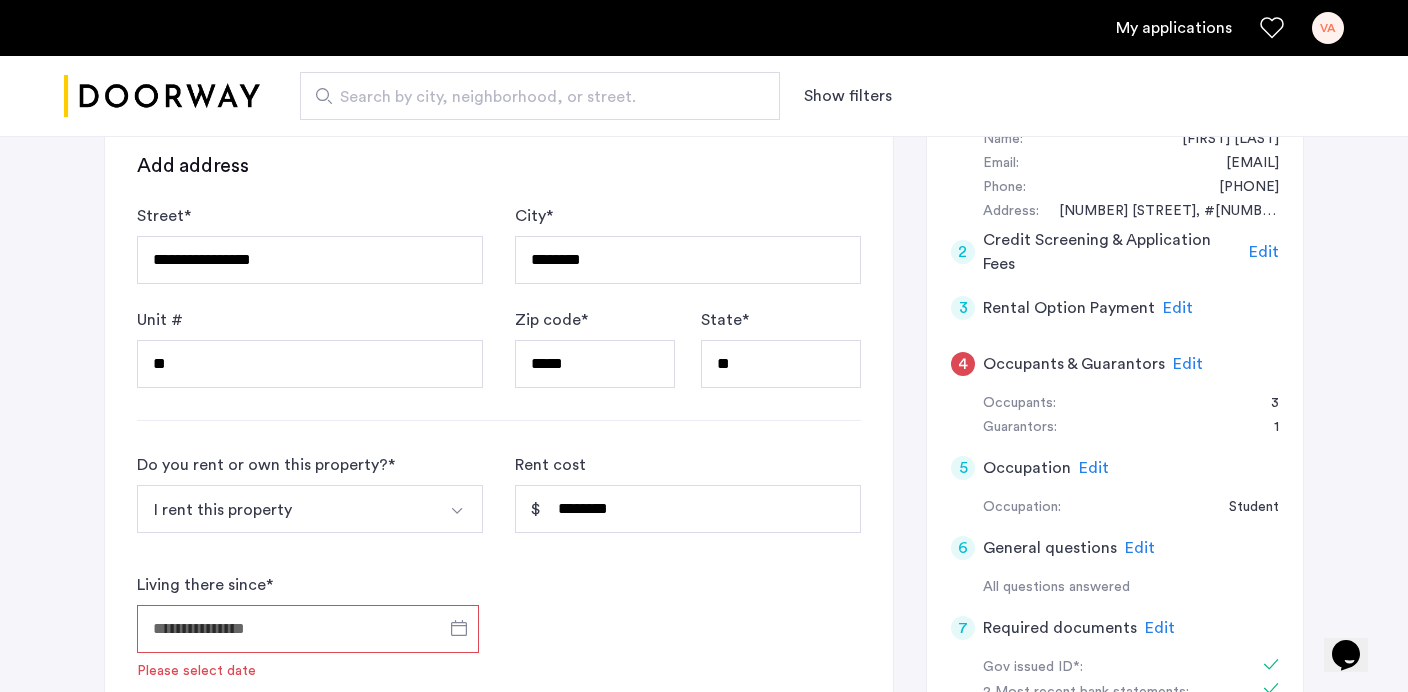 click on "[NUMBER] [STREET], [CITY], [STATE] [ZIP], #[NUMBER]" 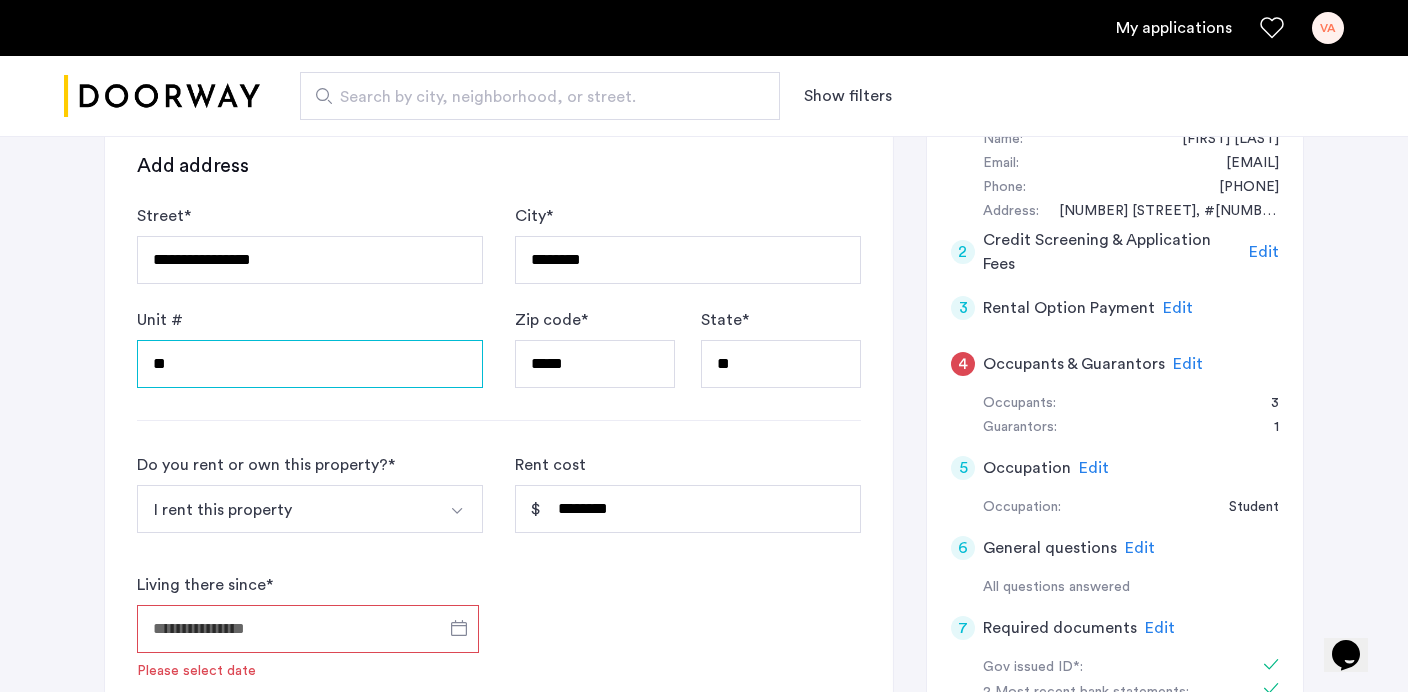 click on "**" at bounding box center (310, 364) 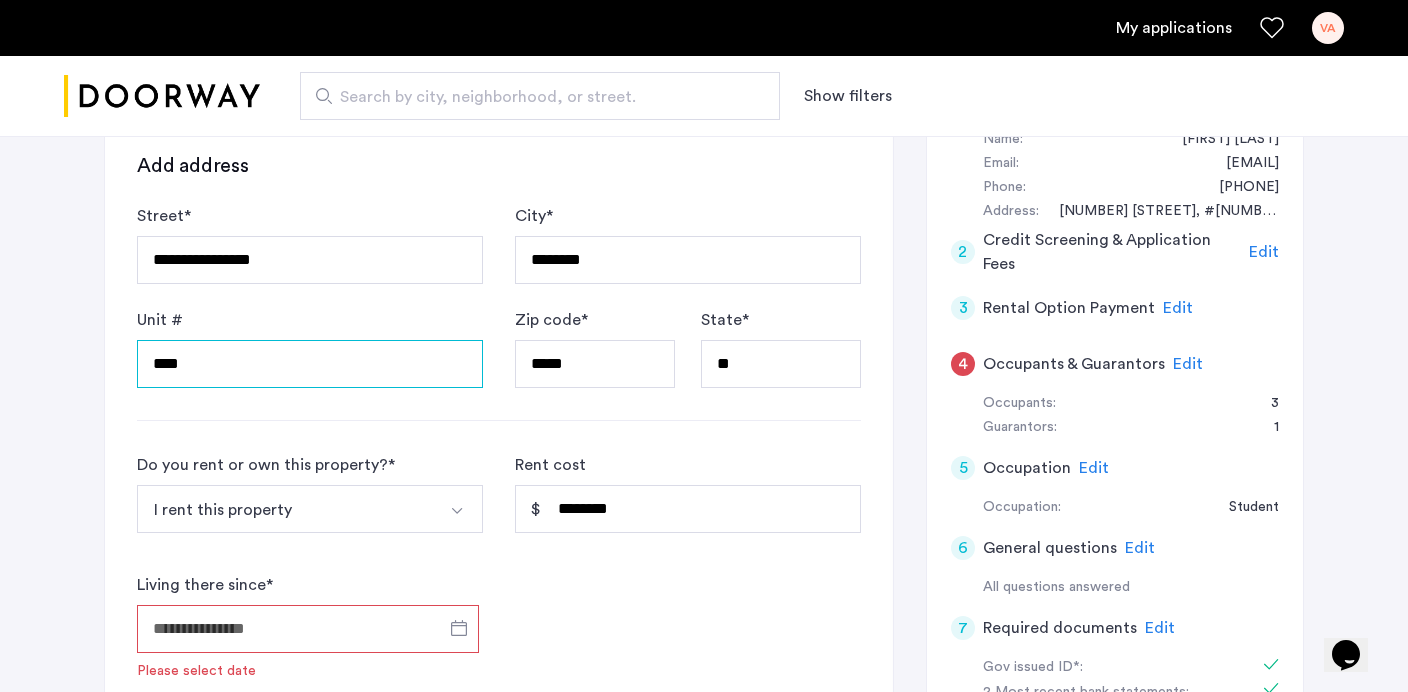 type on "****" 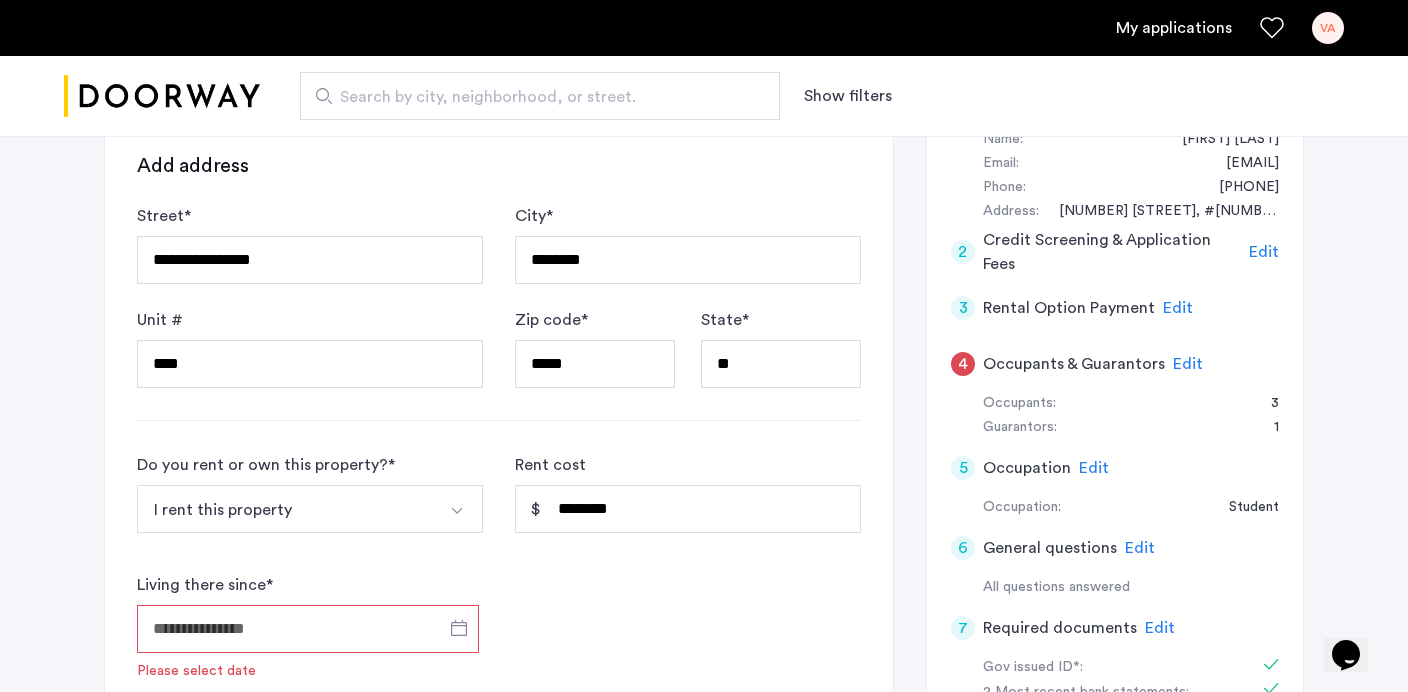 click on "**********" 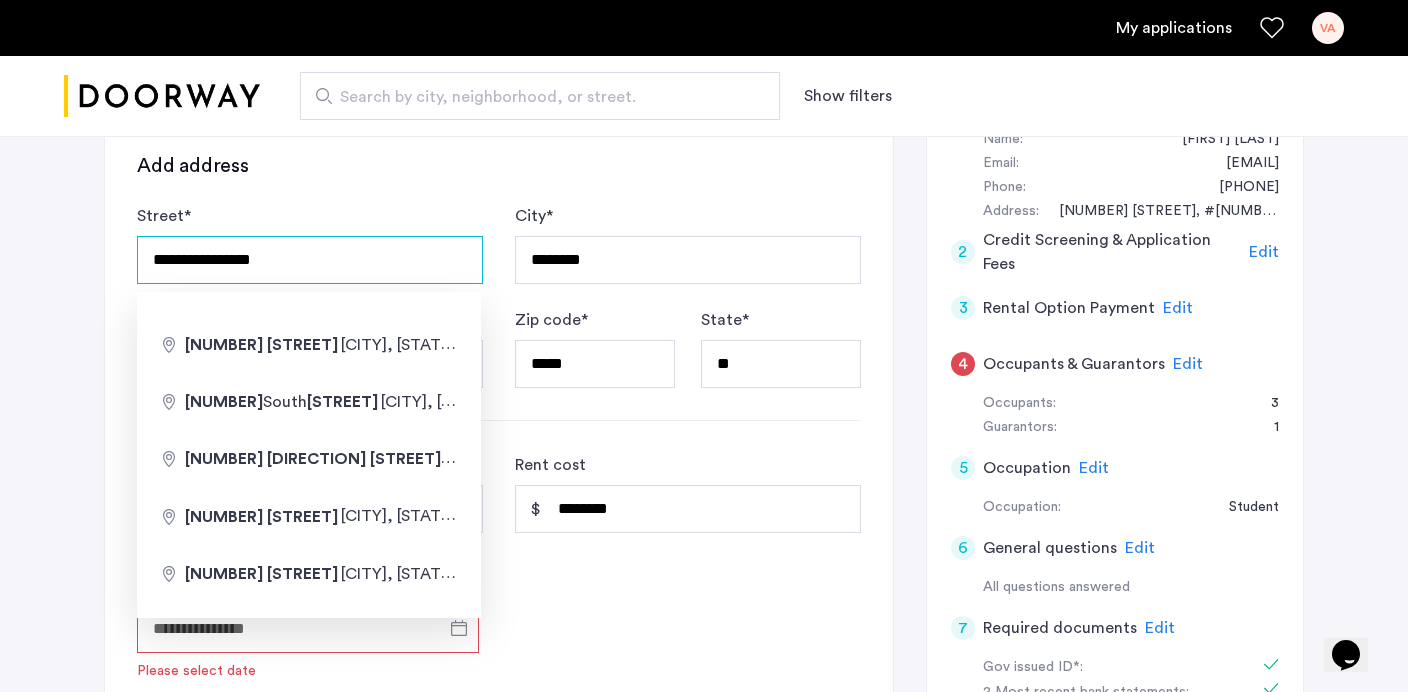 click on "**********" at bounding box center [310, 260] 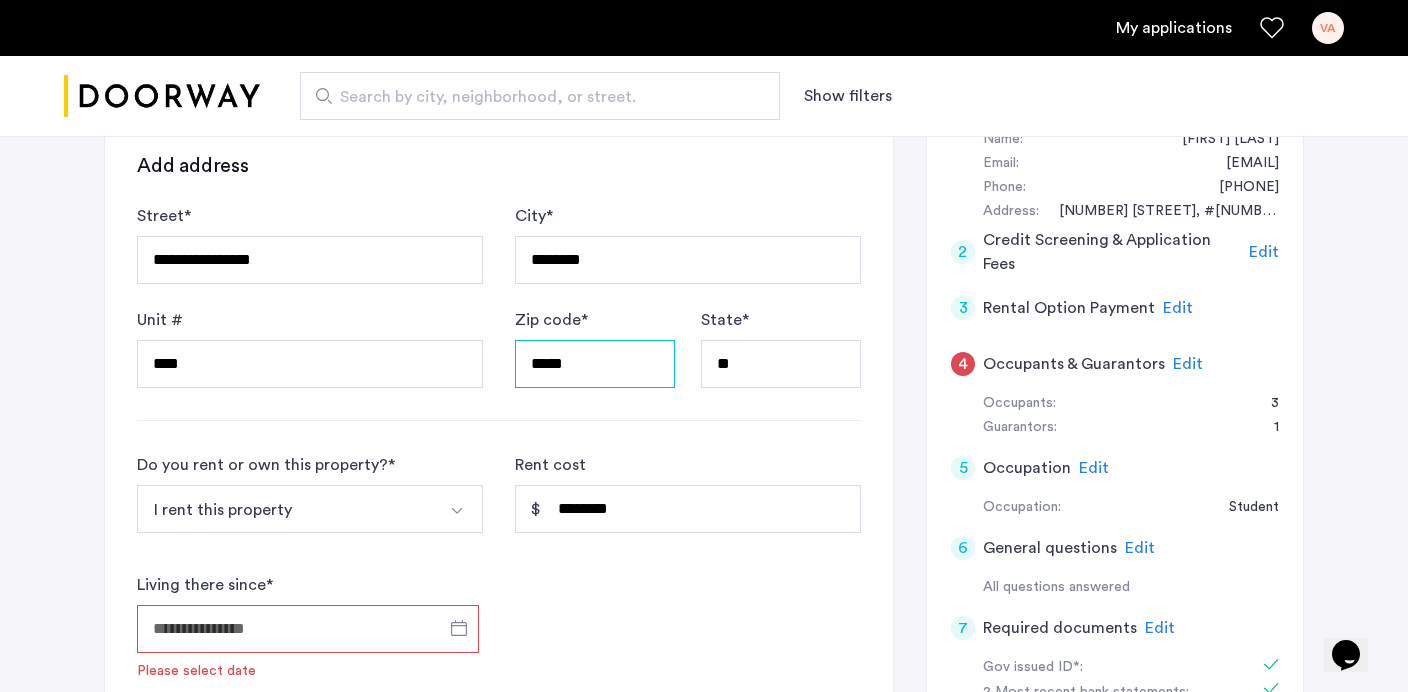 click on "*****" at bounding box center (595, 364) 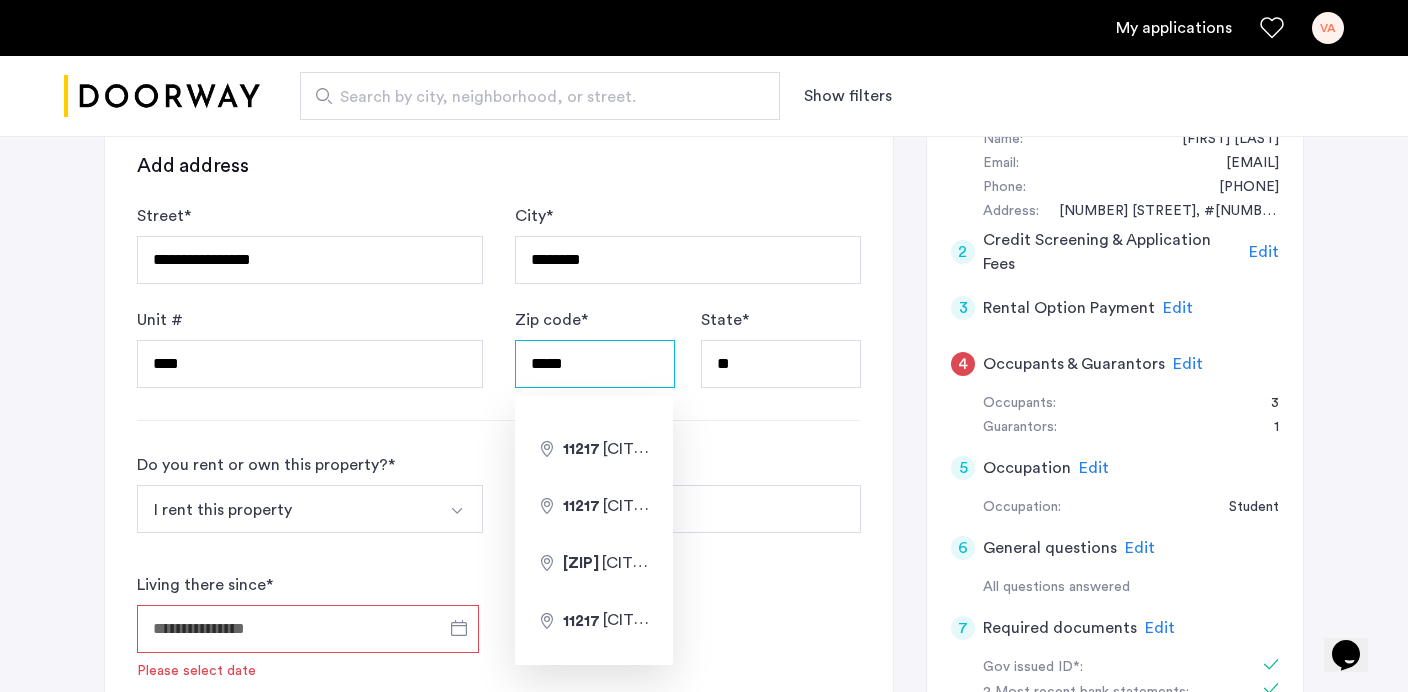 type on "*****" 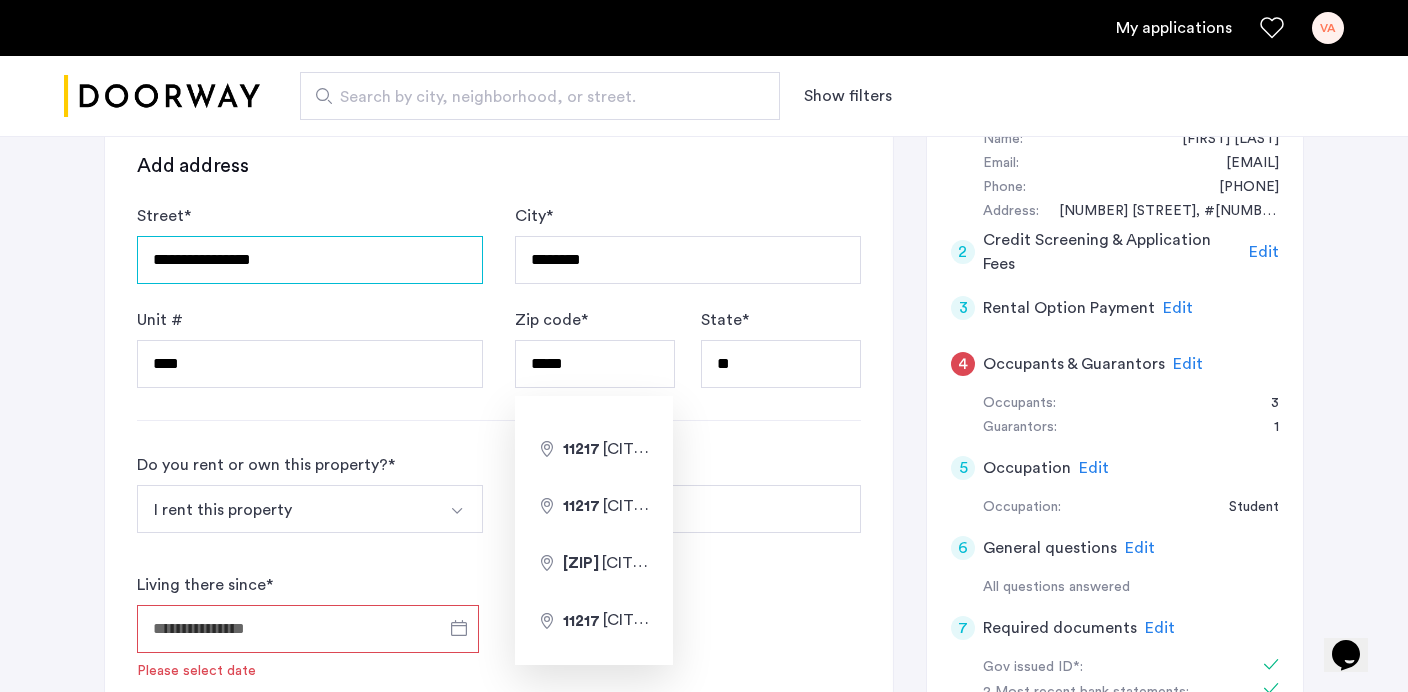click on "**********" at bounding box center (310, 260) 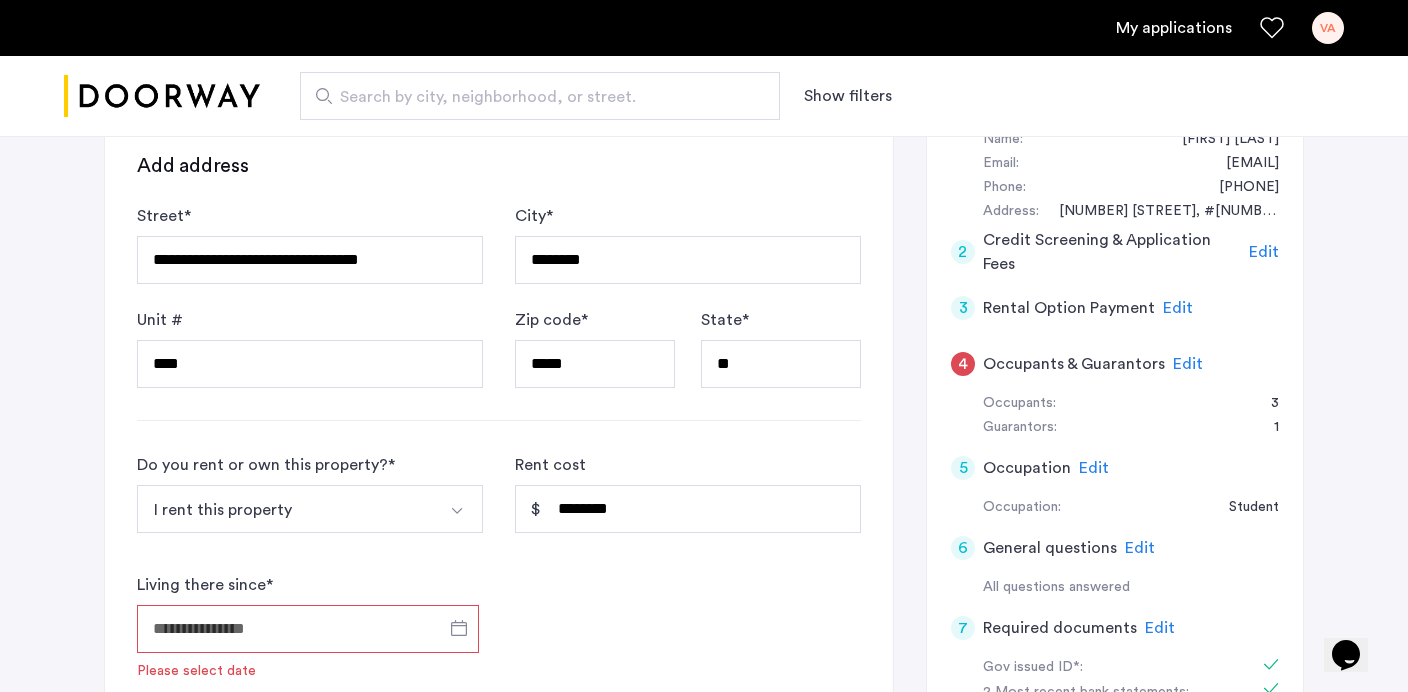 type on "**********" 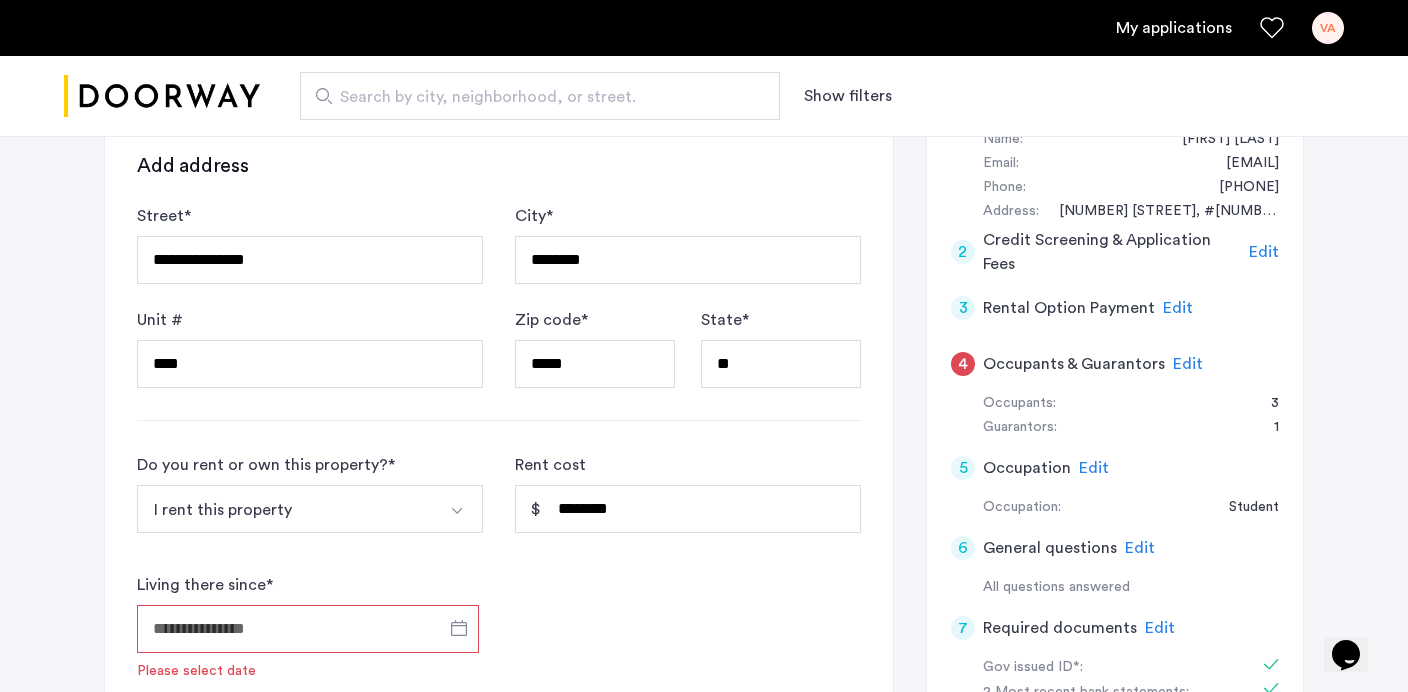click on "**********" 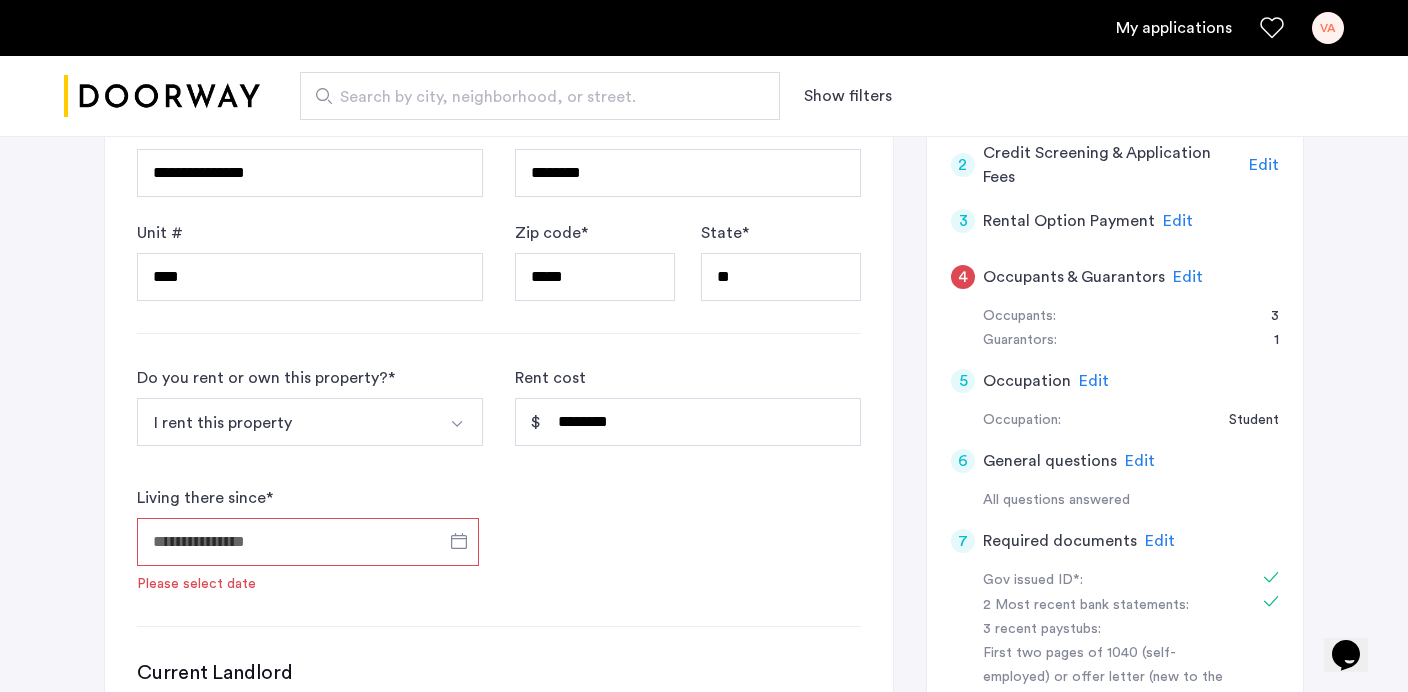 scroll, scrollTop: 479, scrollLeft: 0, axis: vertical 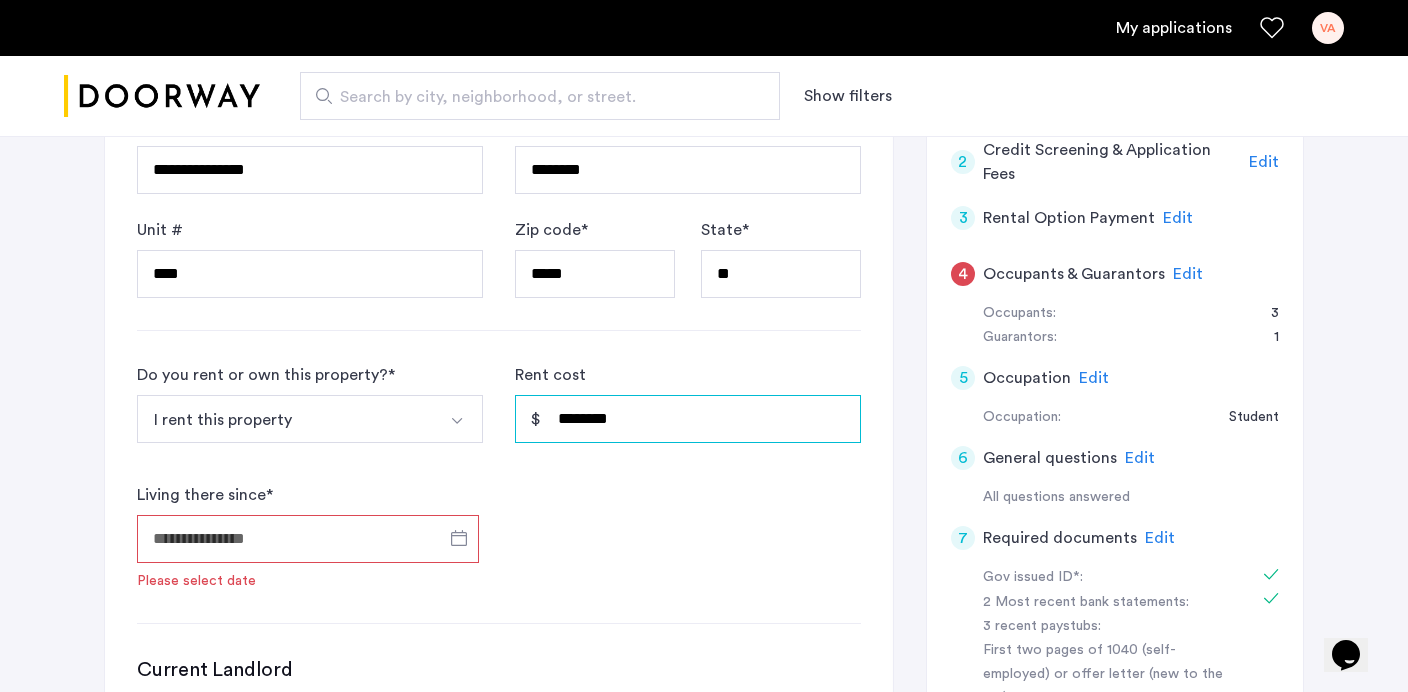 click on "********" at bounding box center (688, 419) 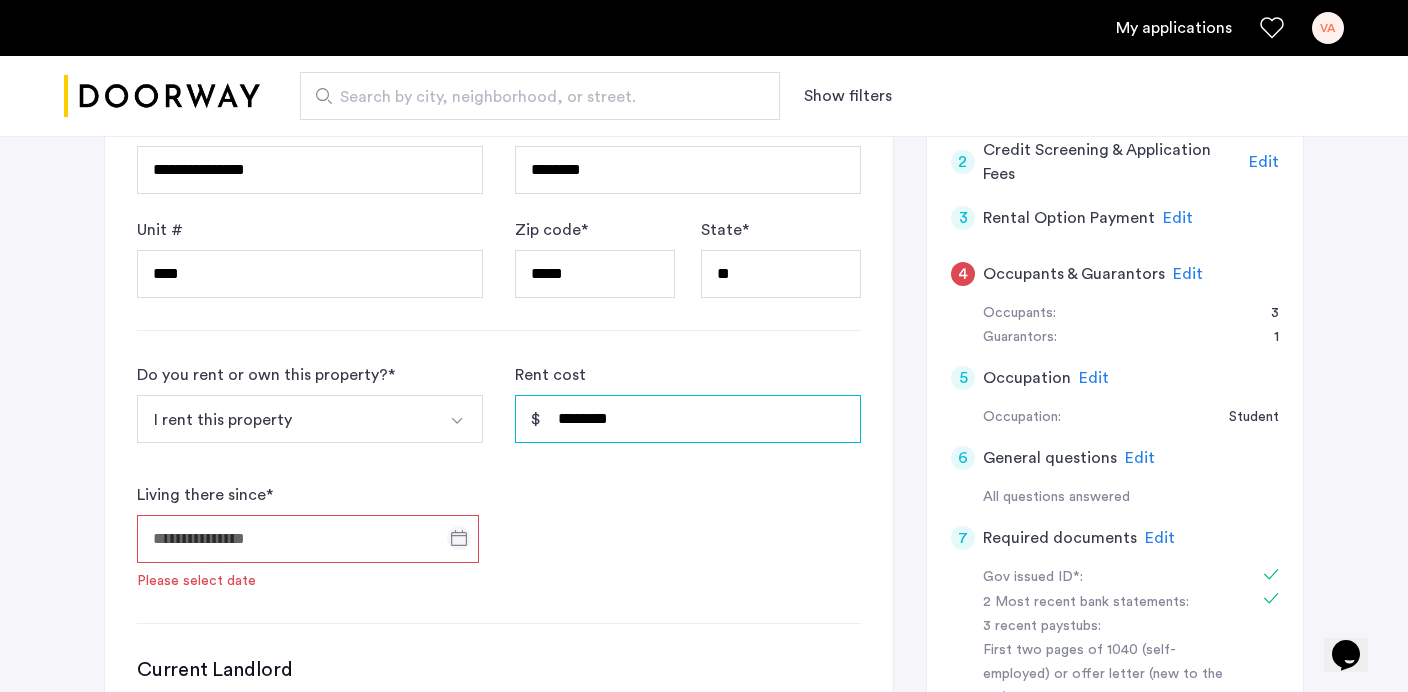 type on "********" 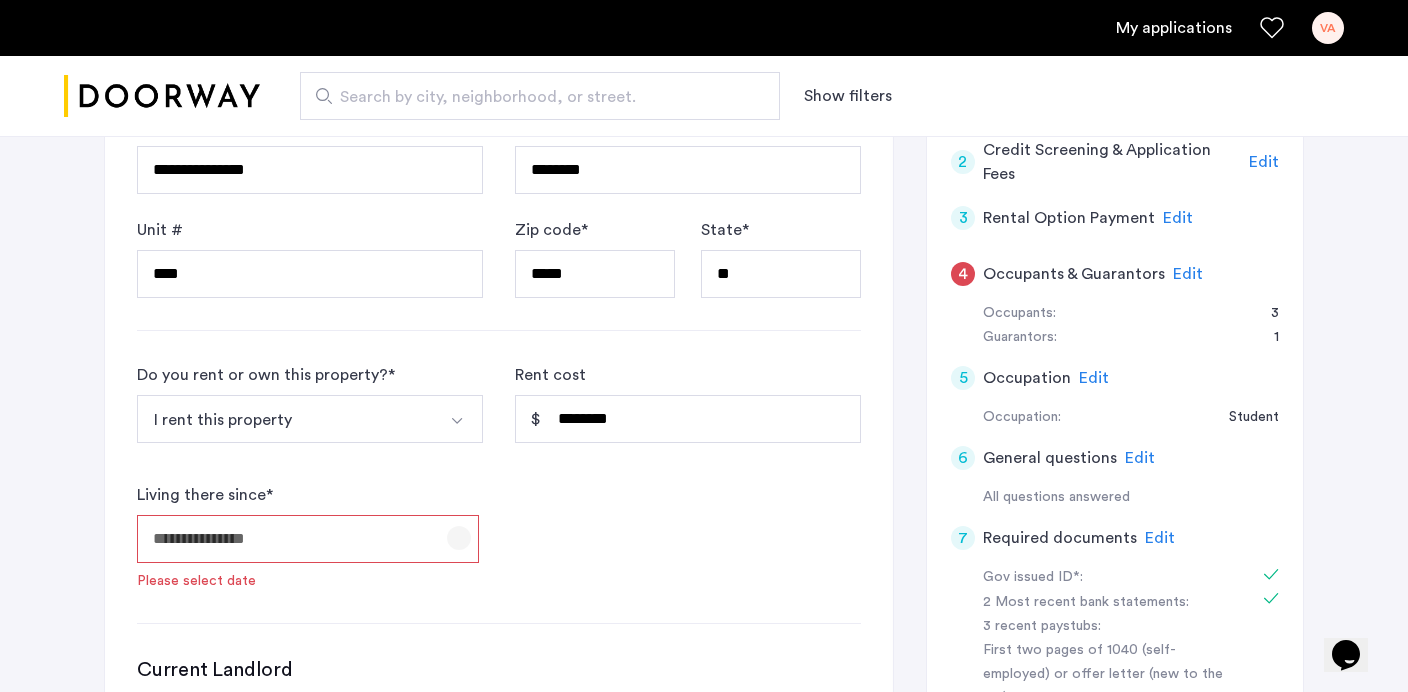 click 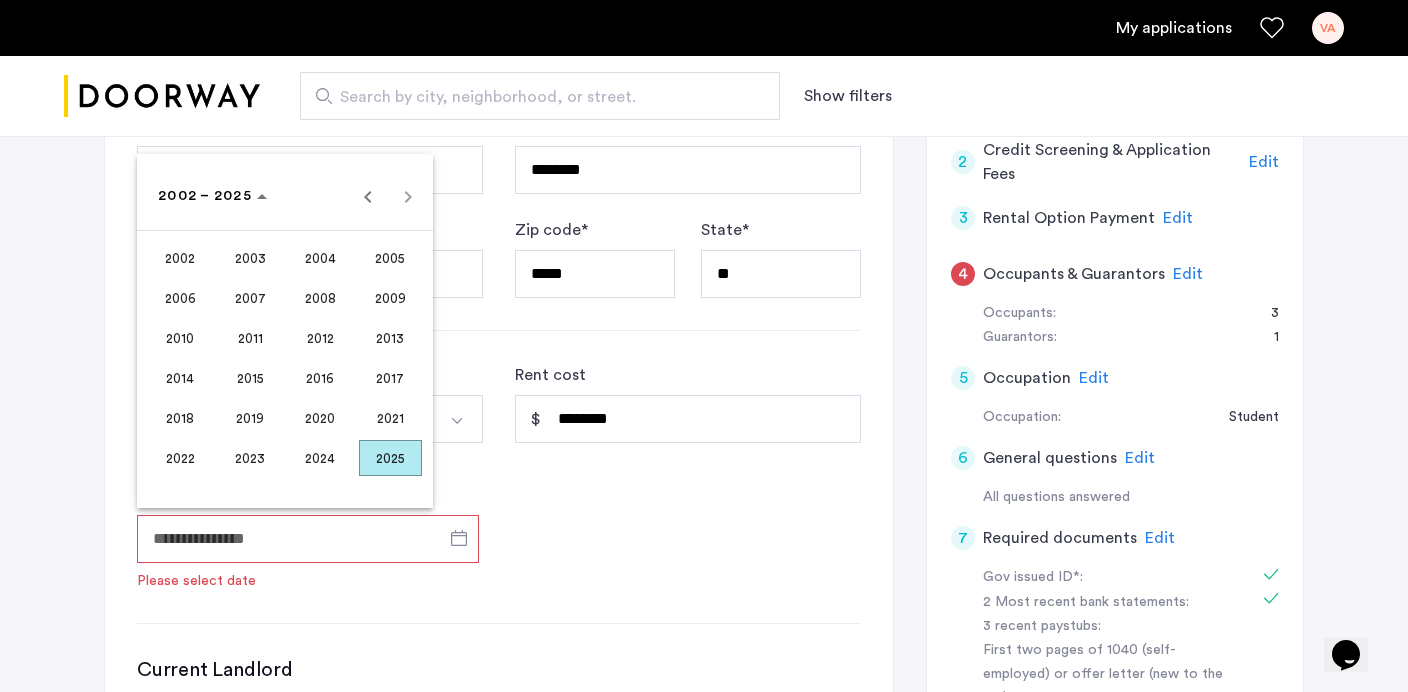 click on "2024" at bounding box center (320, 458) 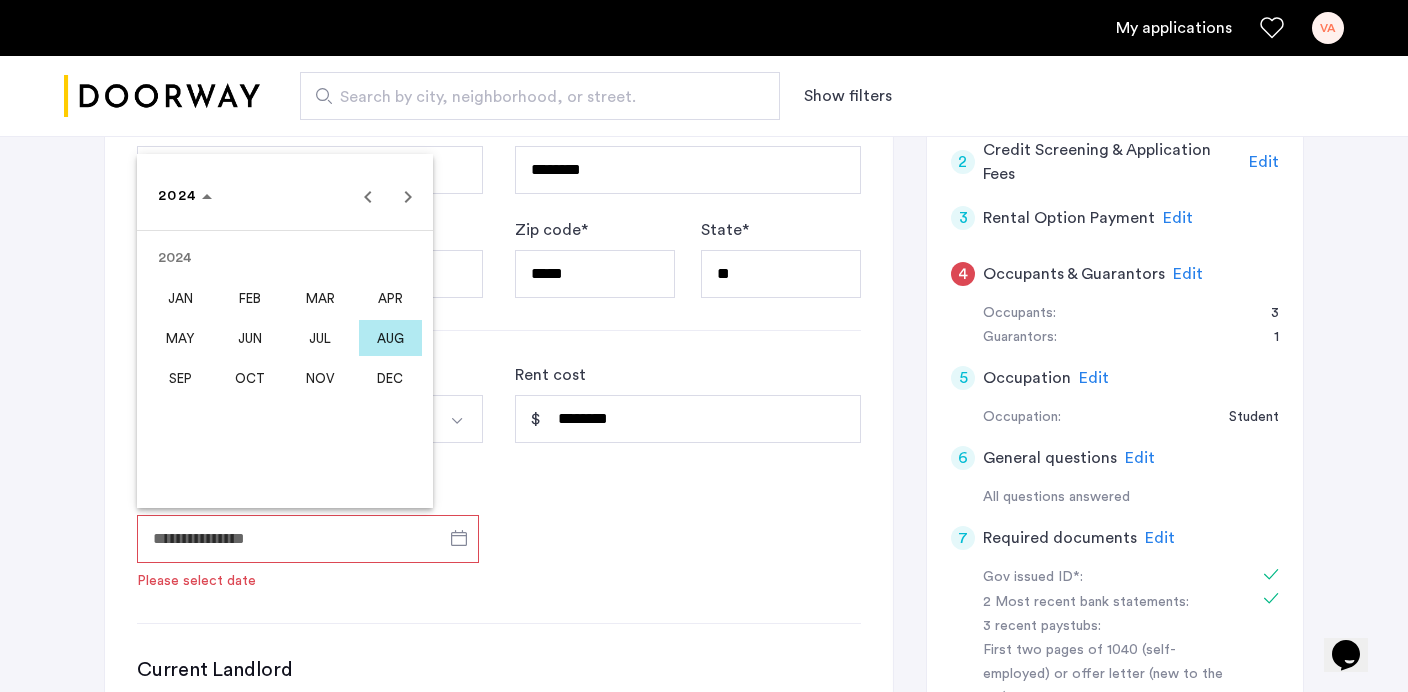 click on "AUG" at bounding box center (390, 338) 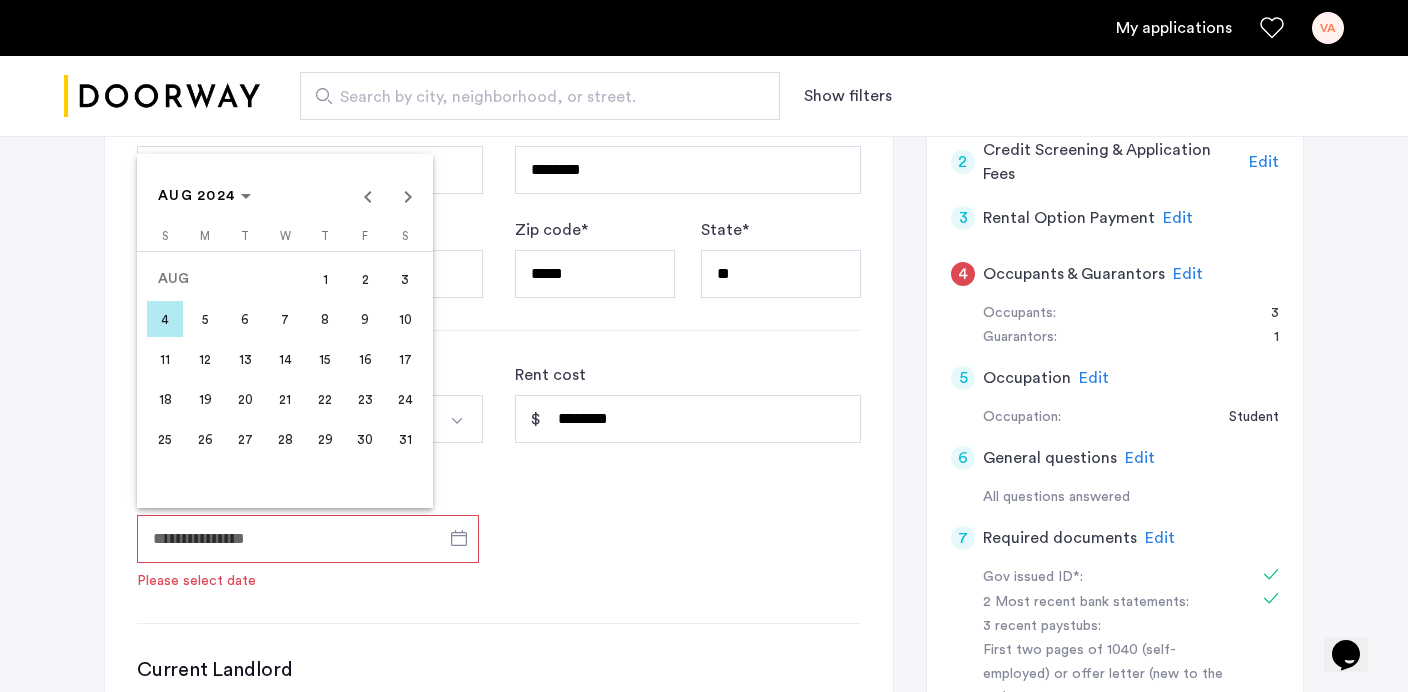 click on "15" at bounding box center (325, 359) 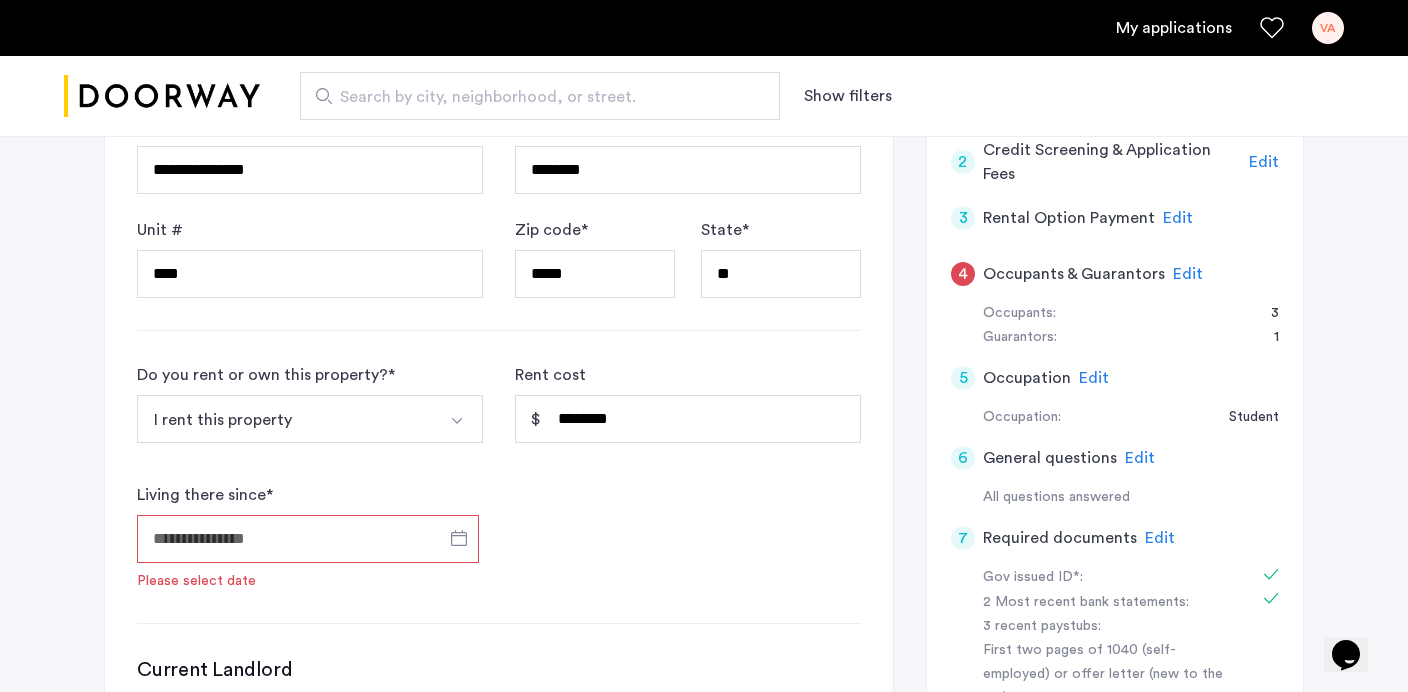 type on "**********" 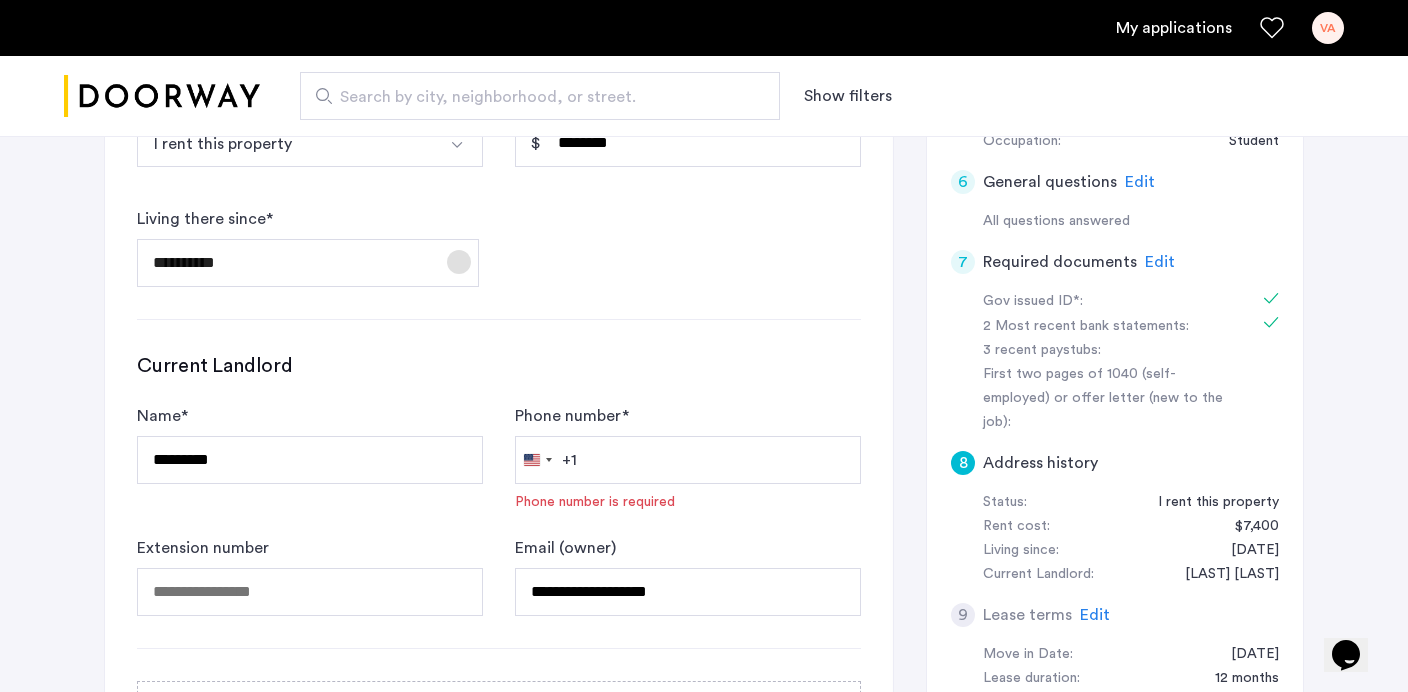 scroll, scrollTop: 845, scrollLeft: 0, axis: vertical 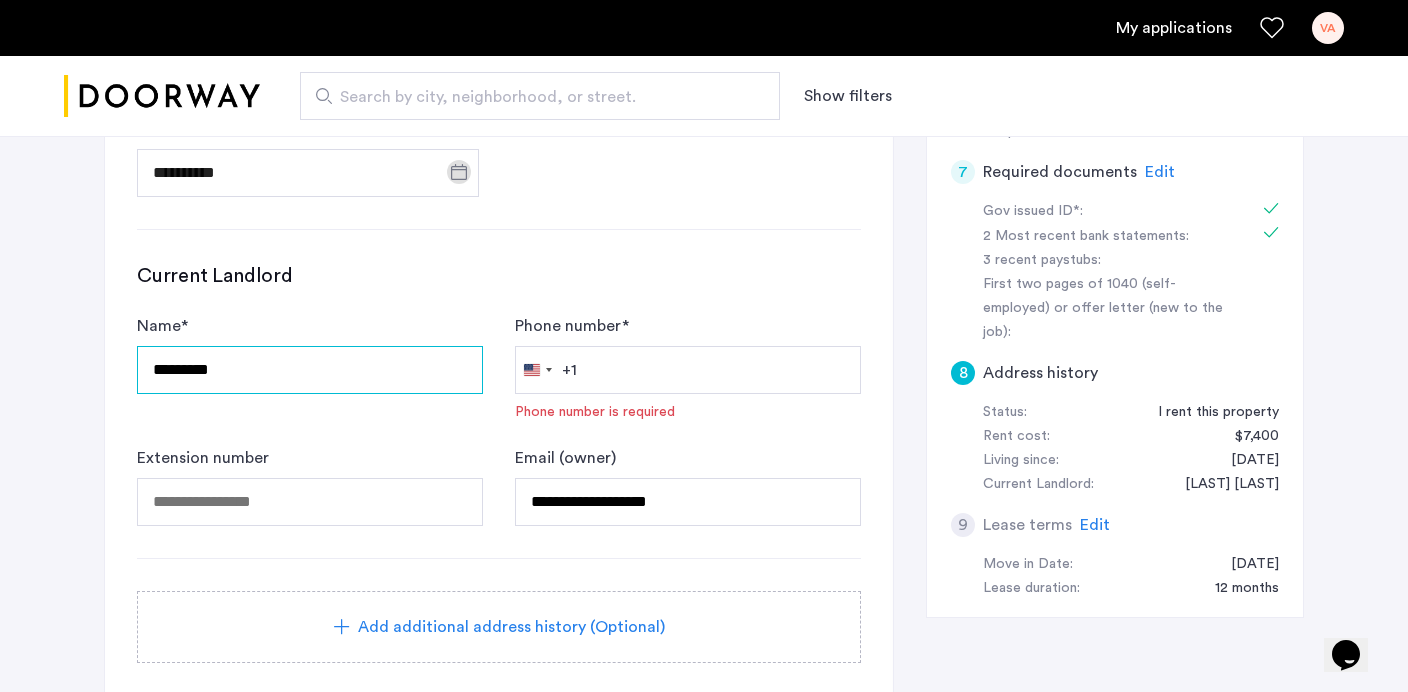 click on "*********" at bounding box center [310, 370] 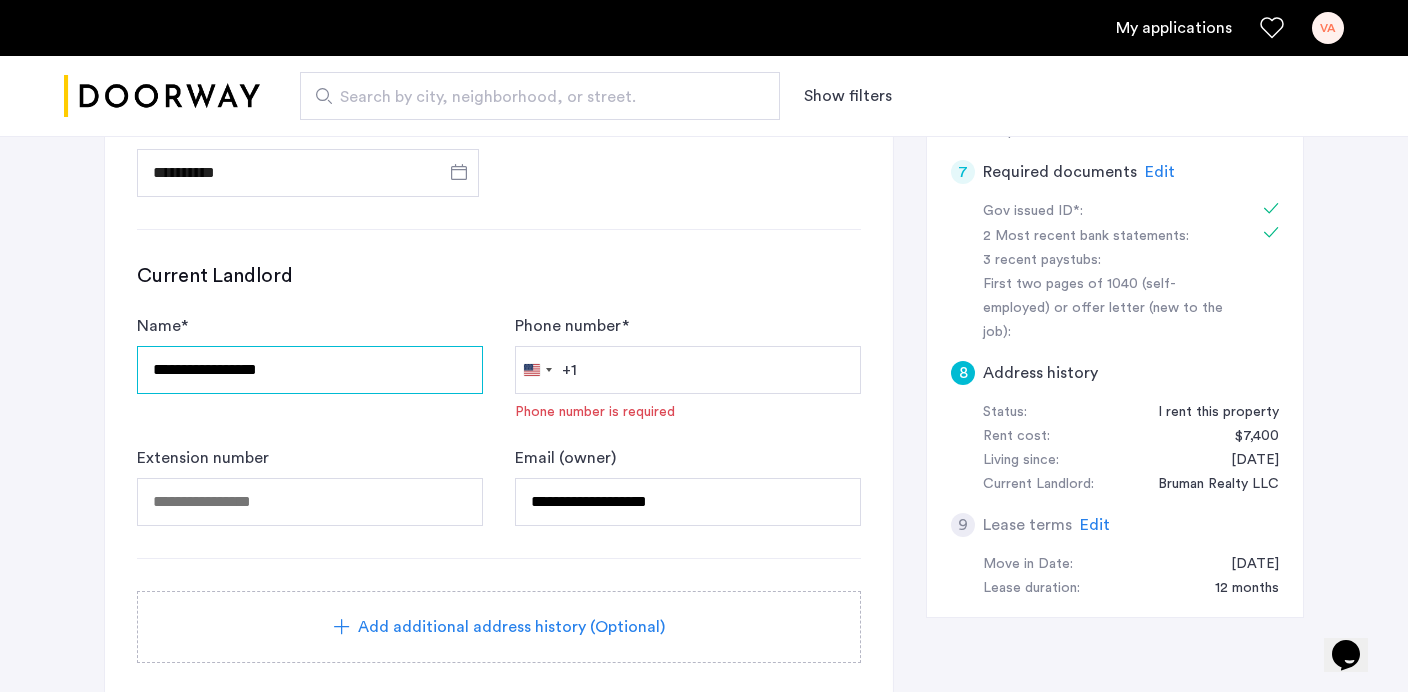 type on "**********" 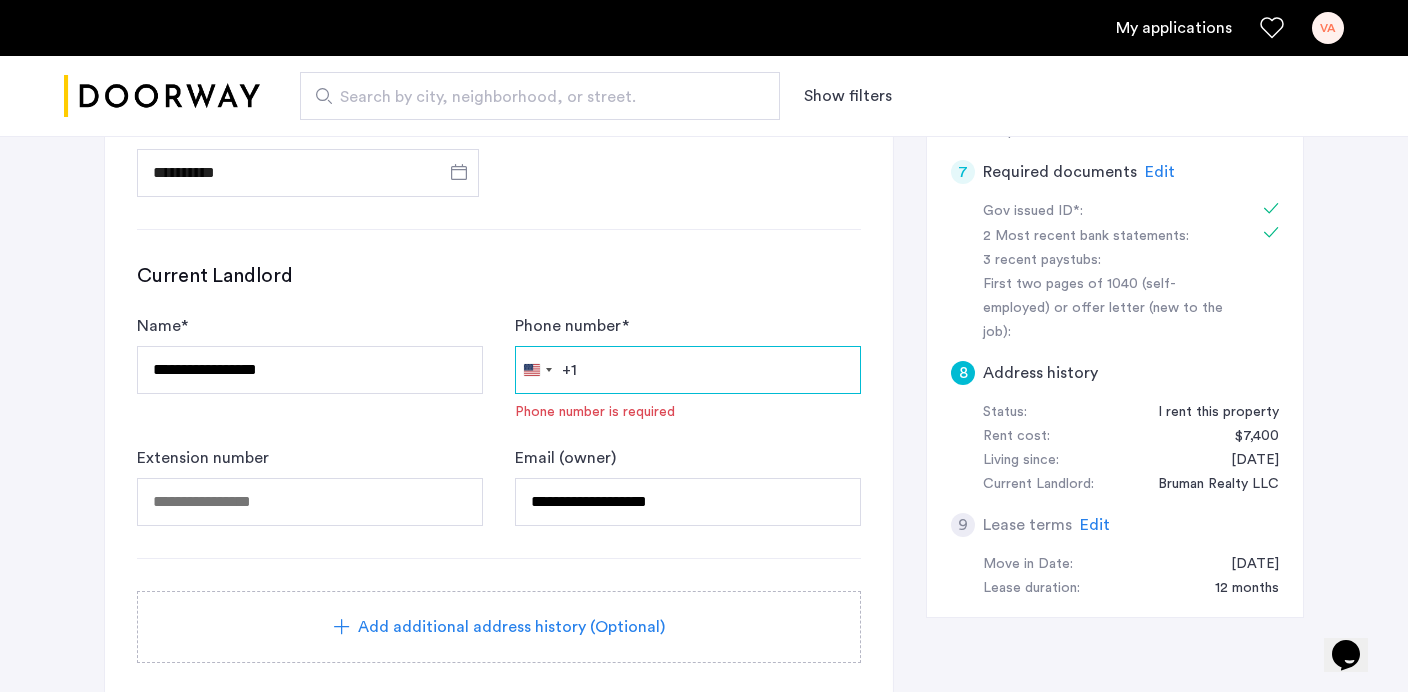 click on "Phone number  *" at bounding box center (688, 370) 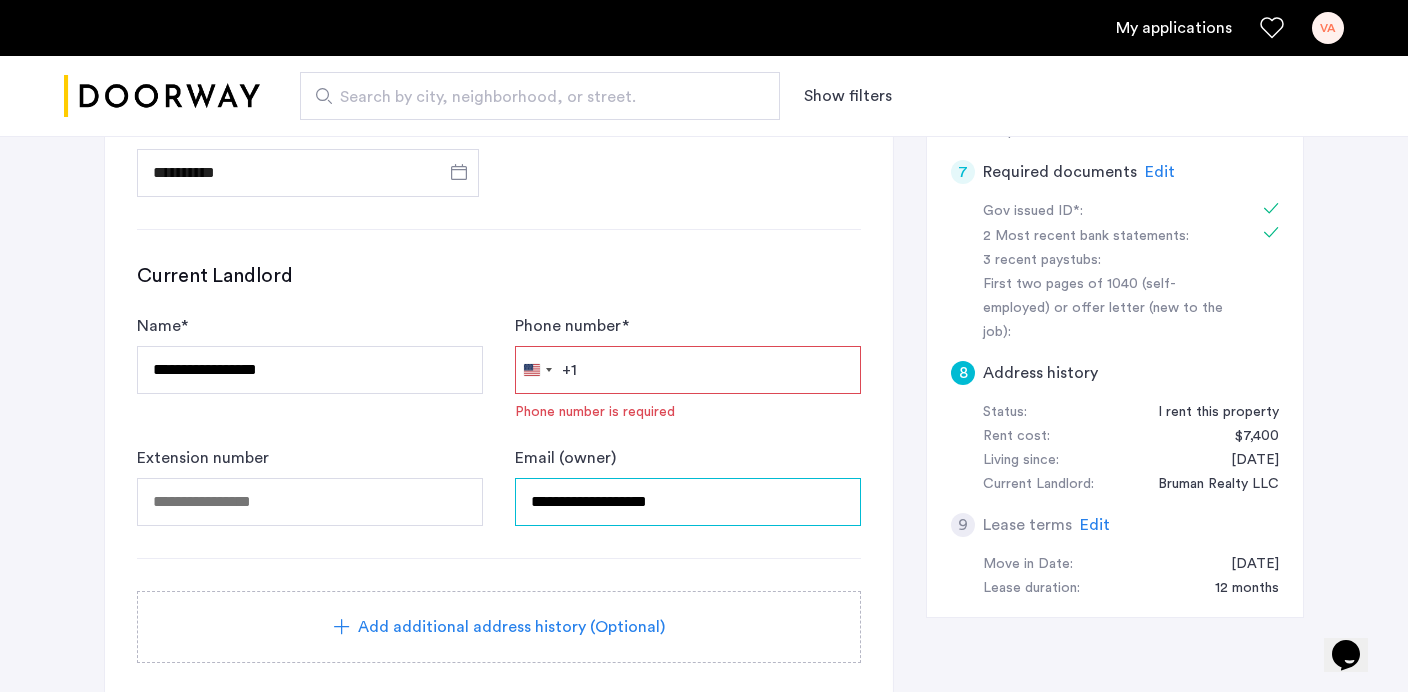 click on "**********" at bounding box center (688, 502) 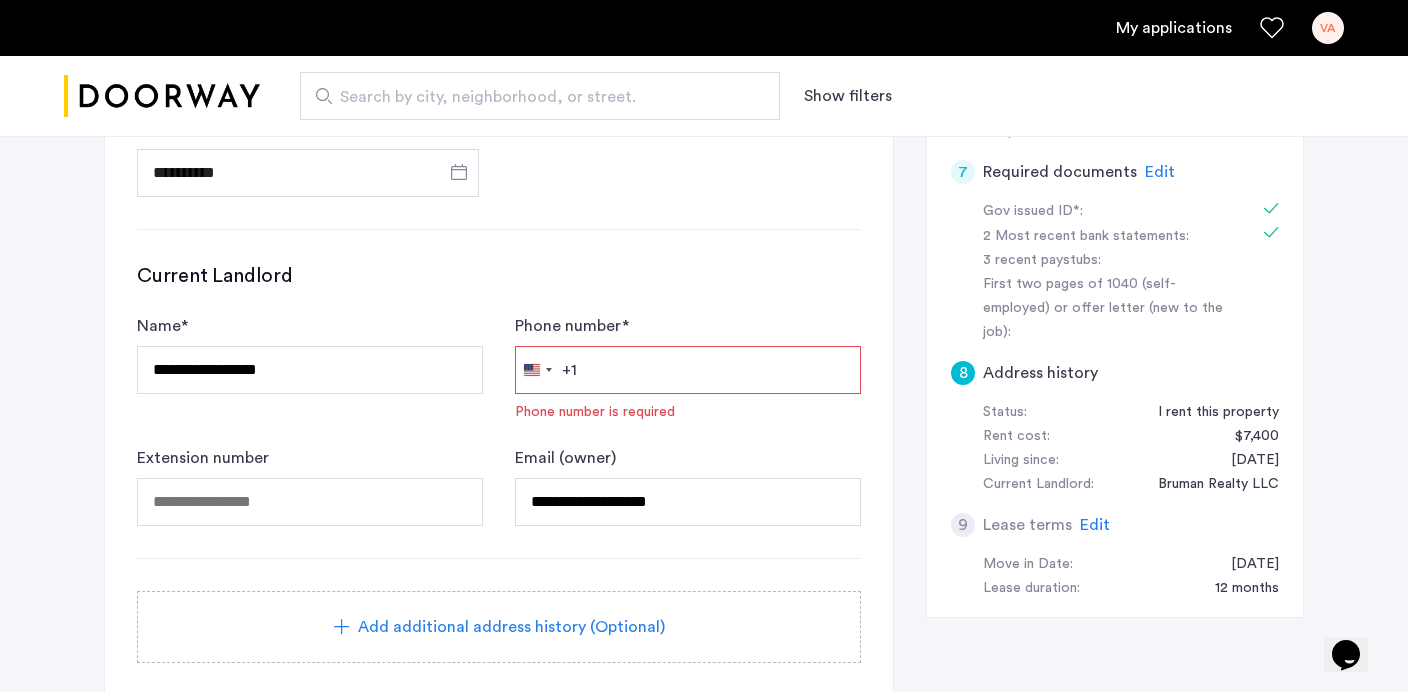click on "**********" 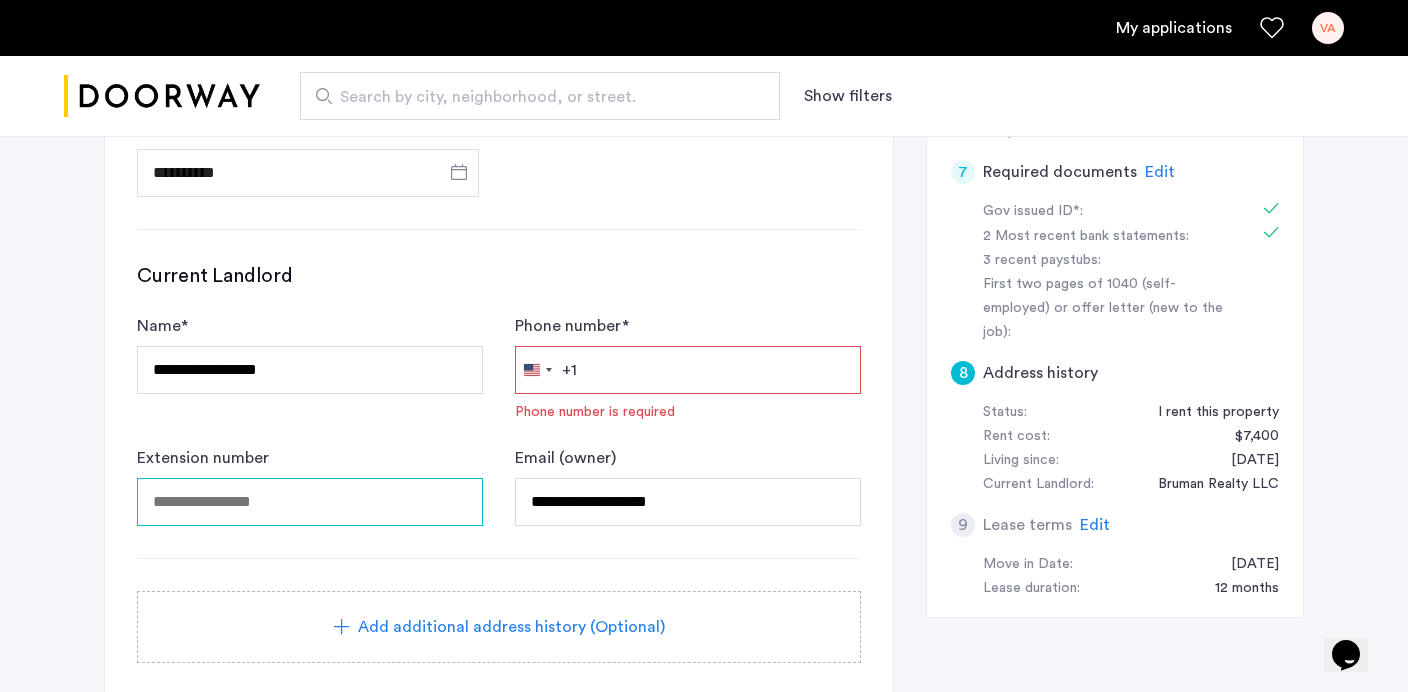 click at bounding box center [310, 502] 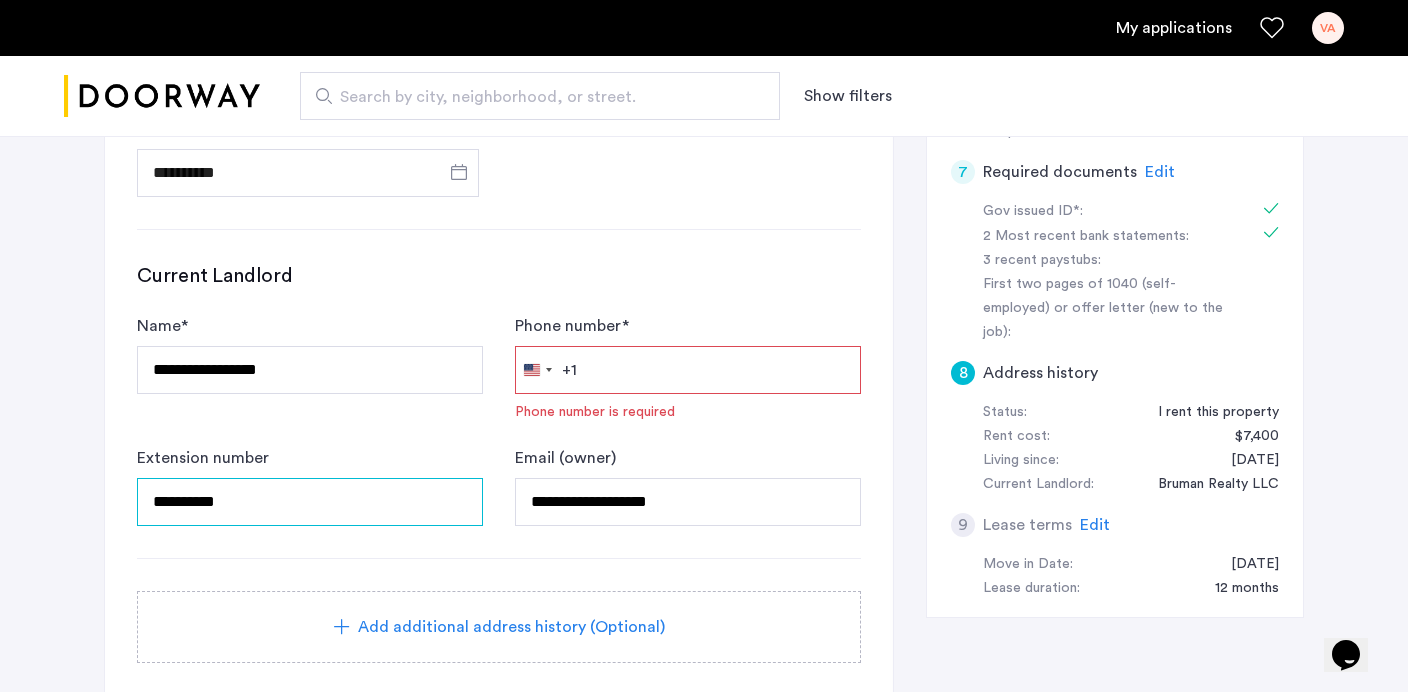 type on "**********" 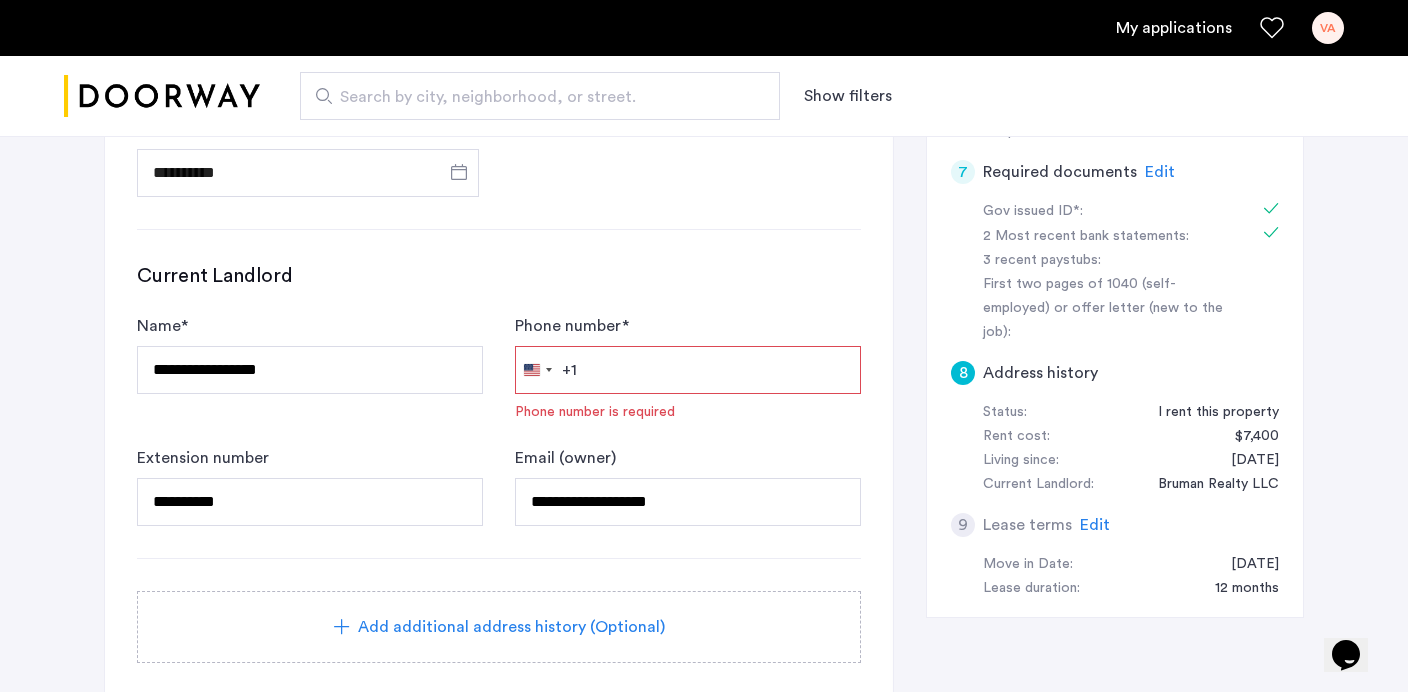 click on "**********" 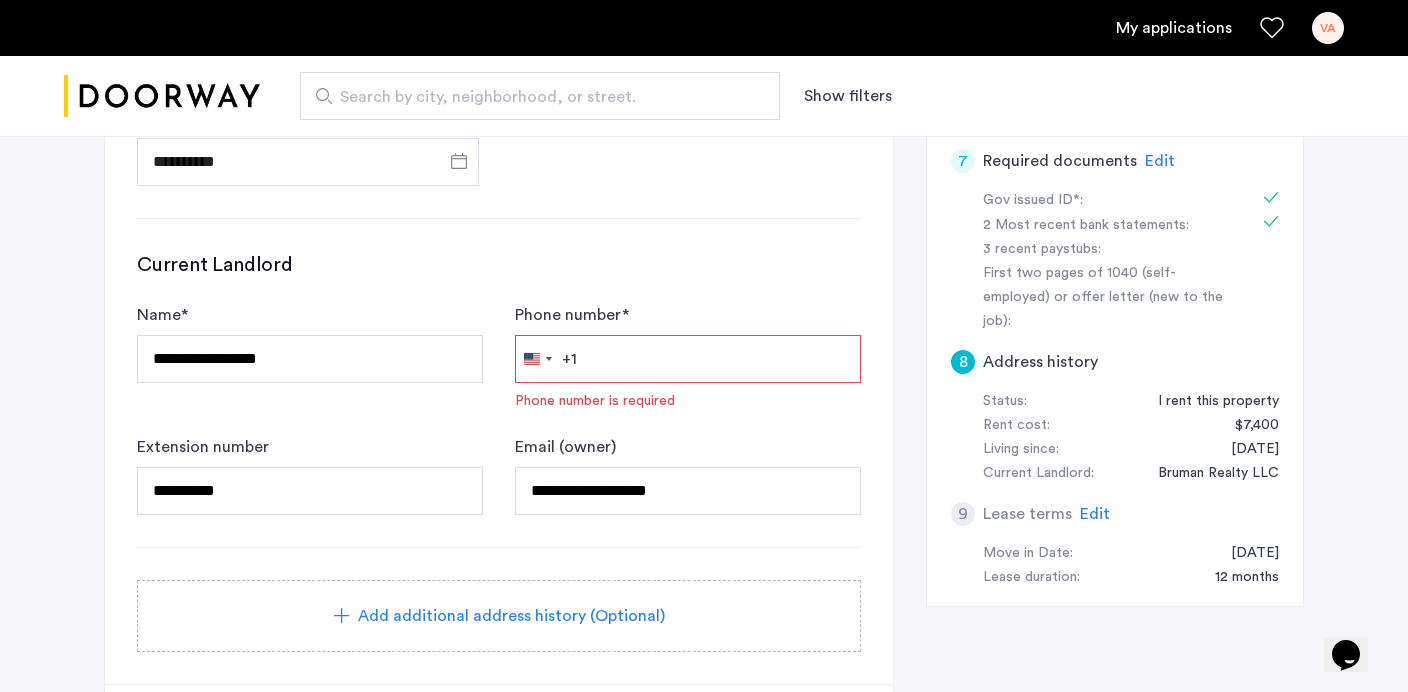 scroll, scrollTop: 1037, scrollLeft: 0, axis: vertical 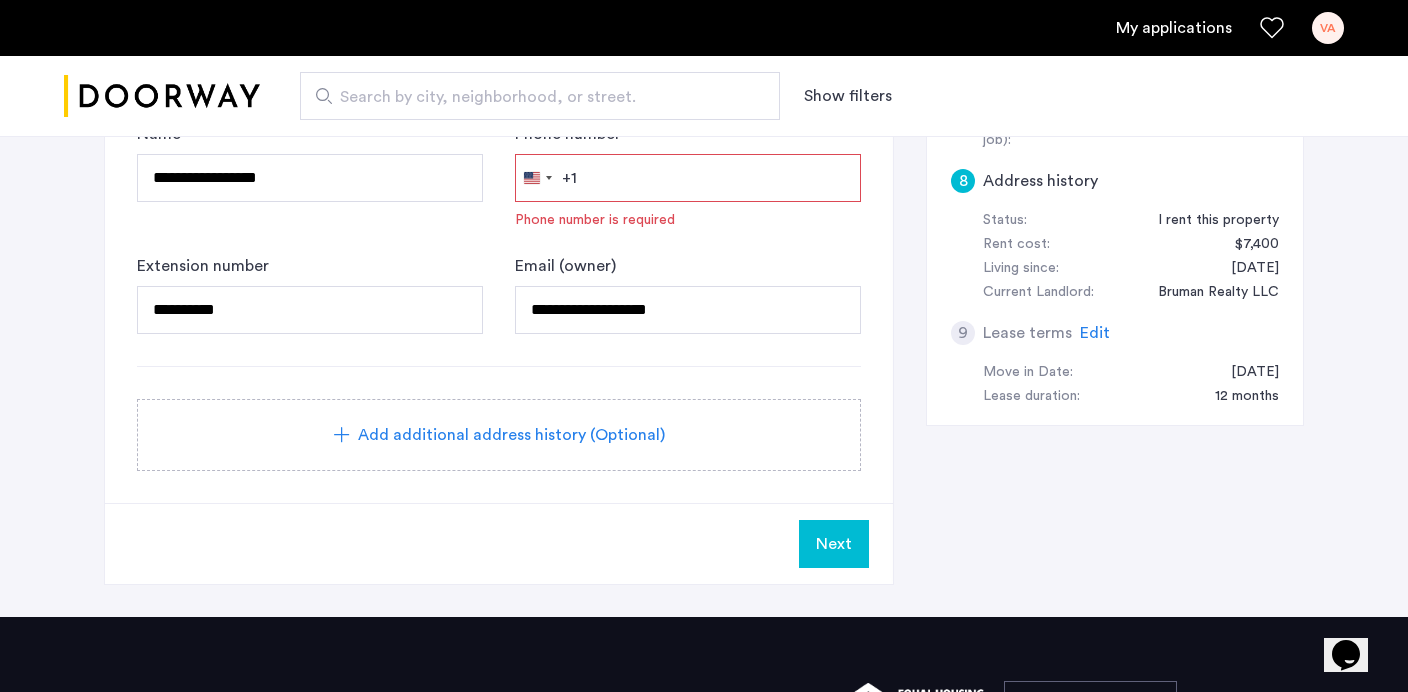 click on "Phone number  *" at bounding box center [688, 178] 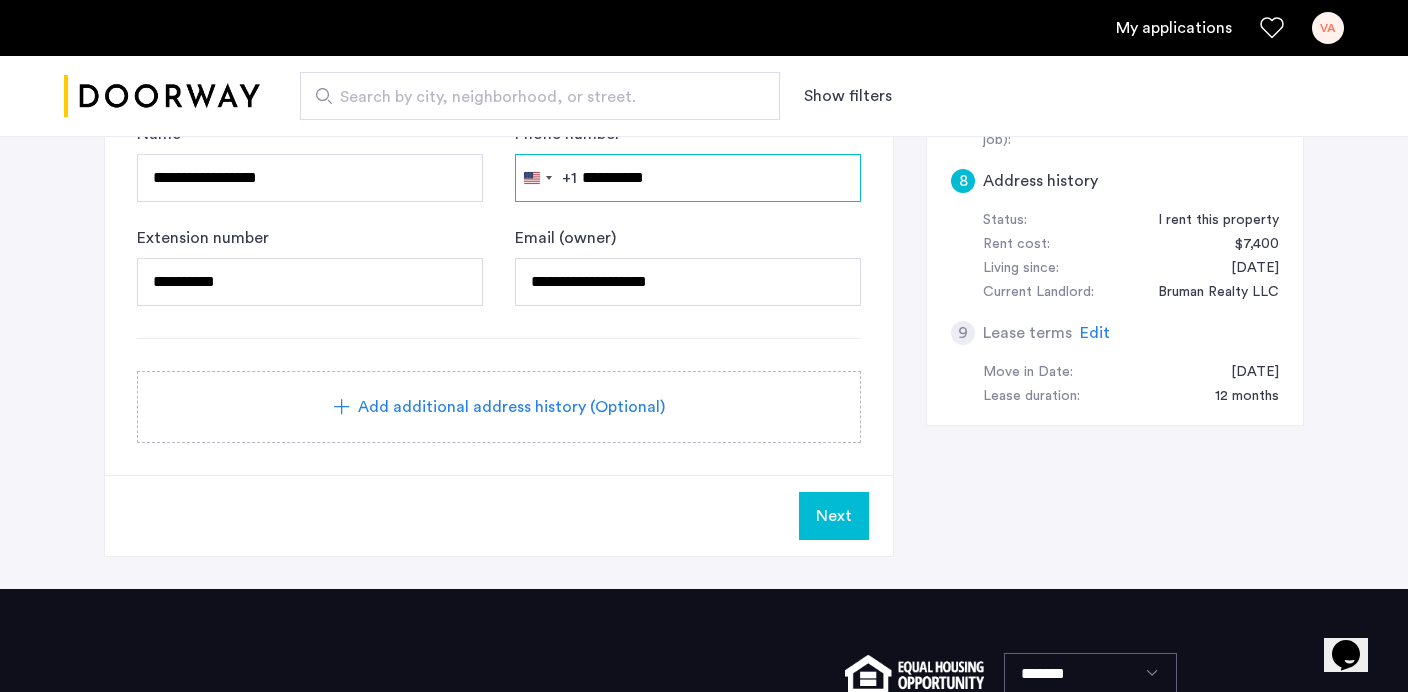 type on "**********" 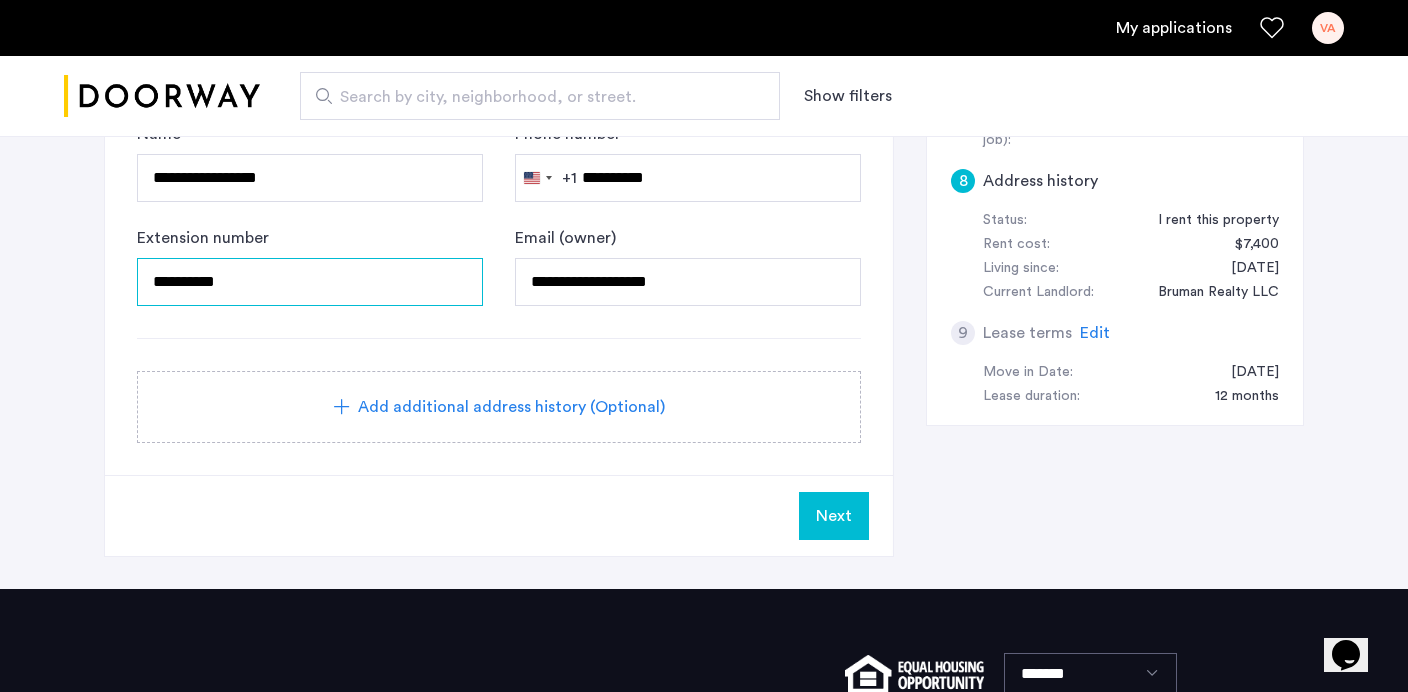 click on "**********" at bounding box center (310, 282) 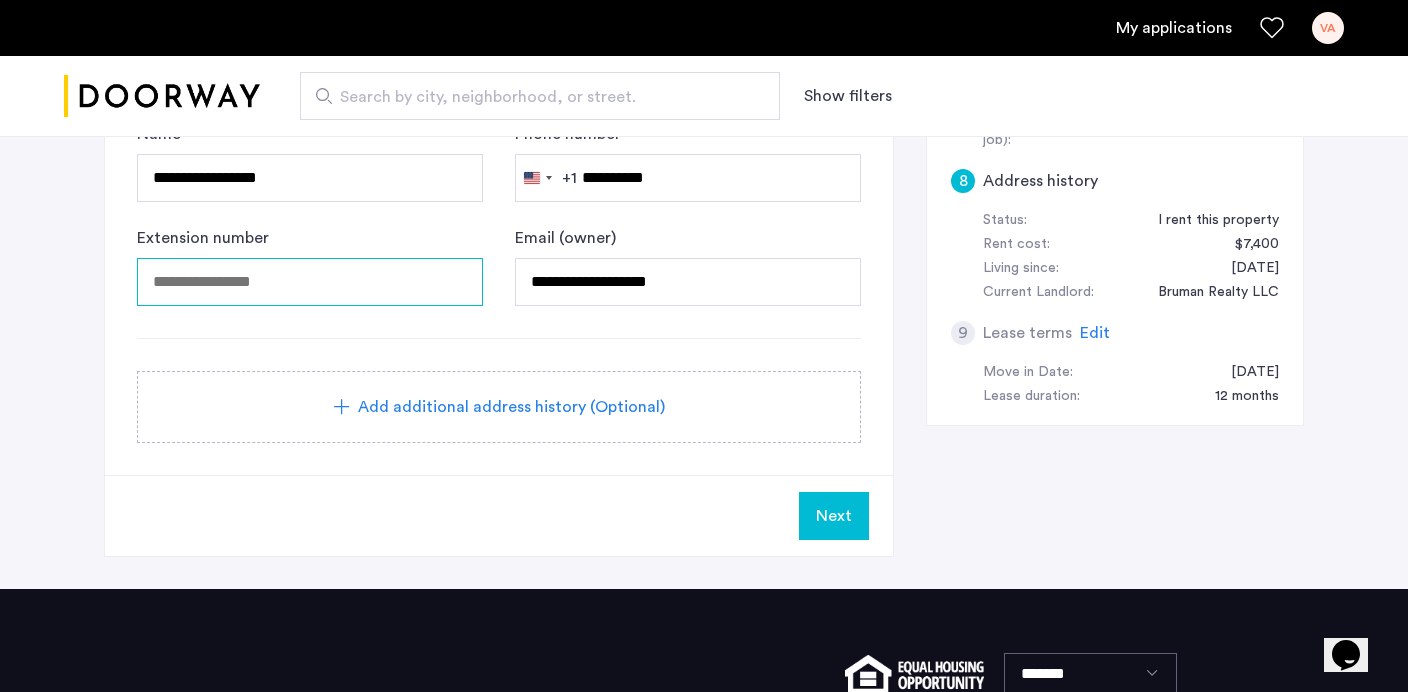 type 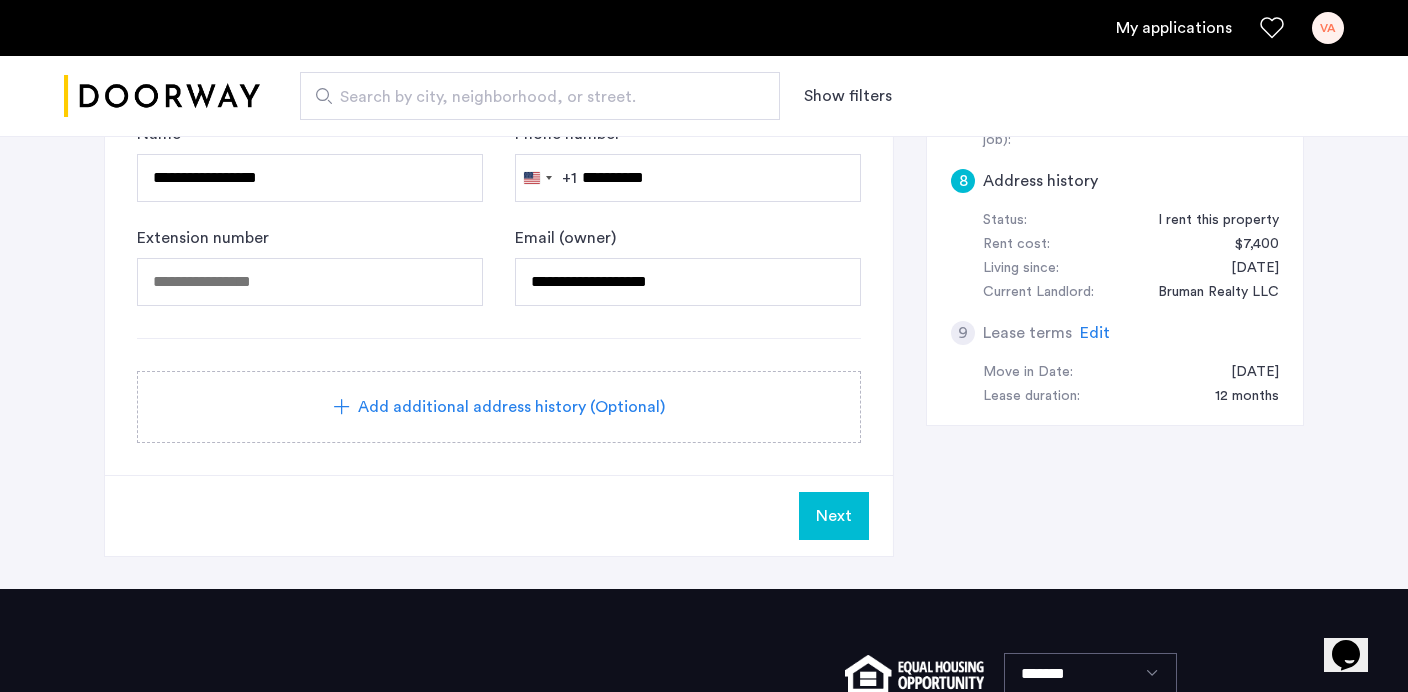 click on "**********" 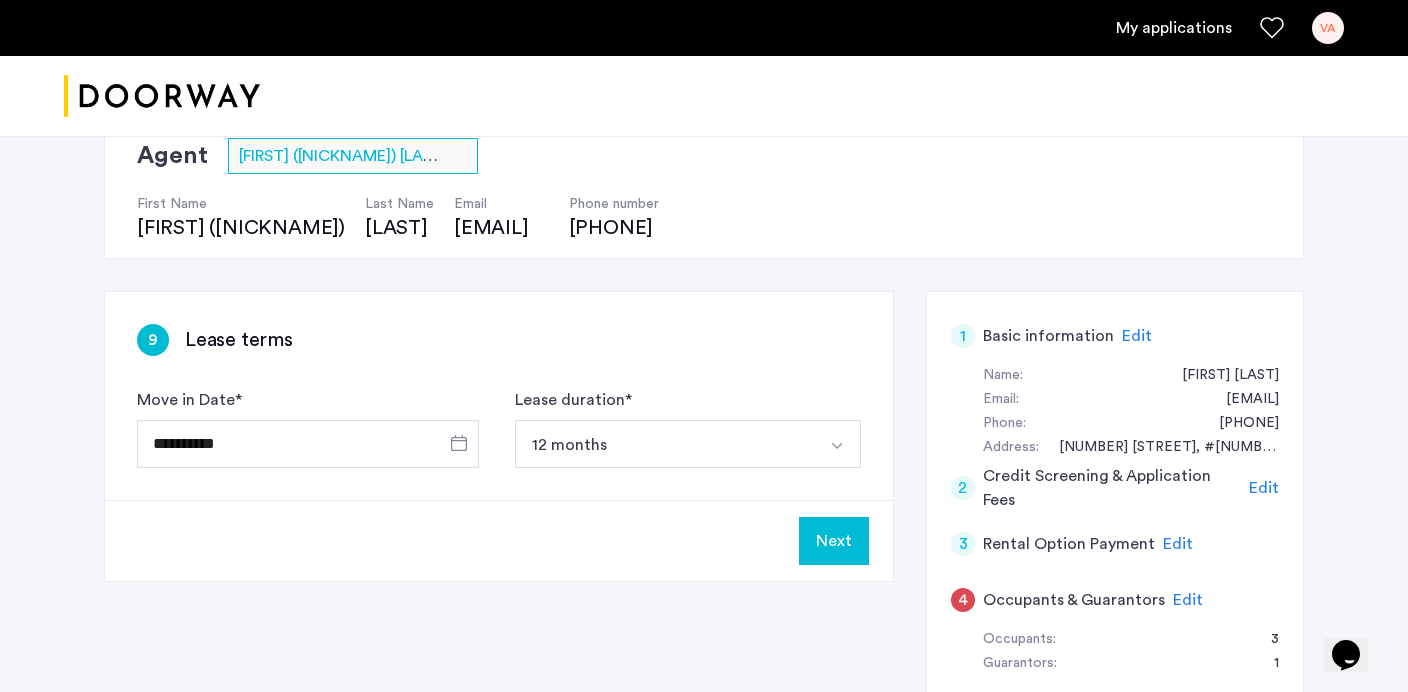 scroll, scrollTop: 141, scrollLeft: 0, axis: vertical 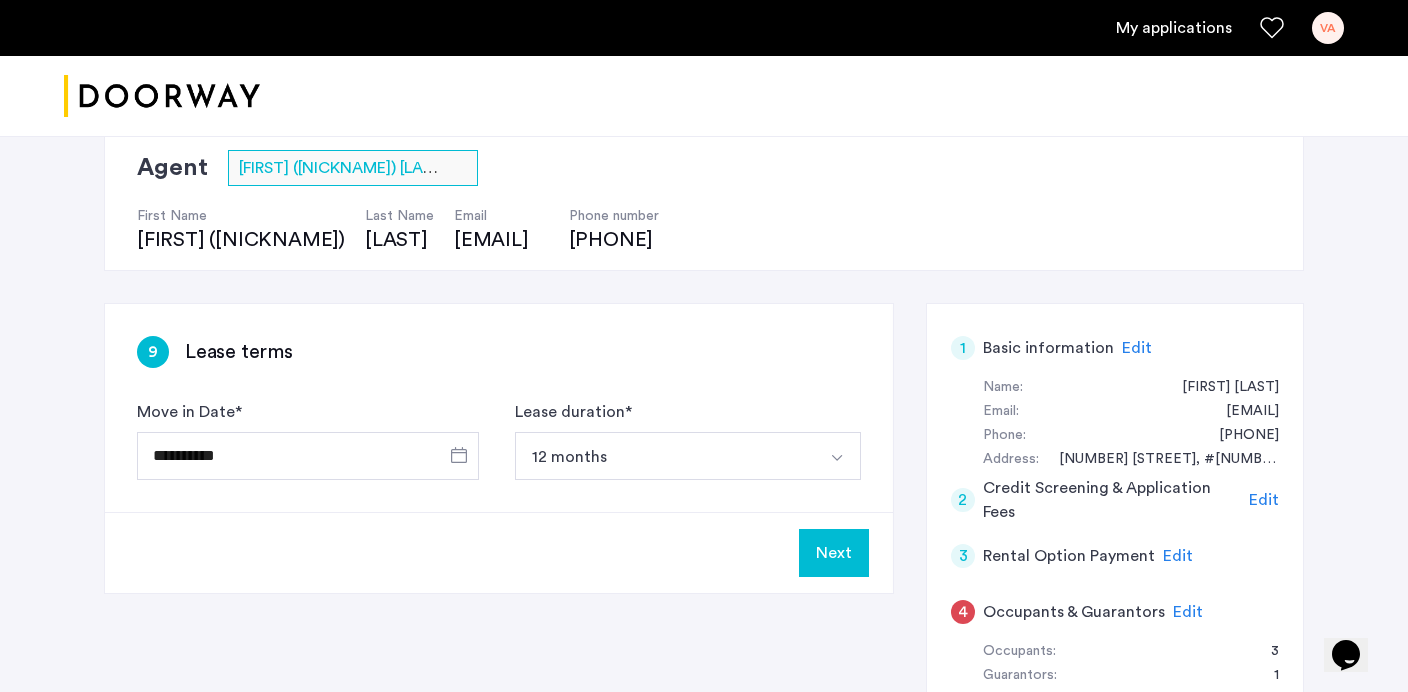 click on "Next" 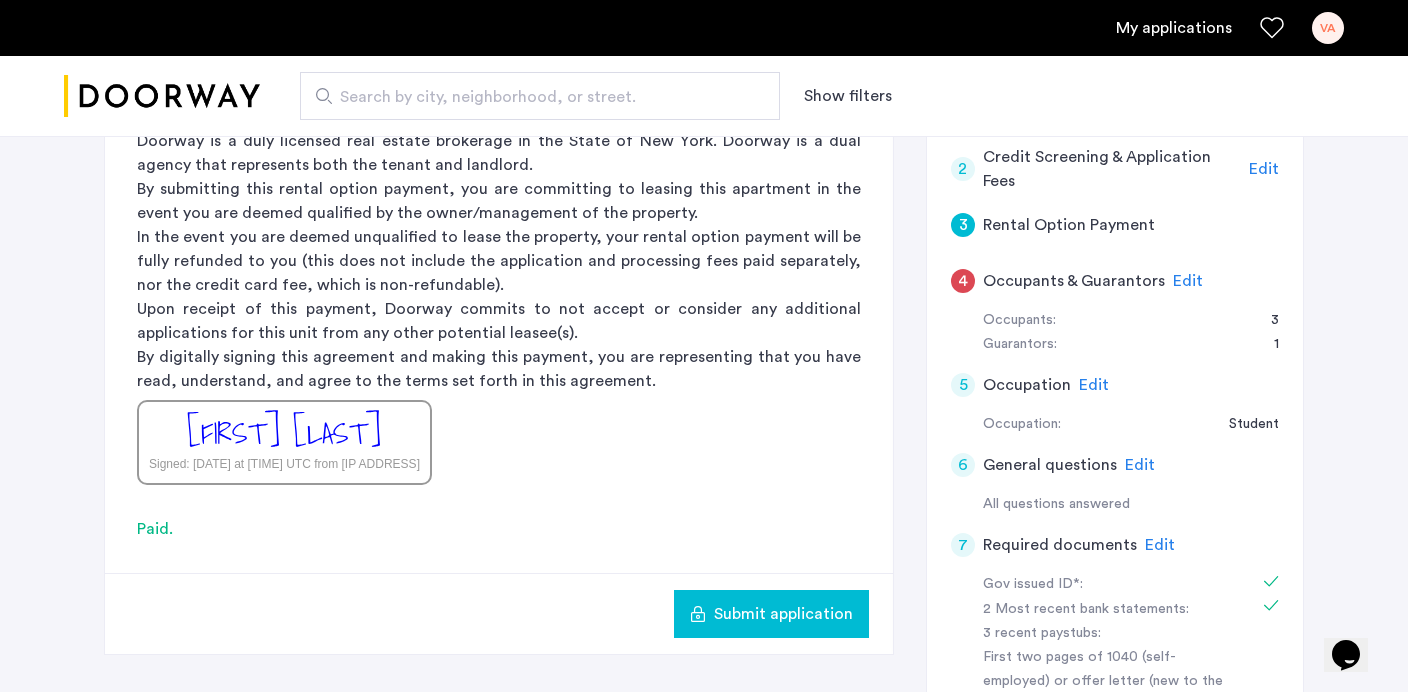 scroll, scrollTop: 517, scrollLeft: 0, axis: vertical 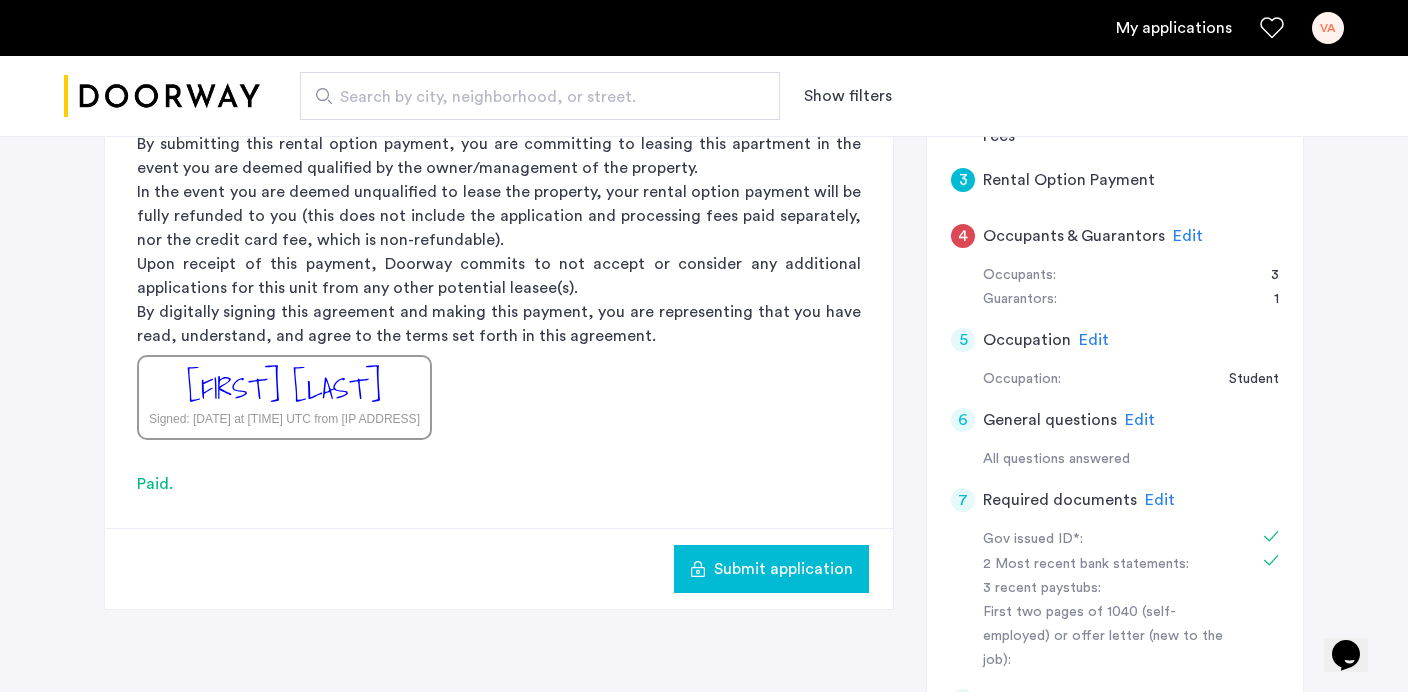click on "Submit application" 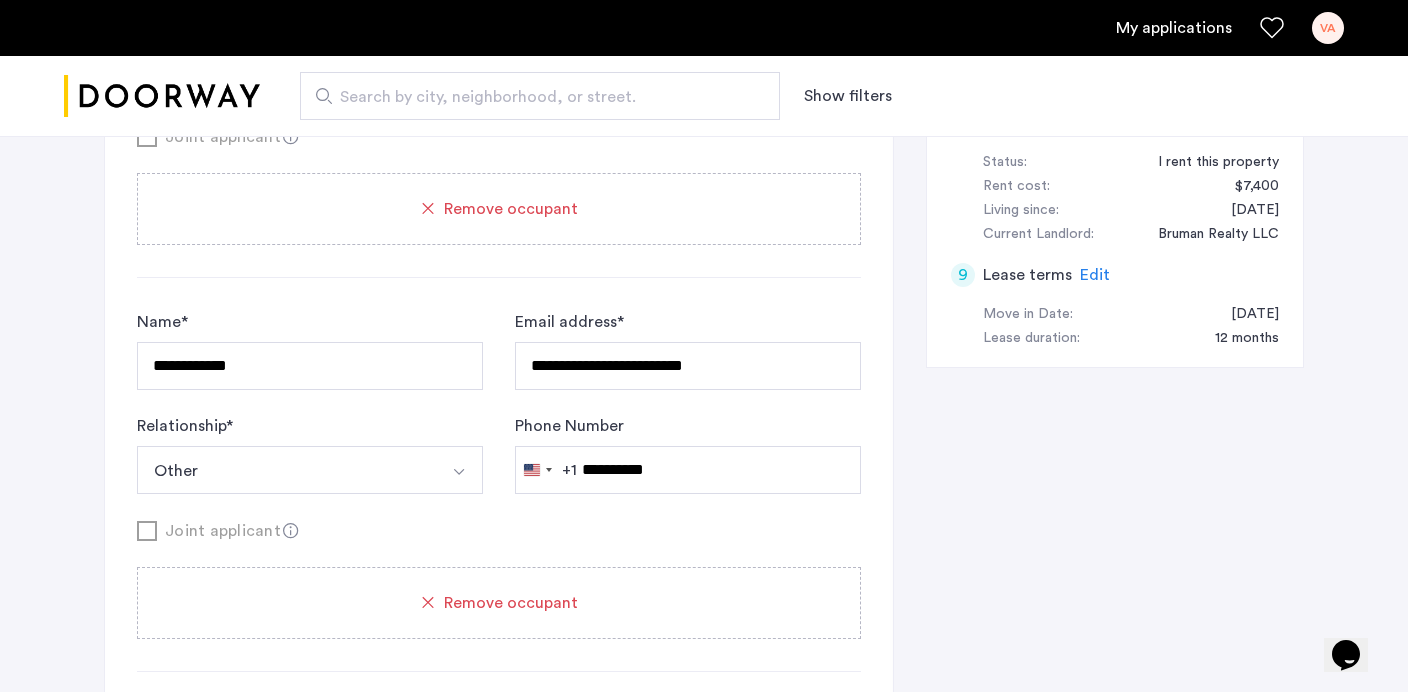 scroll, scrollTop: 1116, scrollLeft: 0, axis: vertical 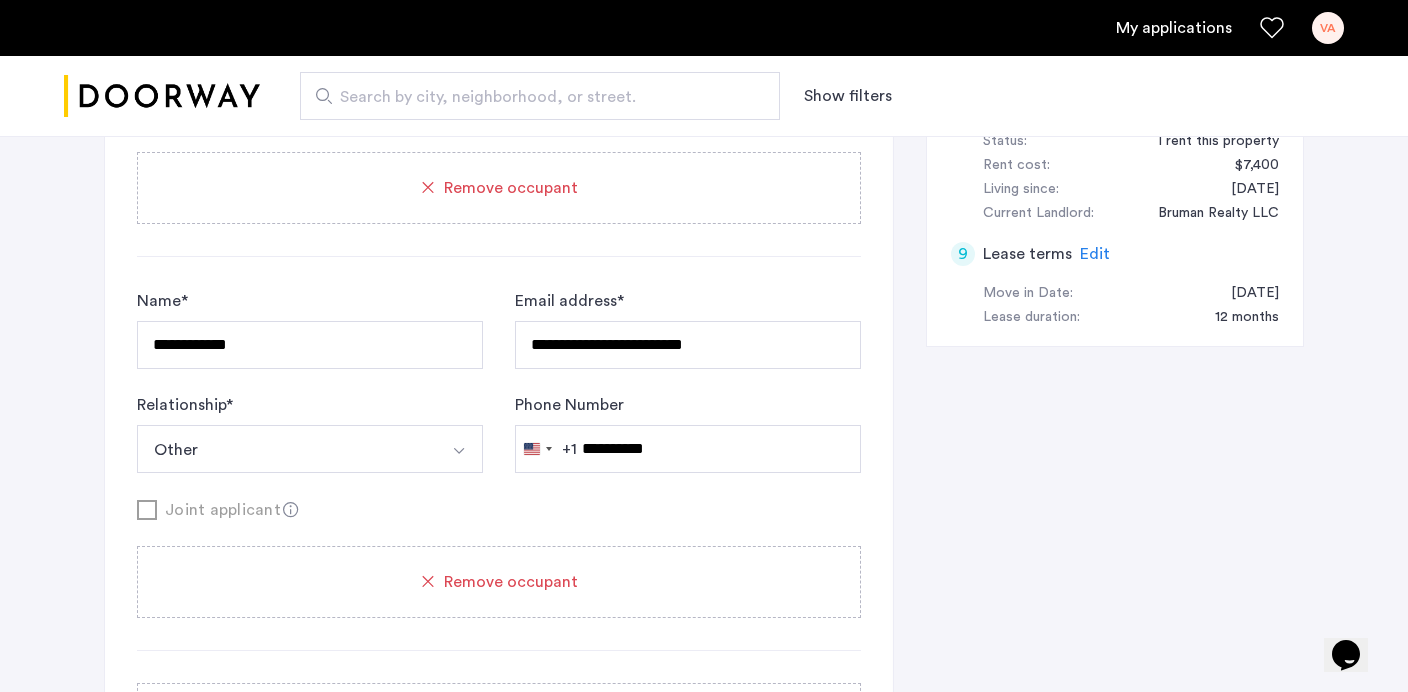 click on "Remove occupant" 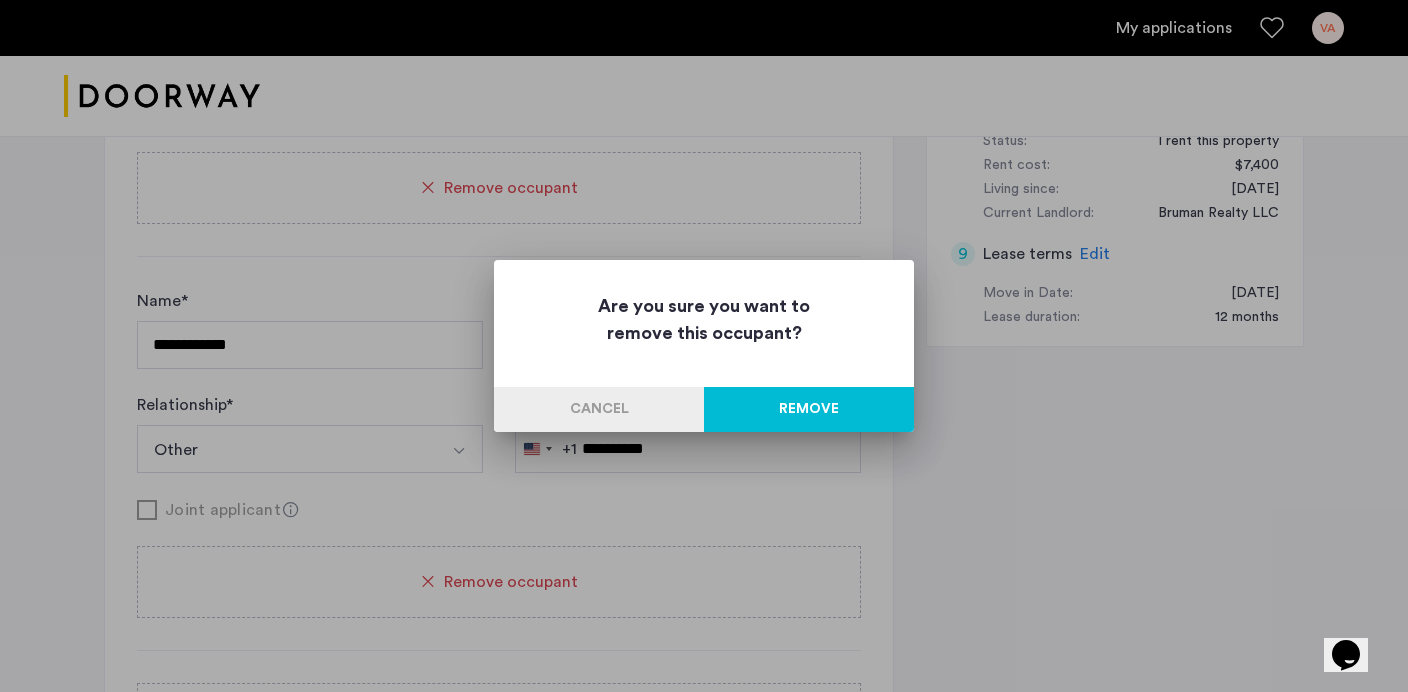 click on "Remove" at bounding box center (809, 409) 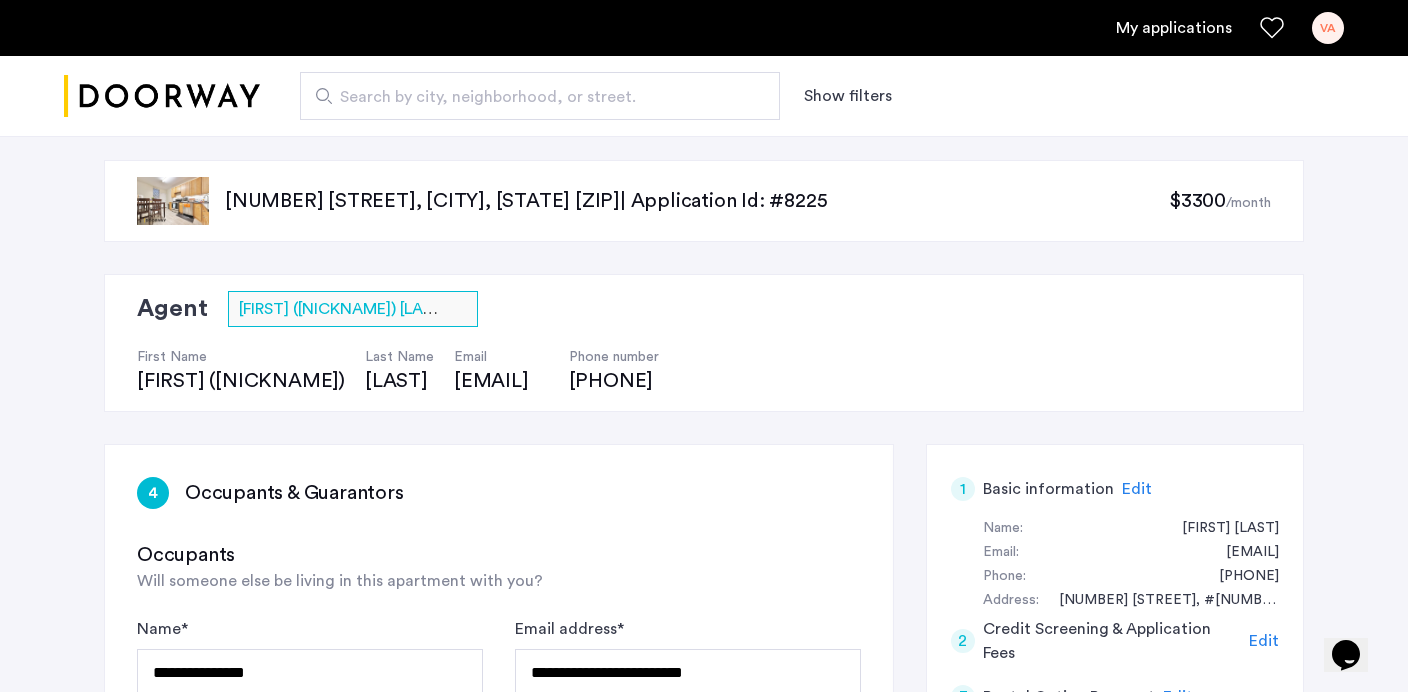 scroll, scrollTop: 1116, scrollLeft: 0, axis: vertical 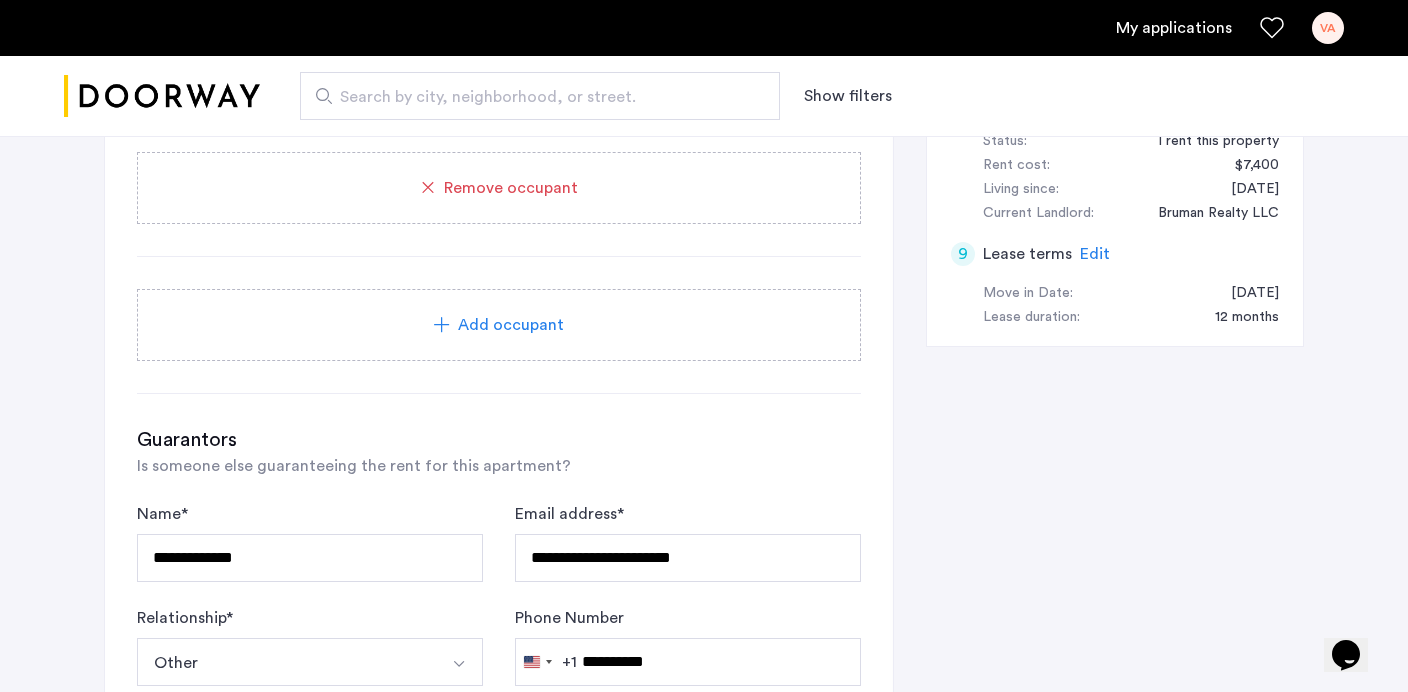 click on "[NUMBER] [STREET], [CITY], [STATE] [ZIP]  | Application Id: #8225 $[PRICE]  /month Agent Select agent × [FIRST] ([NICKNAME]) [LAST] First Name [FIRST] ([NICKNAME]) Last Name [LAST] Email [EMAIL] Phone number [PHONE] [NUMBER] General questions 1. Where did you find us? Craigslist Streeteasy.com/Zillow.com Streeteasy.com/Zillow.com Apartments.com/ForRent.com Zumper.com/Padmapper.com Facebook/Instagram Renthop Craigslist Other 2. How did you view the apartment? Choose please In-Person Pre-recorded Video Only Video Call Only Site unseen You should answer this question! 3. What is the reason for your move? 4. Do you have any pets? *** ** 5. Is there anything negative on your credit or background that you'd like to comment on? *** ** Next 1 Basic information Edit First name [FIRST] Last name [LAST] Email address [EMAIL] Phone number [PHONE] Date of birth [DATE] Your current address Street [STREET] City [CITY] Unit # [NUMBER] Zip Code [ZIP] State [STATE] 2 Credit Screening & Application Fees Edit 3" 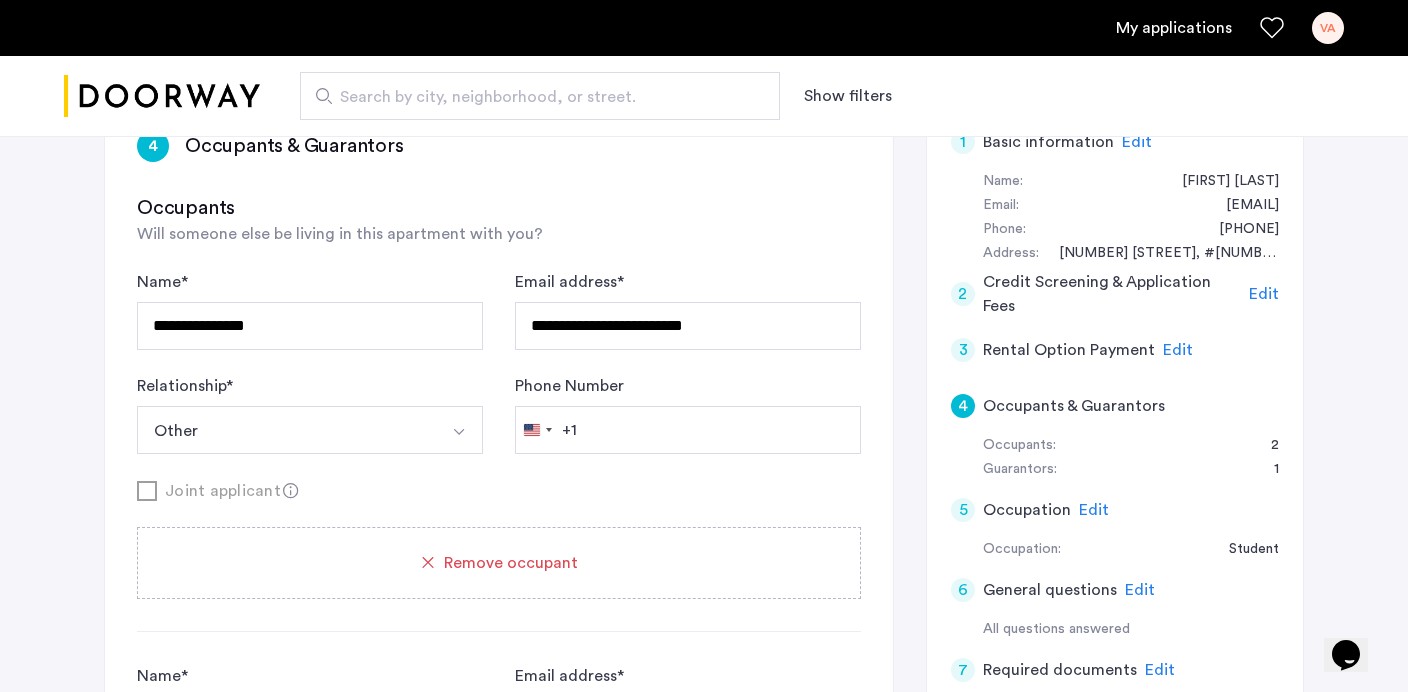 scroll, scrollTop: 311, scrollLeft: 0, axis: vertical 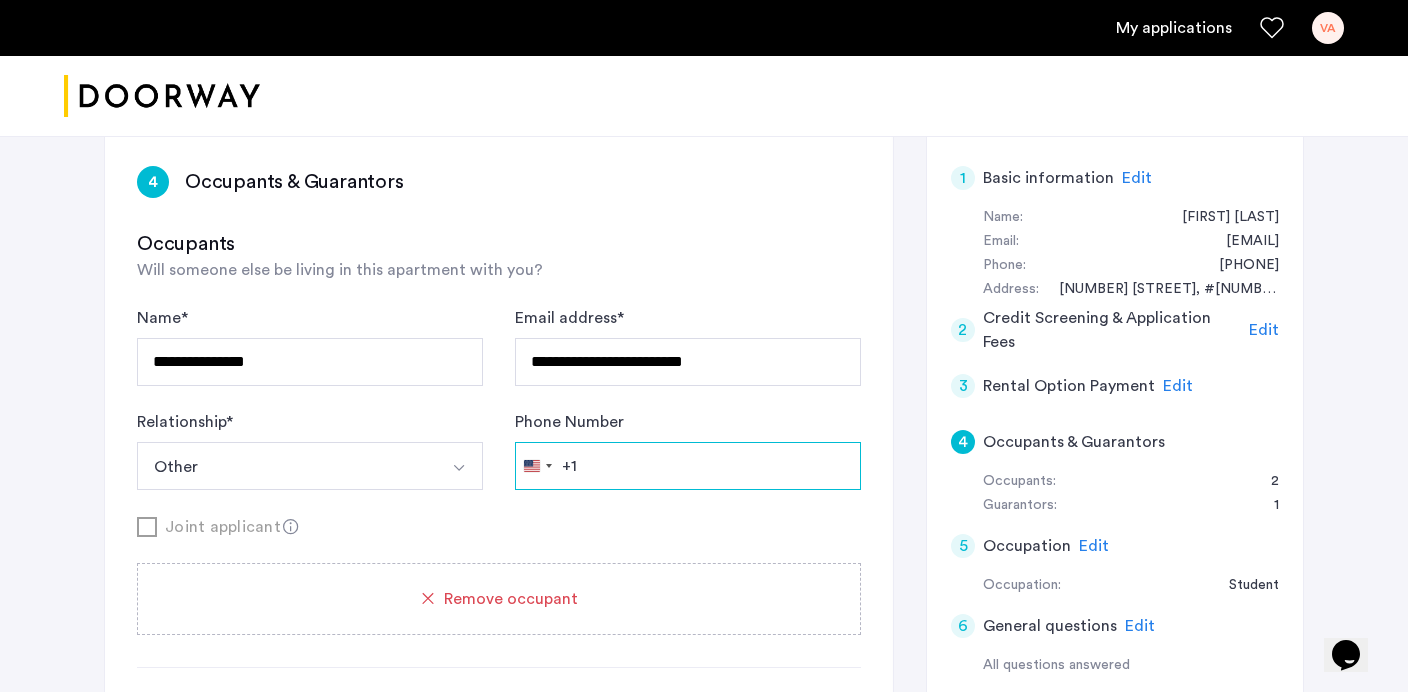 click on "Phone Number" at bounding box center [688, 466] 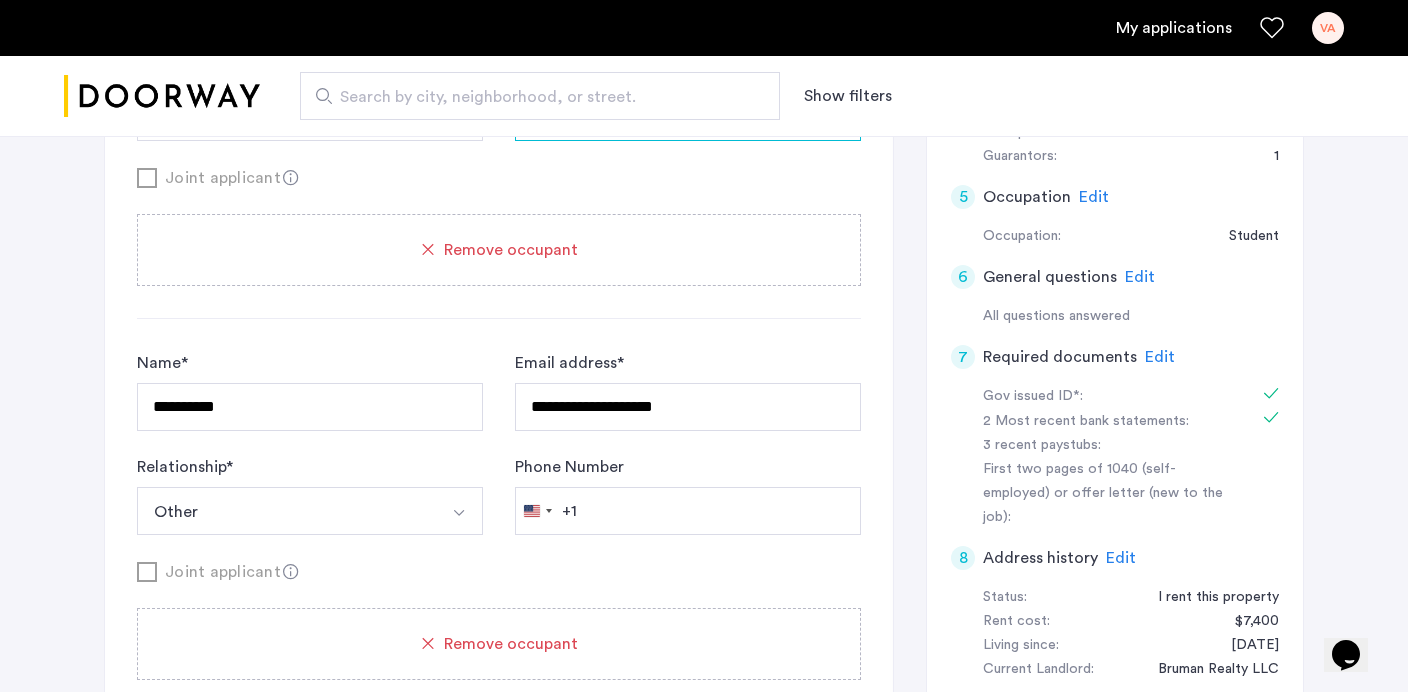scroll, scrollTop: 696, scrollLeft: 0, axis: vertical 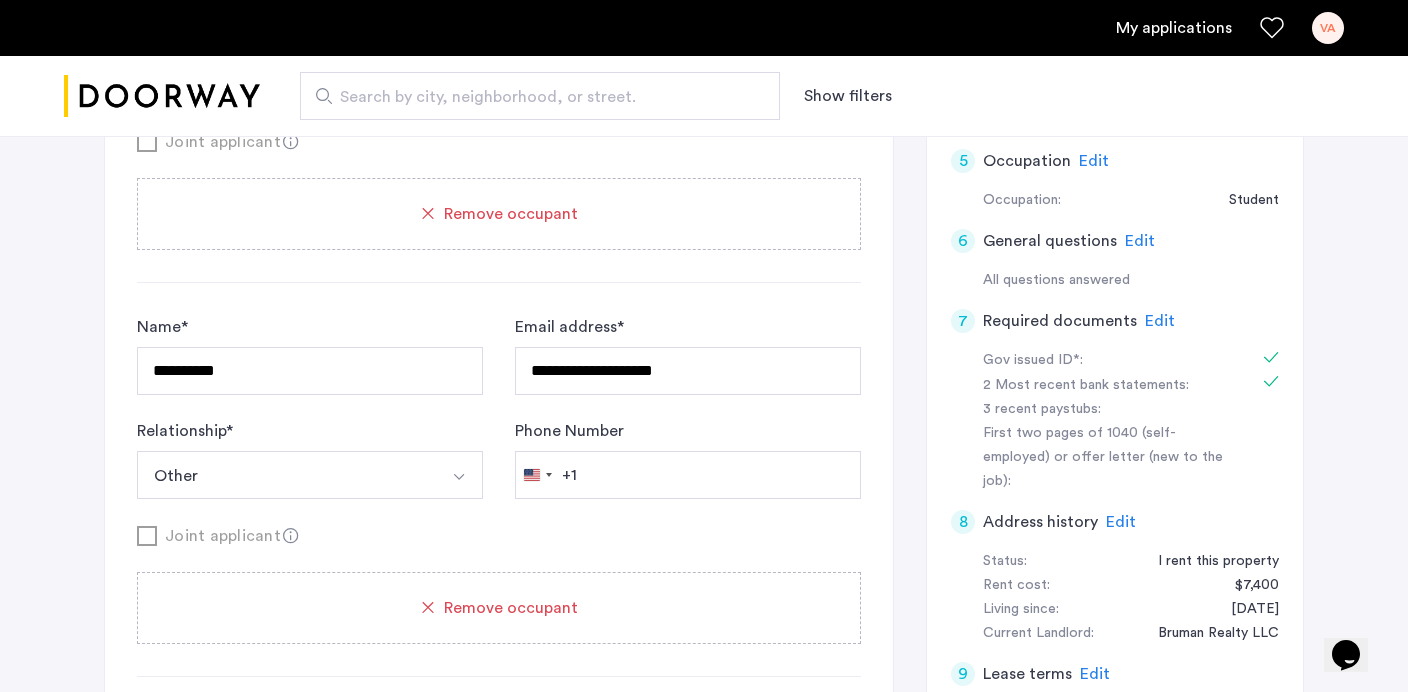 type on "**********" 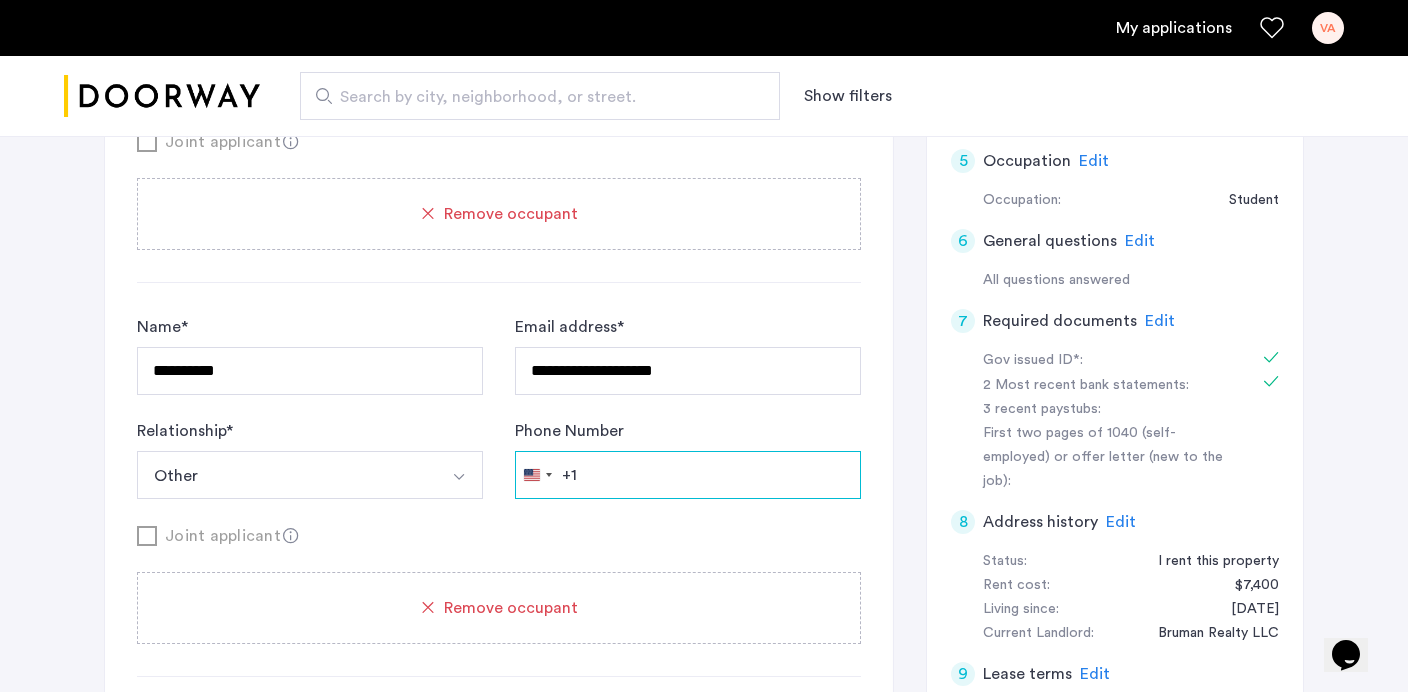 click on "Phone Number" at bounding box center [688, 81] 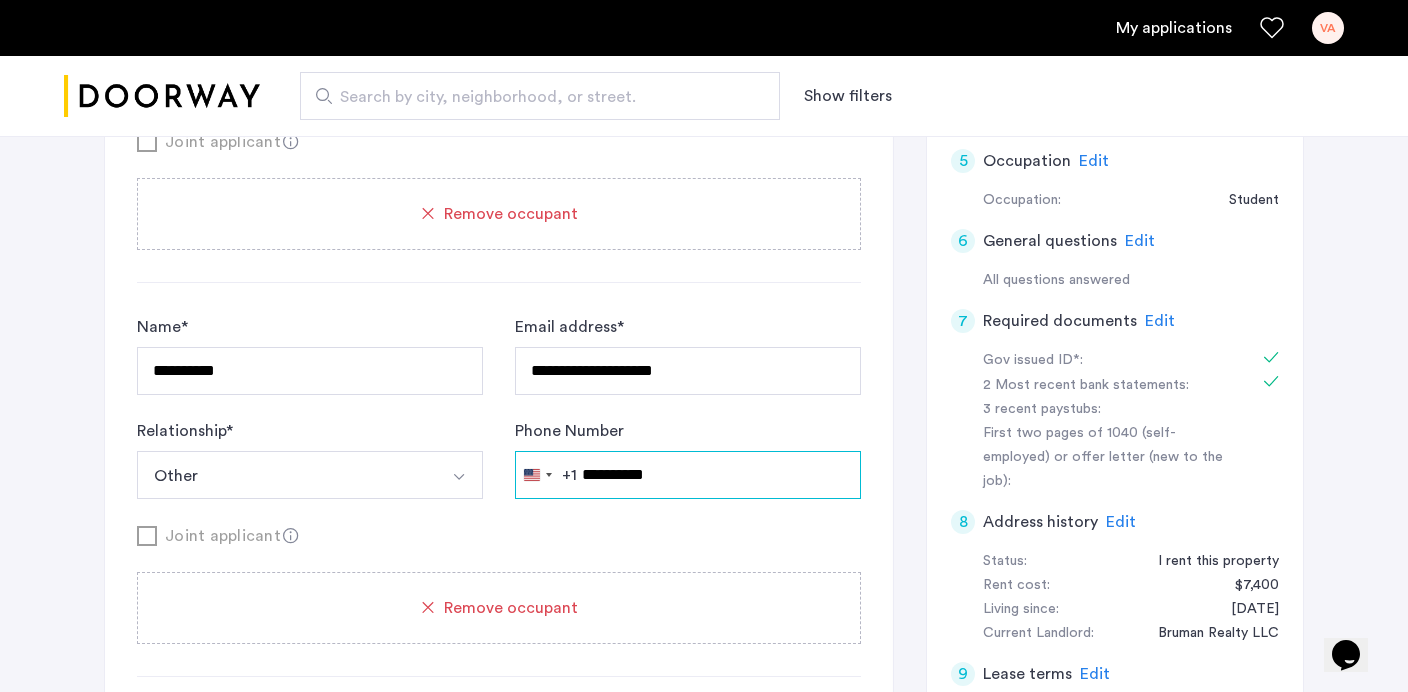 type on "**********" 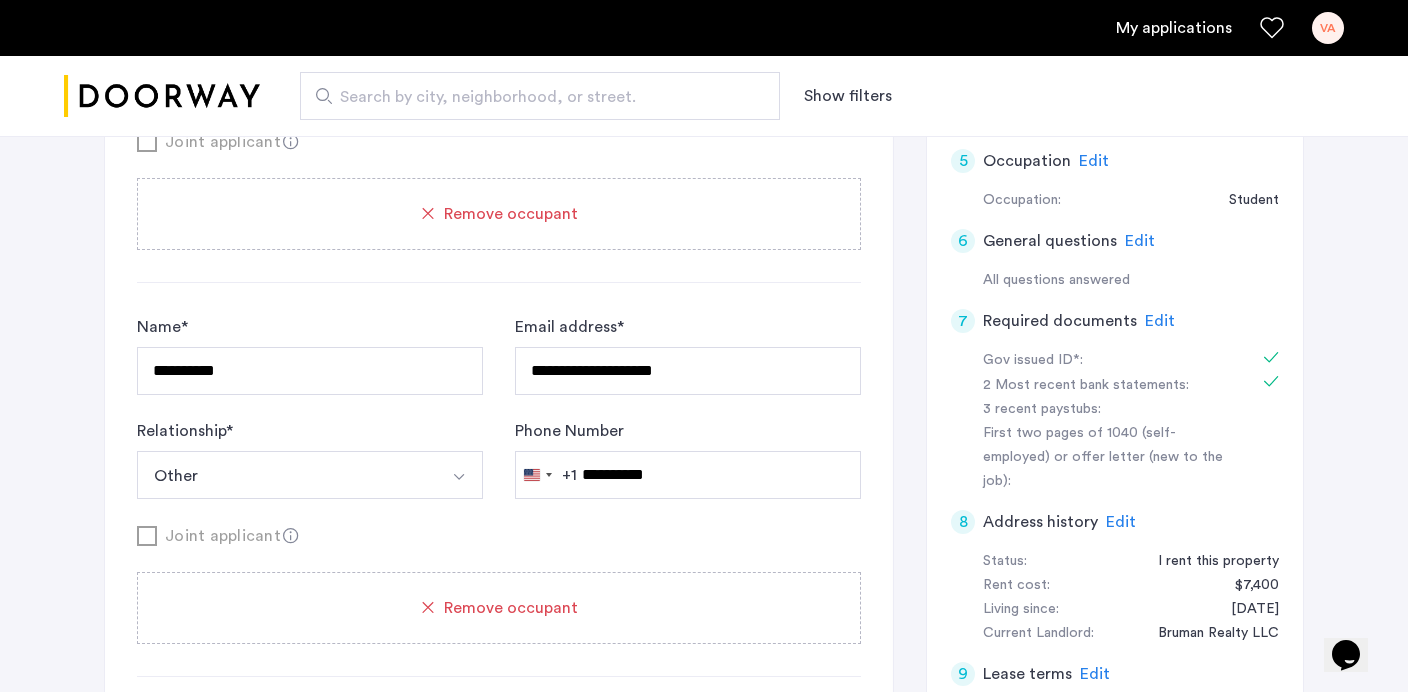 click on "[NUMBER] [STREET], [CITY], [STATE] [ZIP]  | Application Id: #8225 $[PRICE]  /month Agent Select agent × [FIRST] ([NICKNAME]) [LAST] First Name [FIRST] ([NICKNAME]) Last Name [LAST] Email [EMAIL] Phone number [PHONE] [NUMBER] General questions 1. Where did you find us? Craigslist Streeteasy.com/Zillow.com Streeteasy.com/Zillow.com Apartments.com/ForRent.com Zumper.com/Padmapper.com Facebook/Instagram Renthop Craigslist Other 2. How did you view the apartment? Choose please In-Person Pre-recorded Video Only Video Call Only Site unseen You should answer this question! 3. What is the reason for your move? 4. Do you have any pets? *** ** 5. Is there anything negative on your credit or background that you'd like to comment on? *** ** Next 1 Basic information Edit First name [FIRST] Last name [LAST] Email address [EMAIL] Phone number [PHONE] Date of birth [DATE] Your current address Street [STREET] City [CITY] Unit # [NUMBER] Zip Code [ZIP] State [STATE] 2 Credit Screening & Application Fees Edit 3" 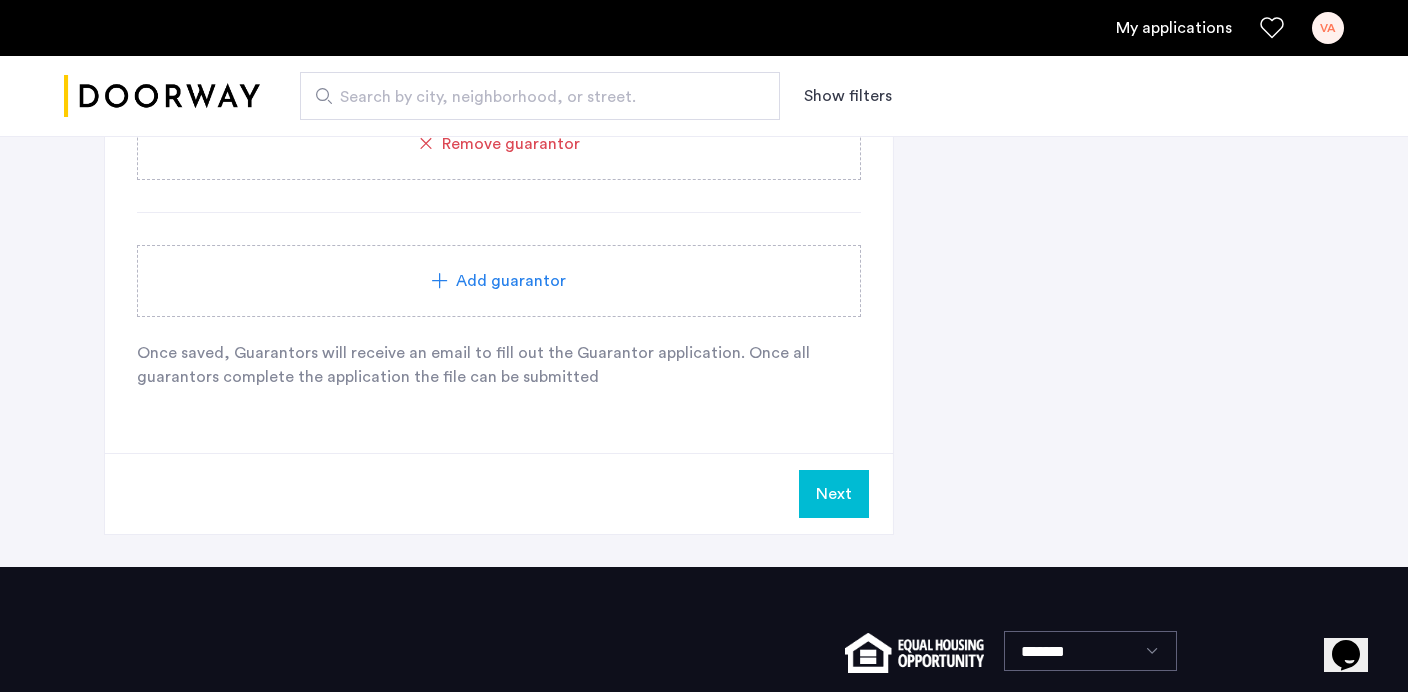scroll, scrollTop: 1732, scrollLeft: 0, axis: vertical 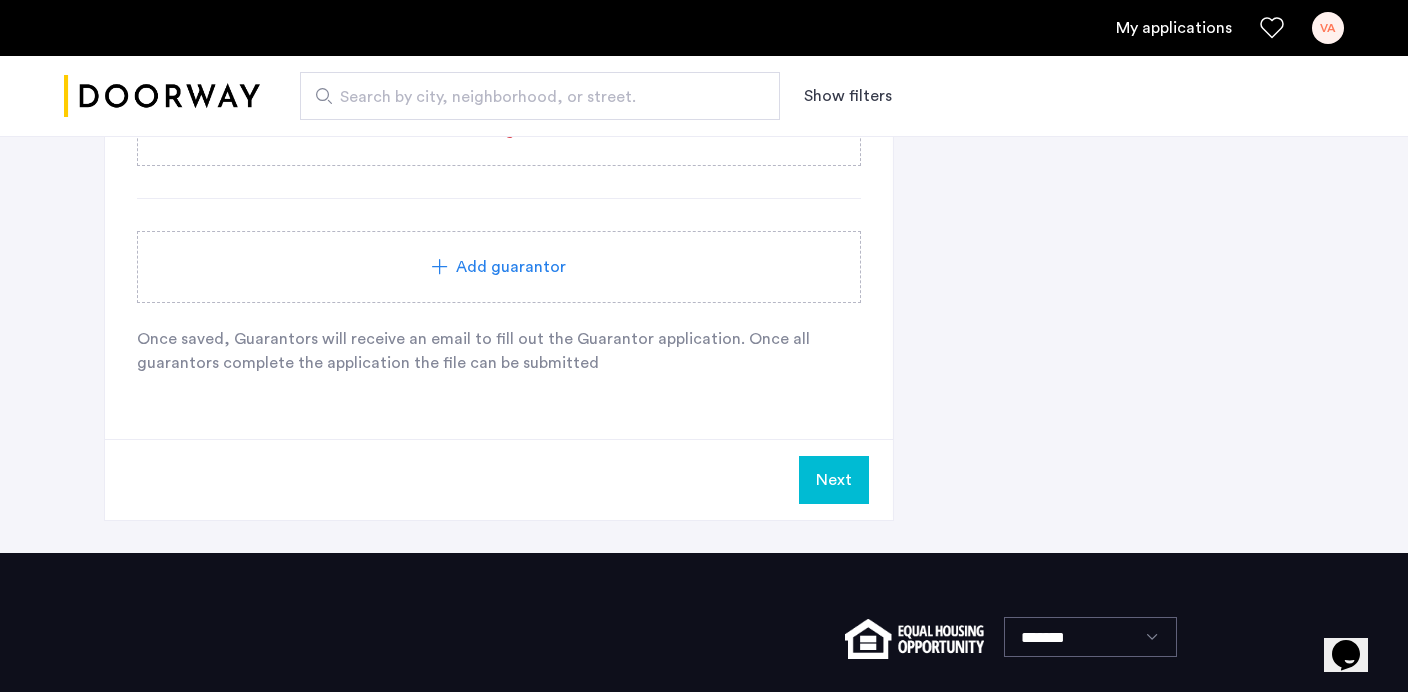 click on "Next" 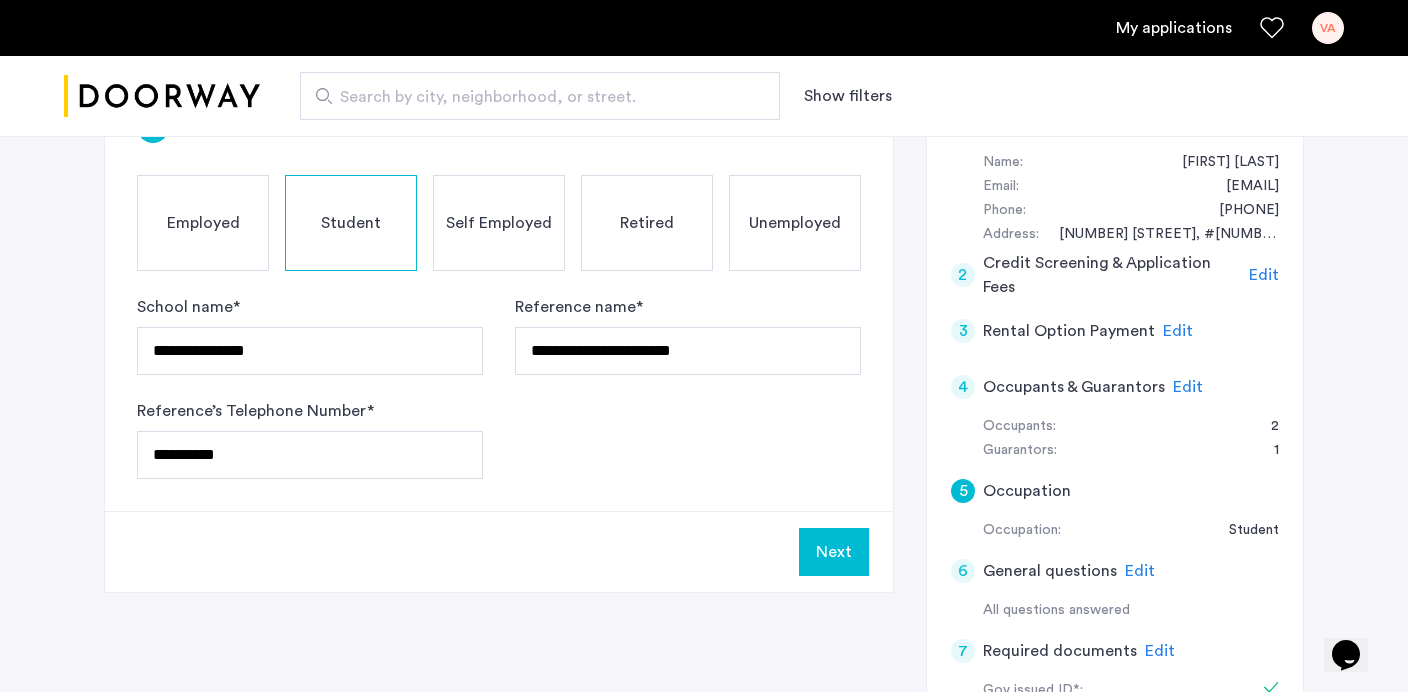 scroll, scrollTop: 442, scrollLeft: 0, axis: vertical 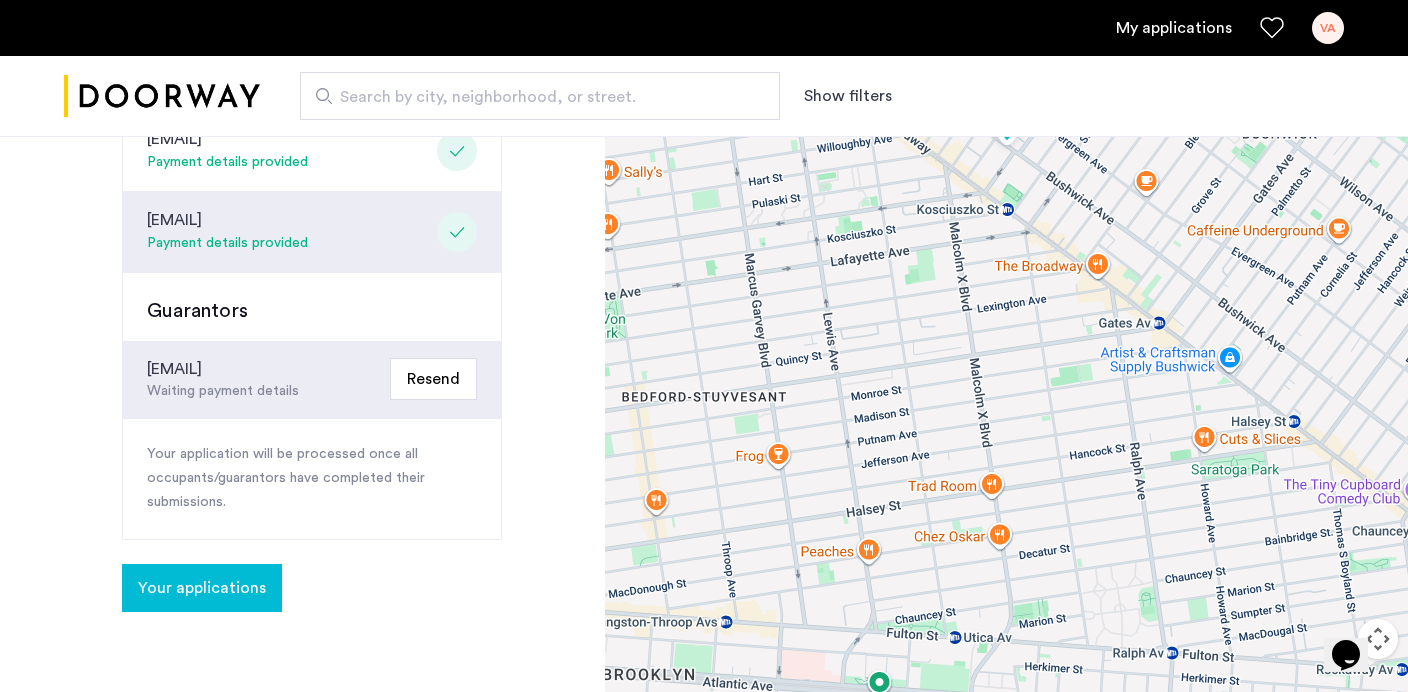 click on "Congratulations  Thank you for submitting your application. A representative will reach out to you within one business day  Your Agent Name  [FIRST] ([NICKNAME]) [LAST] Email [EMAIL] Phone number [PHONE] Occupants [EMAIL]  Payment details provided  [EMAIL]  Payment details provided  Guarantors [EMAIL]  Waiting payment details   Resend   Your application will be processed once all occupants/guarantors have completed their submissions.  Your applications" 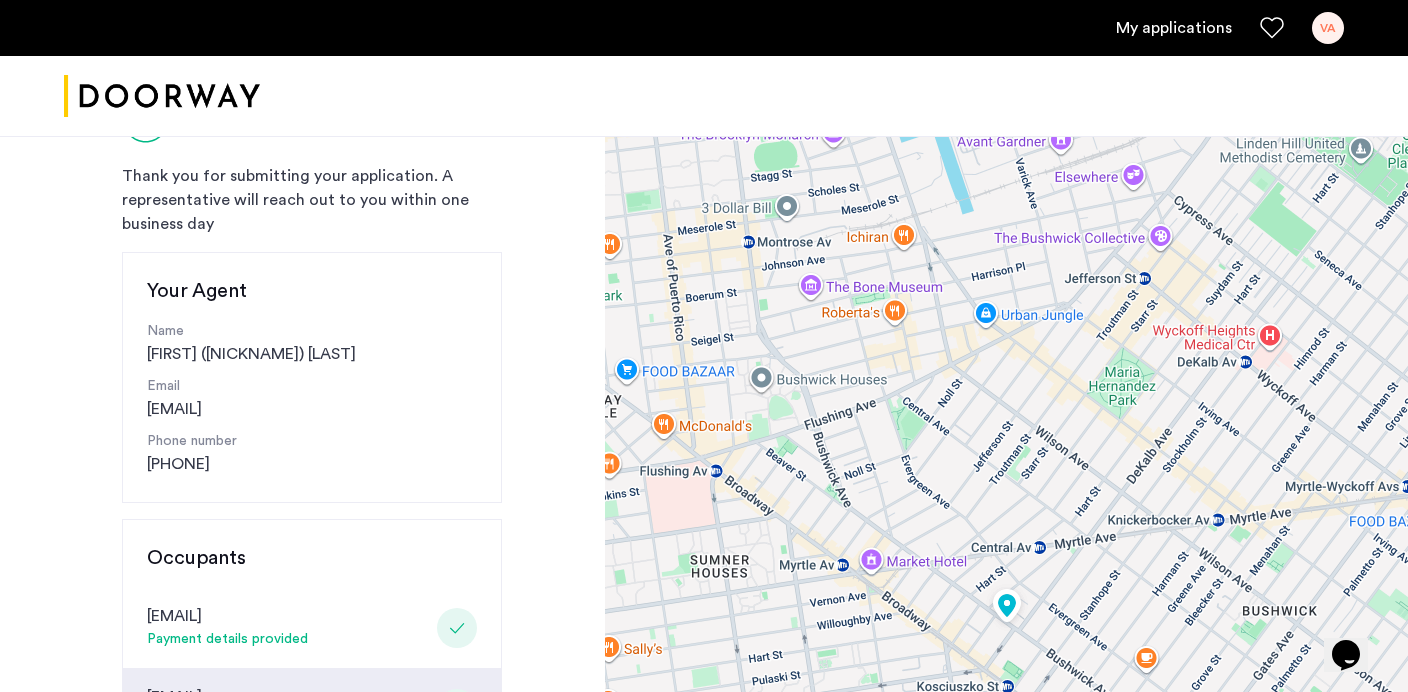 scroll, scrollTop: 0, scrollLeft: 0, axis: both 